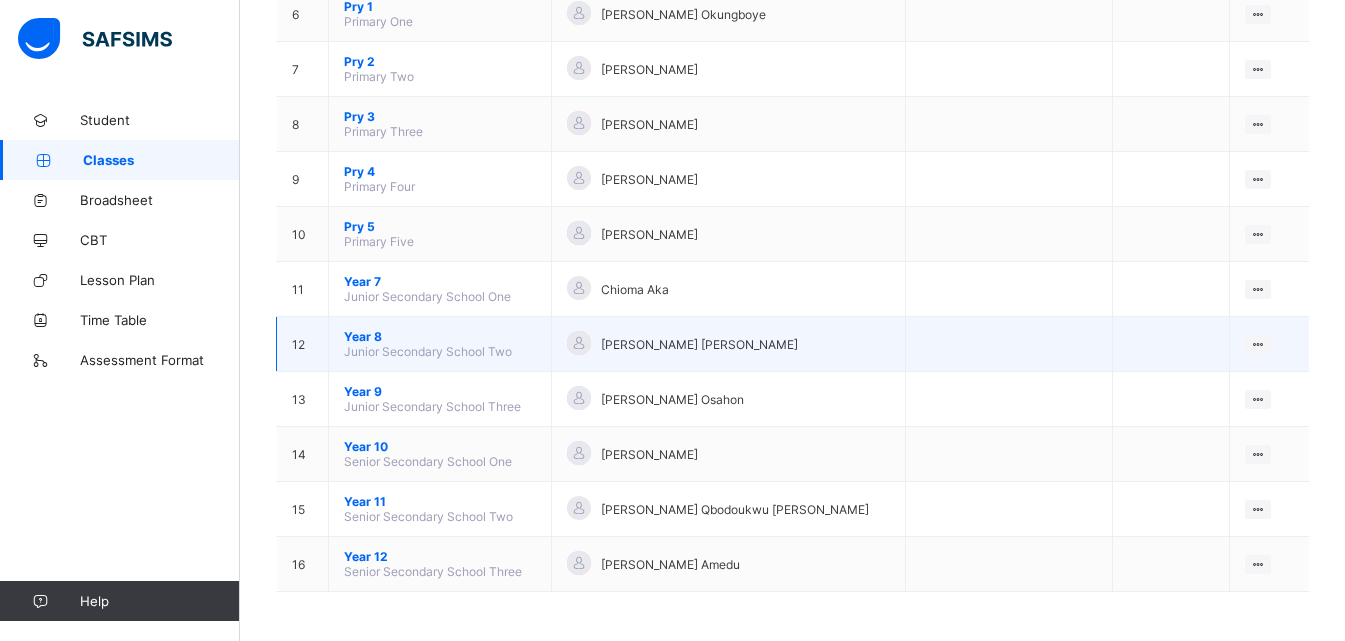 scroll, scrollTop: 524, scrollLeft: 0, axis: vertical 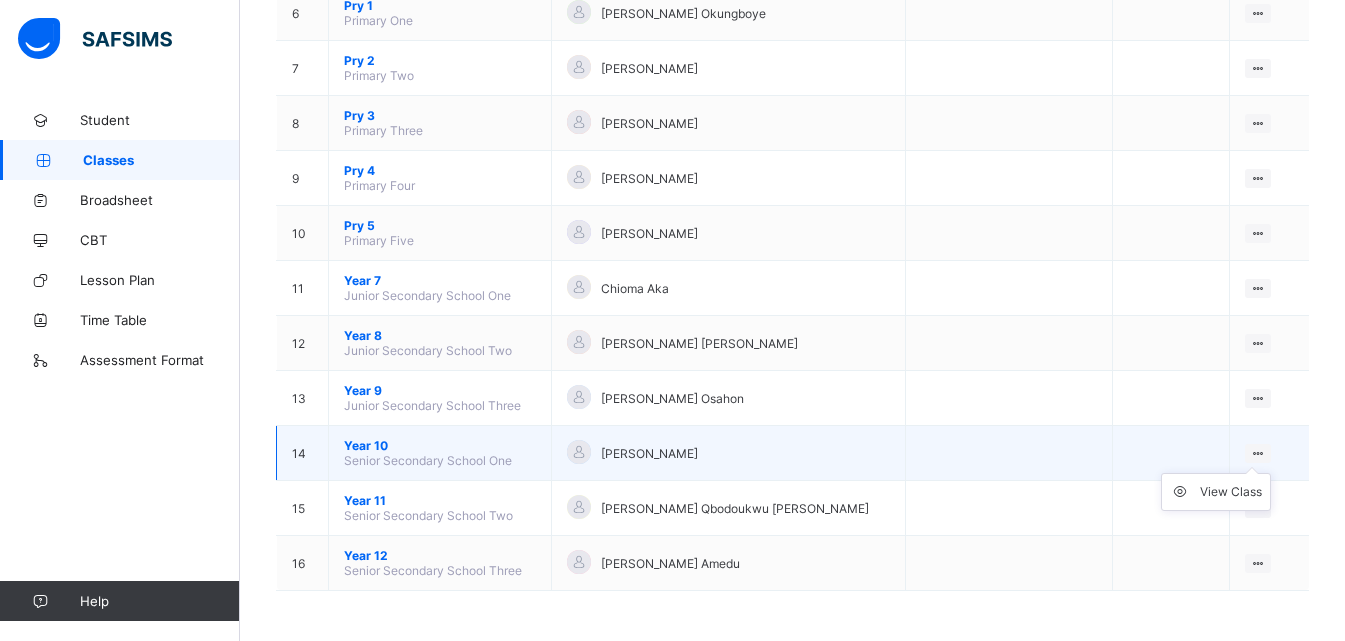click on "View Class" at bounding box center (1216, 492) 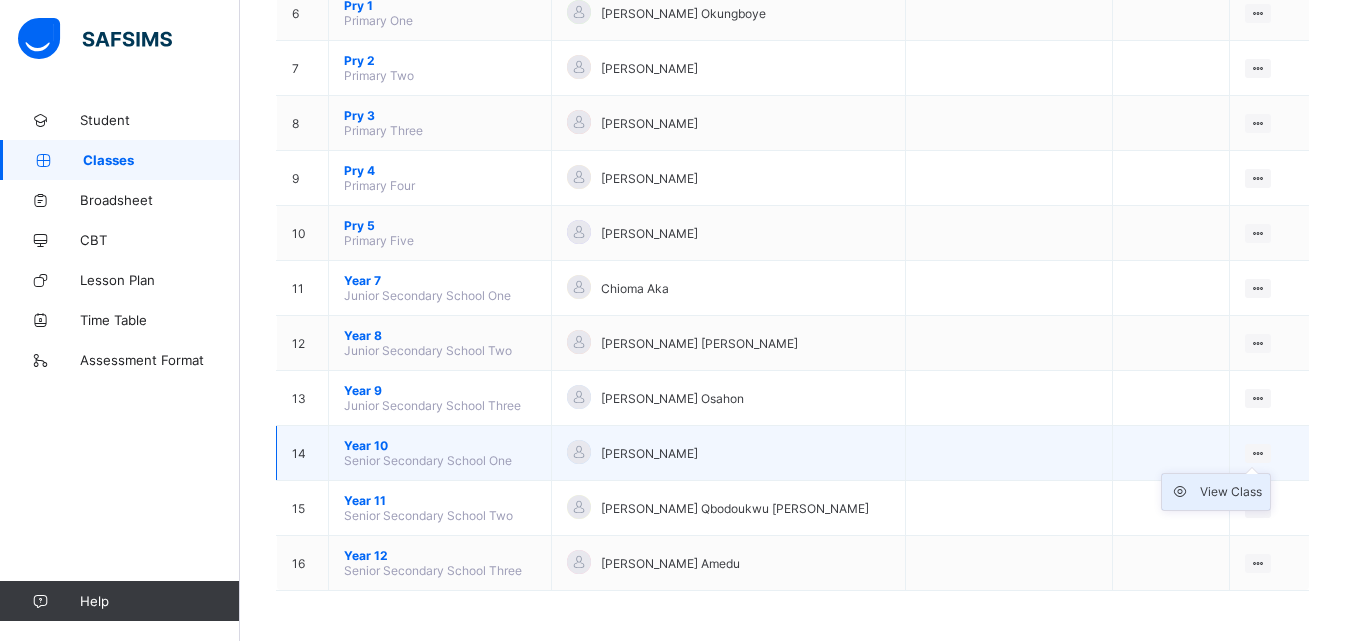 click on "View Class" at bounding box center (1231, 492) 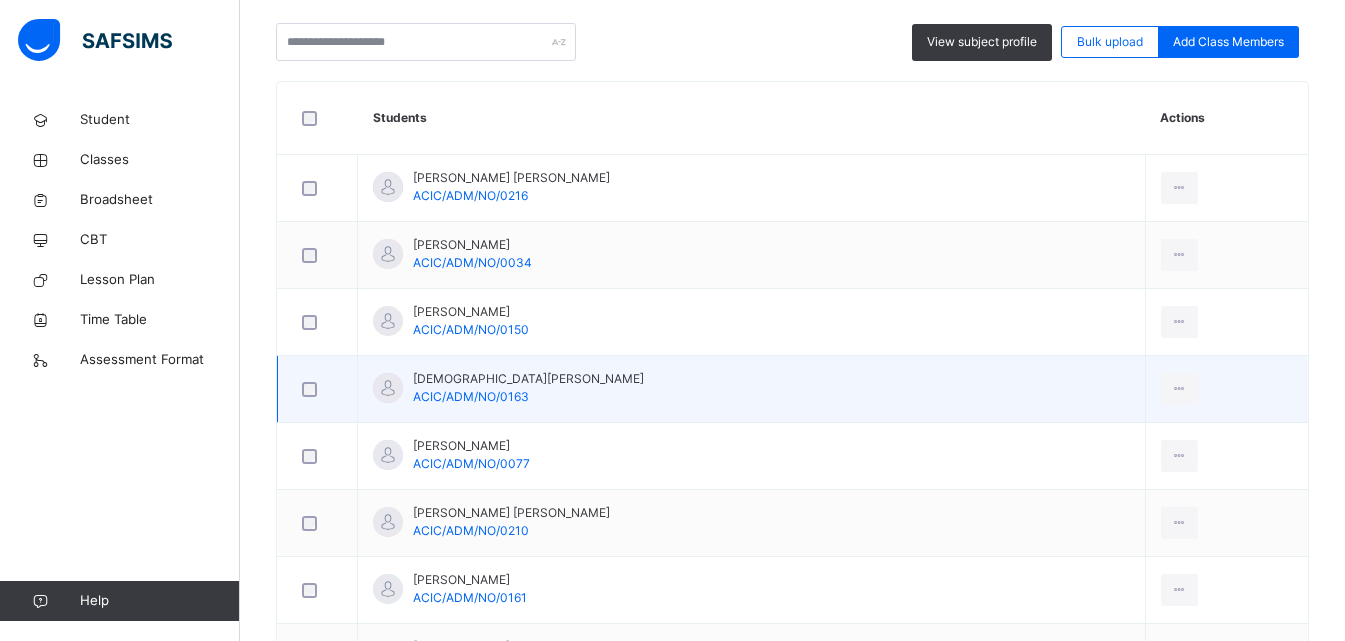 scroll, scrollTop: 100, scrollLeft: 0, axis: vertical 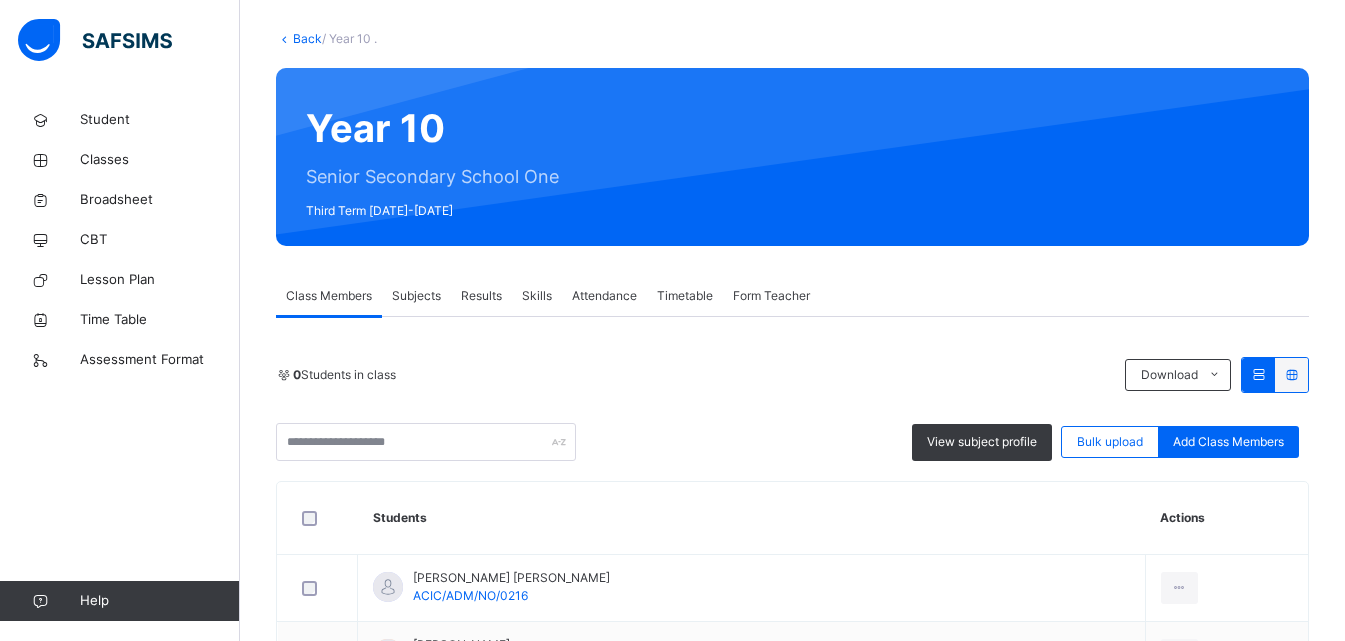 click on "Results" at bounding box center [481, 296] 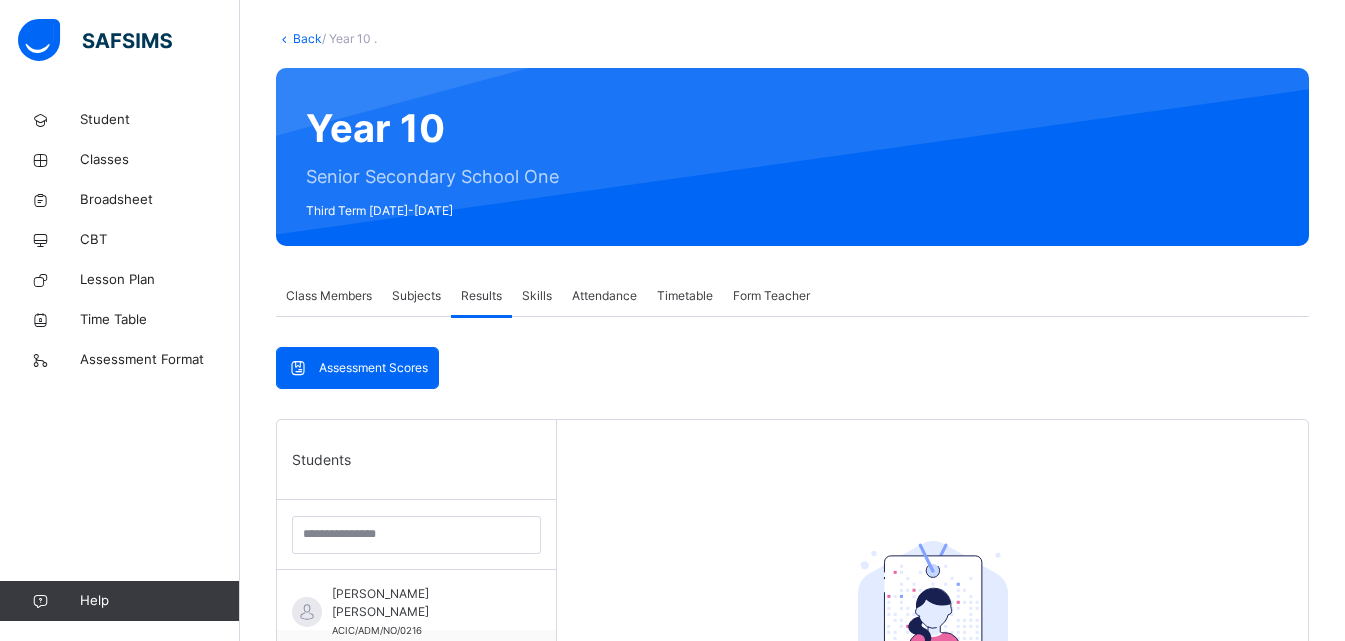 click on "Subjects" at bounding box center (416, 296) 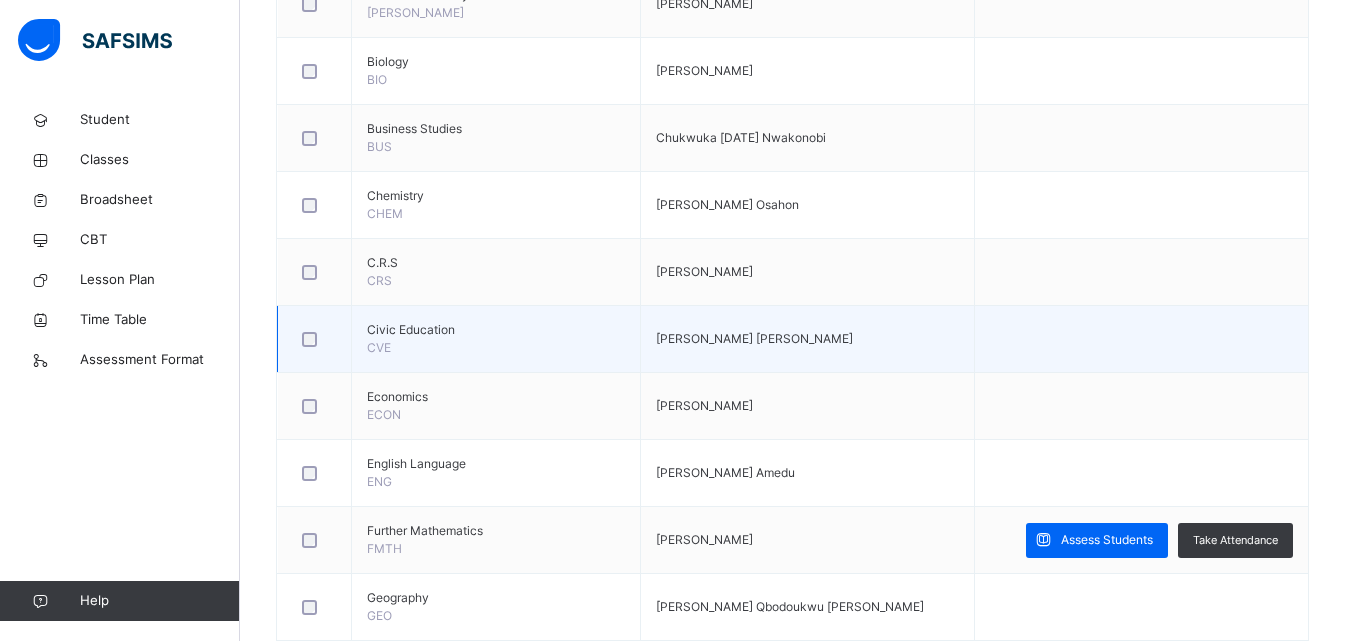 scroll, scrollTop: 1000, scrollLeft: 0, axis: vertical 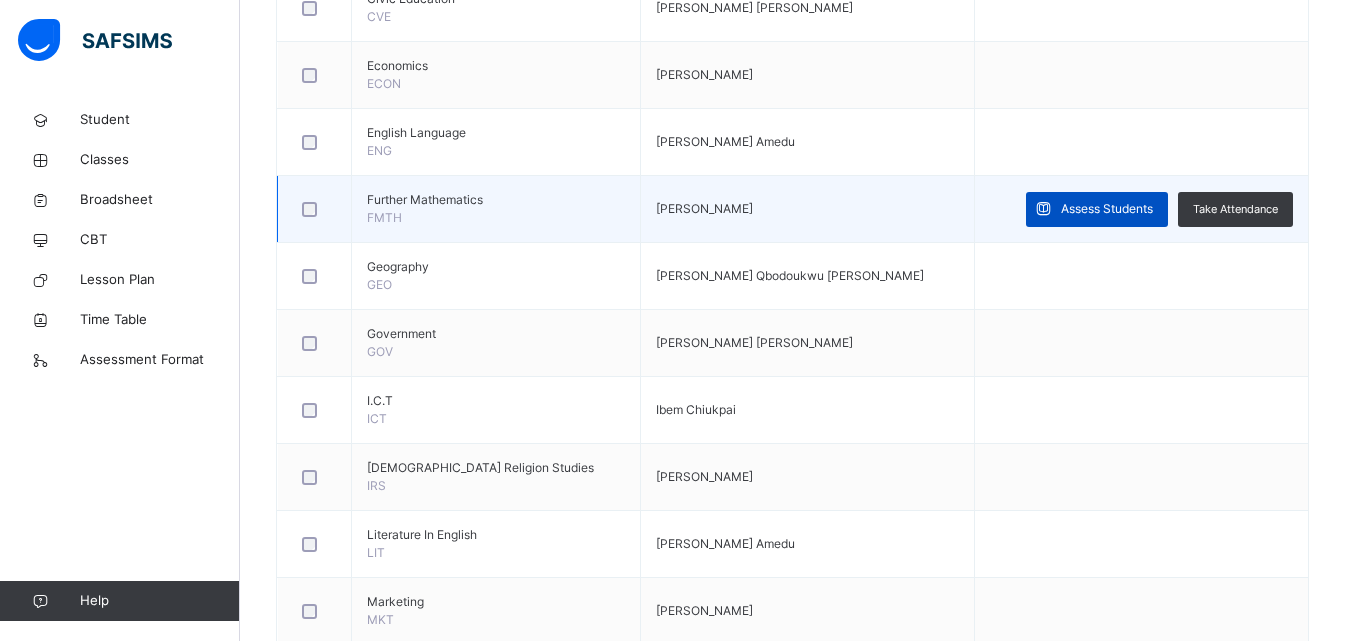 click on "Assess Students" at bounding box center [1107, 209] 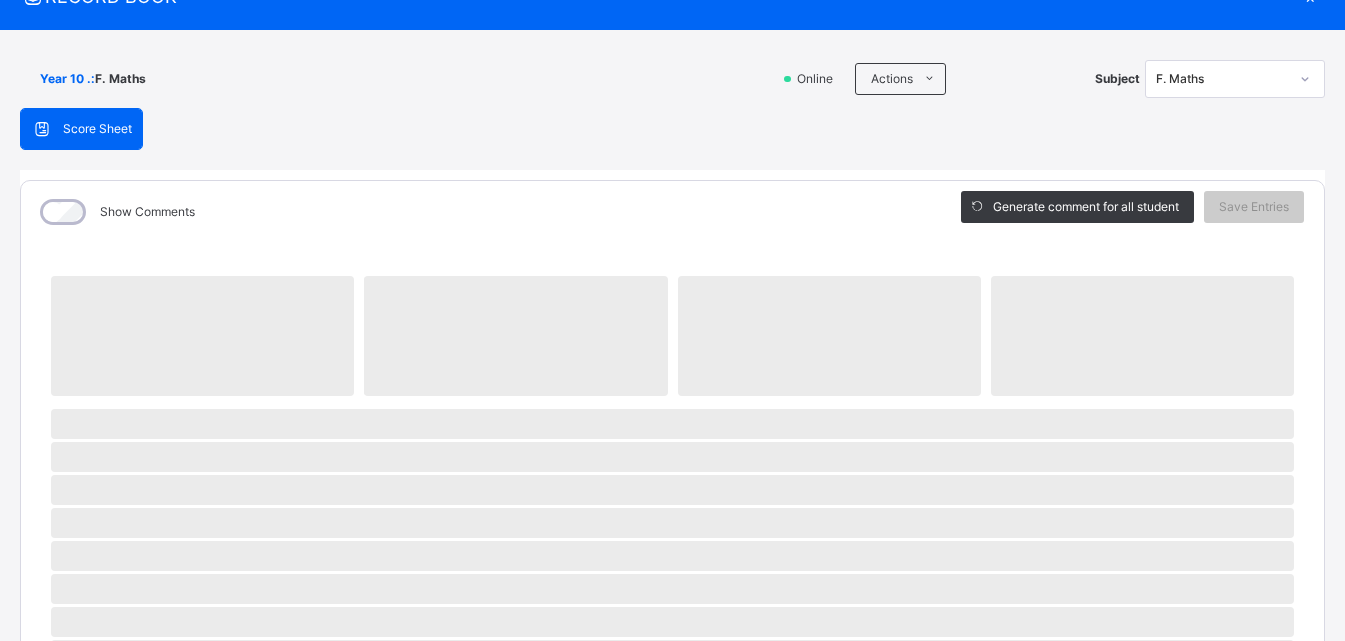 scroll, scrollTop: 0, scrollLeft: 0, axis: both 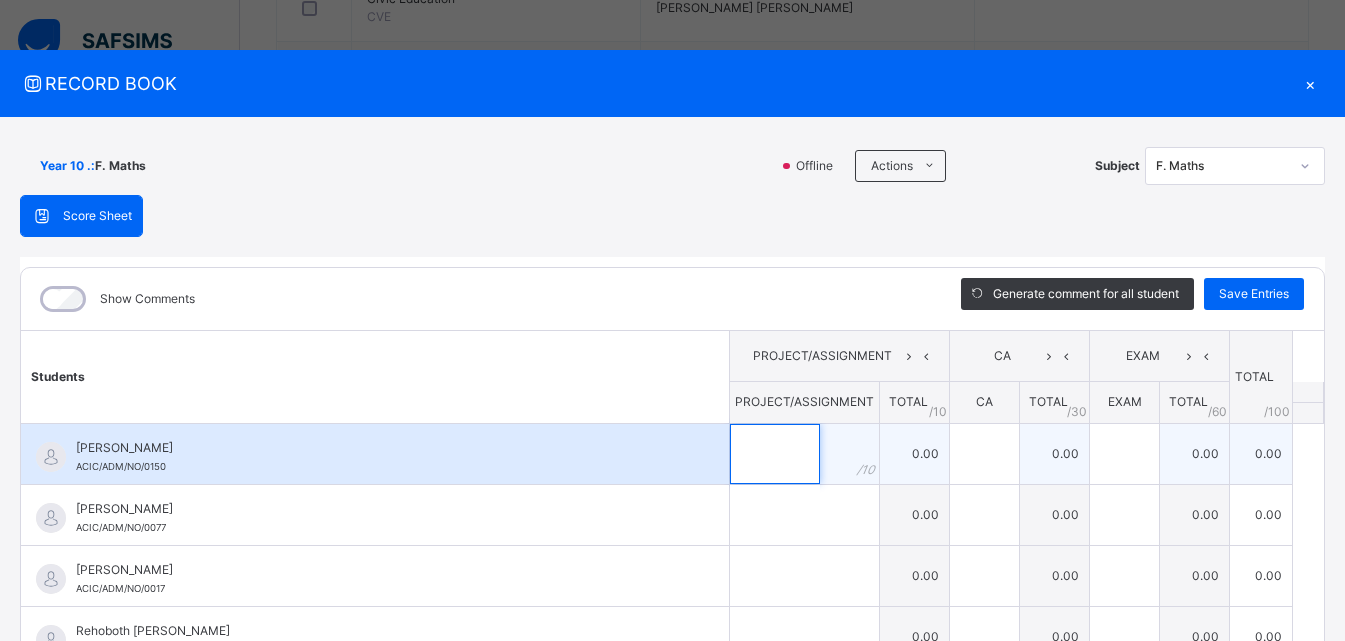 click at bounding box center (775, 454) 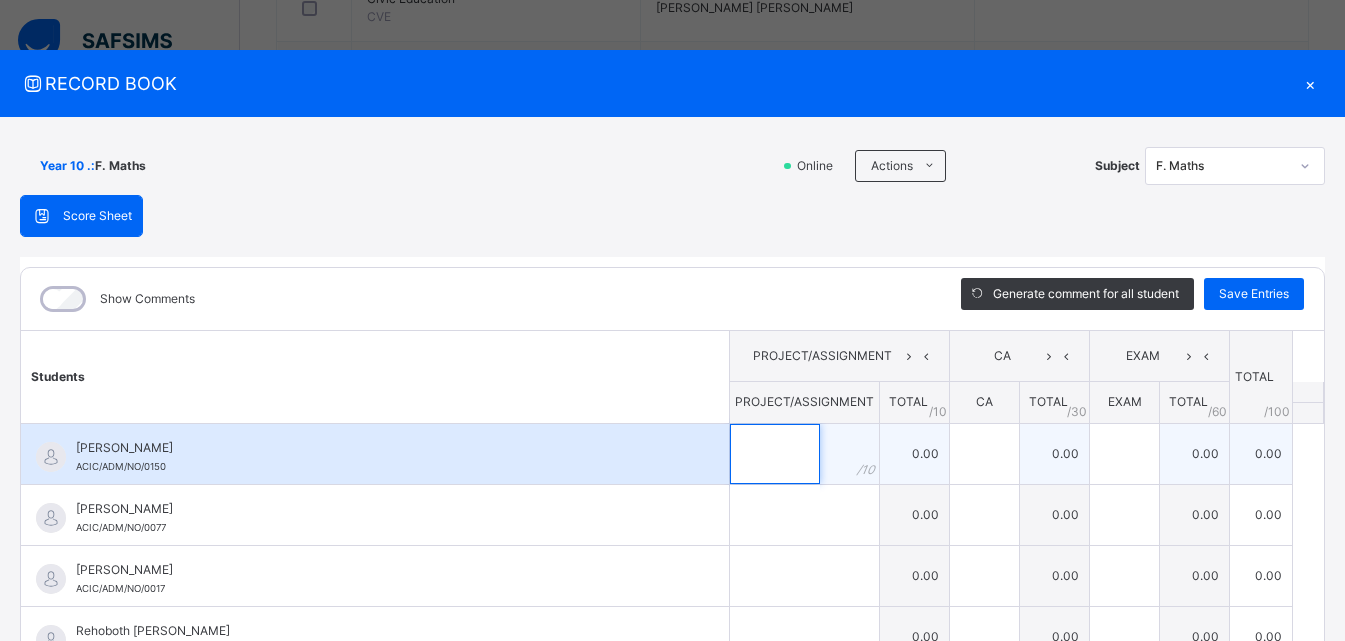 scroll, scrollTop: 100, scrollLeft: 0, axis: vertical 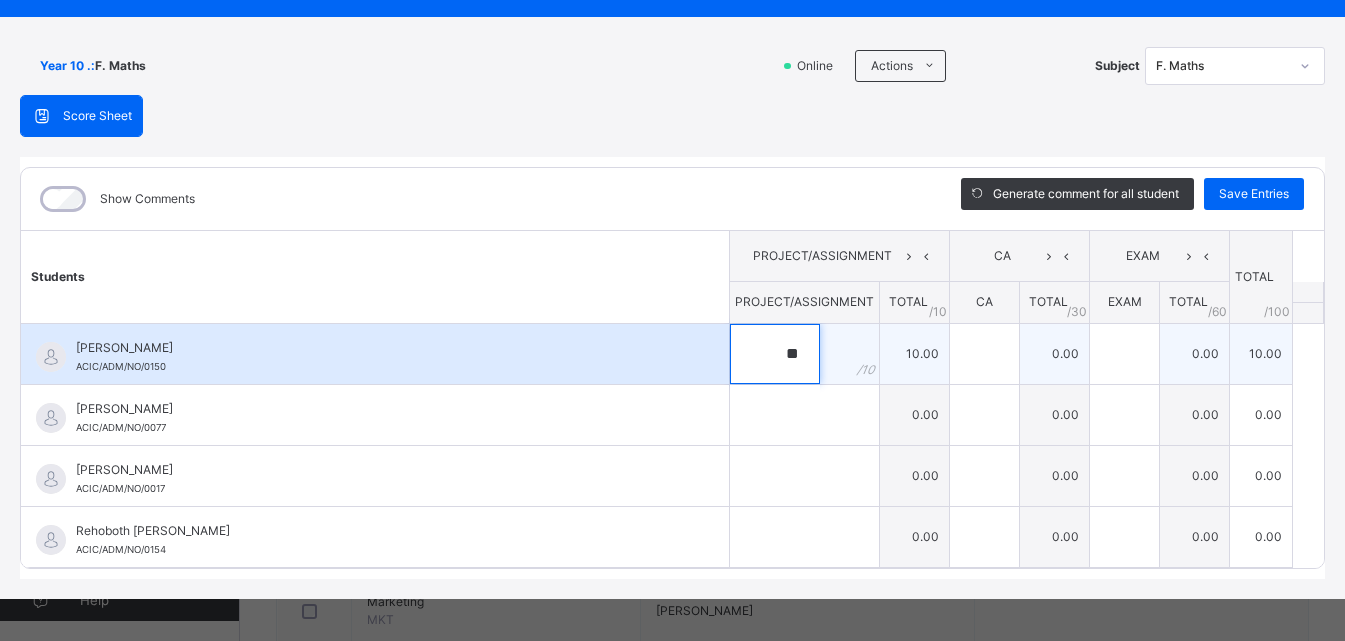 type on "**" 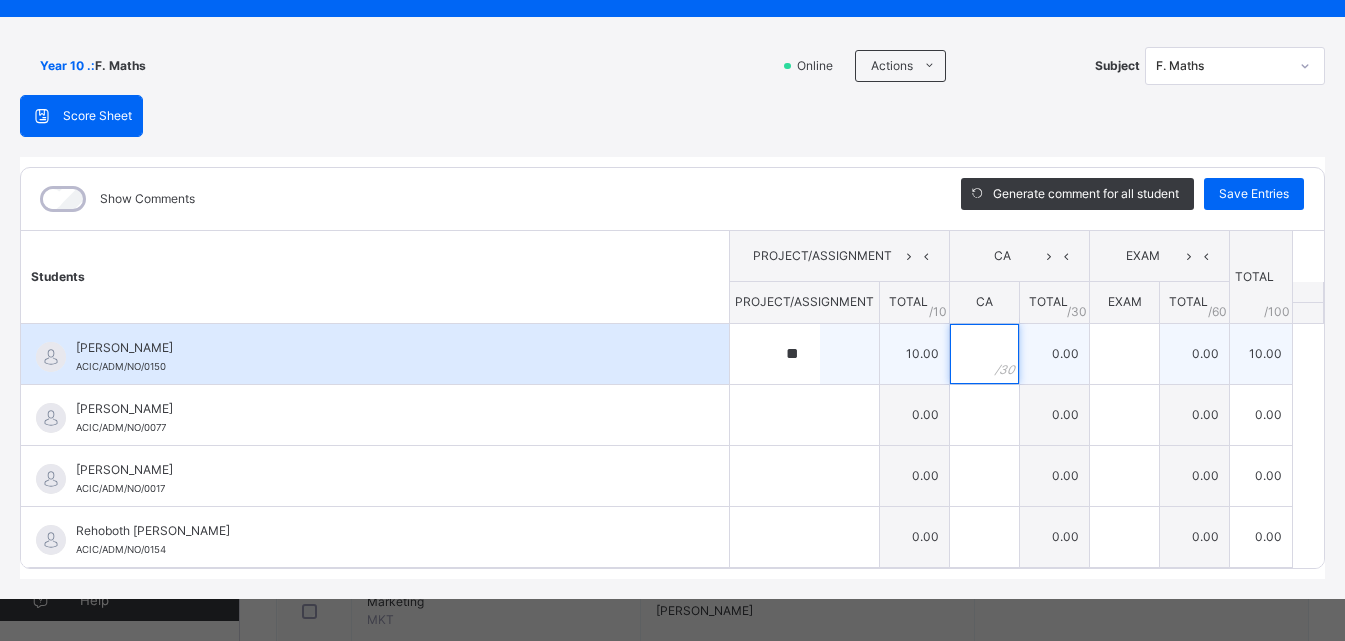 click at bounding box center [984, 354] 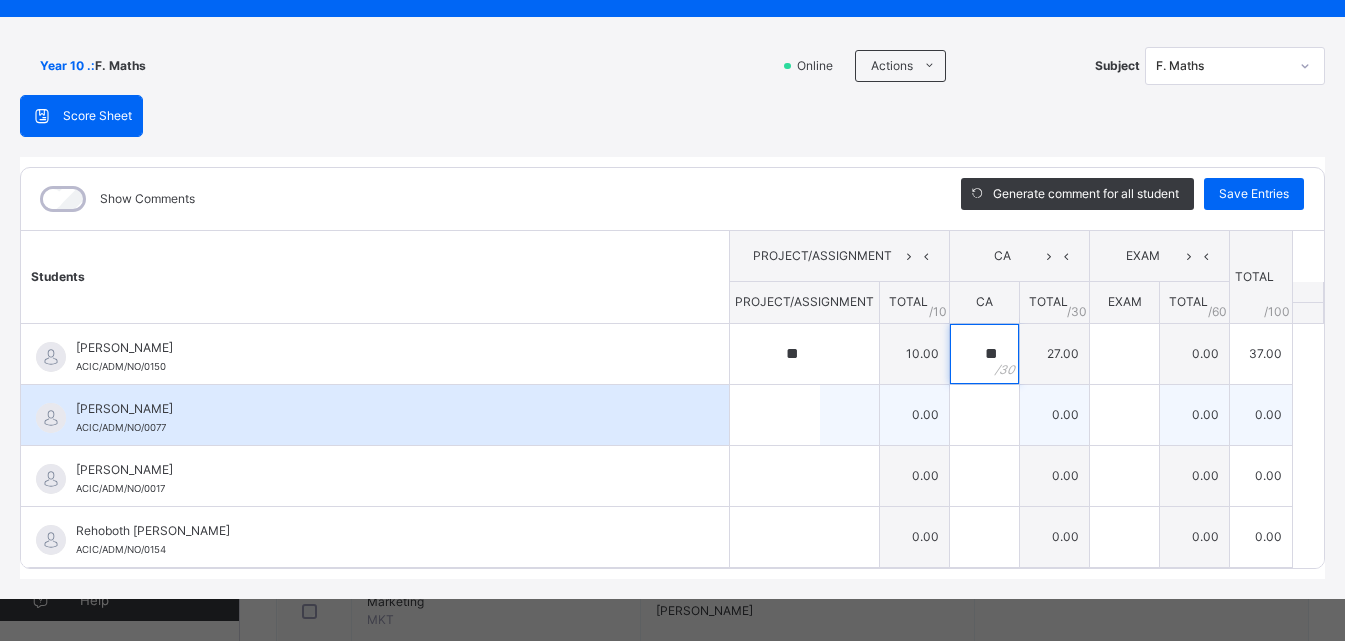 type on "**" 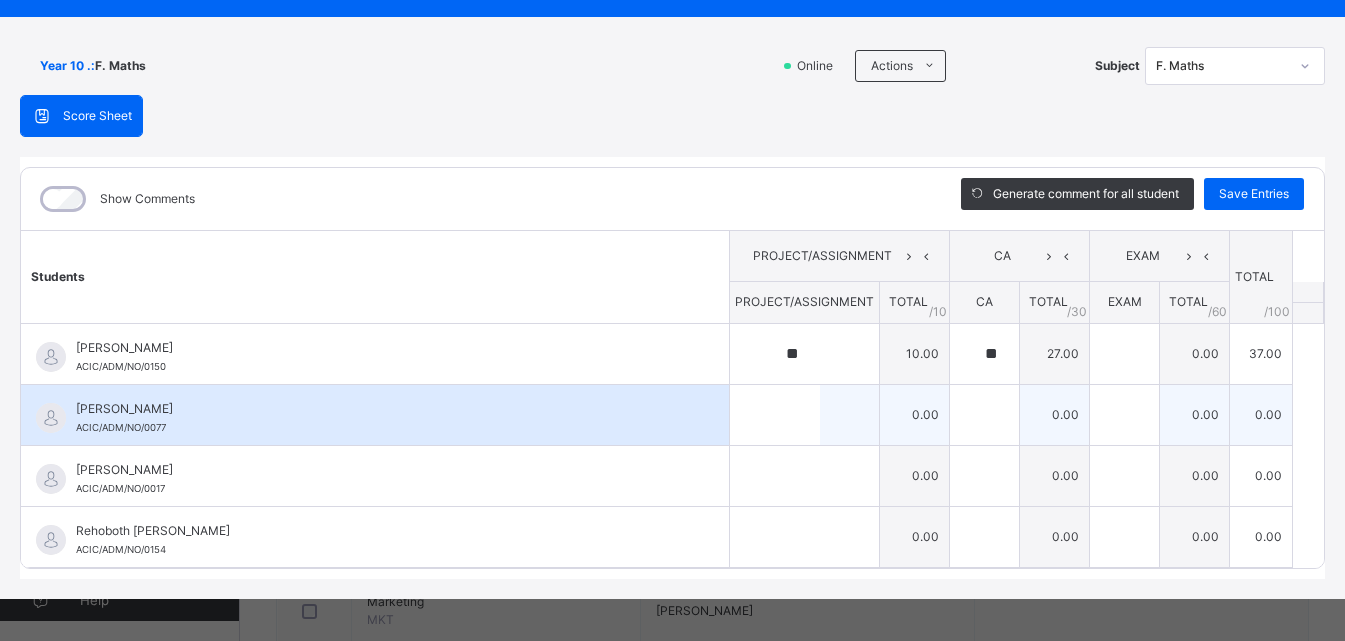 click at bounding box center [804, 415] 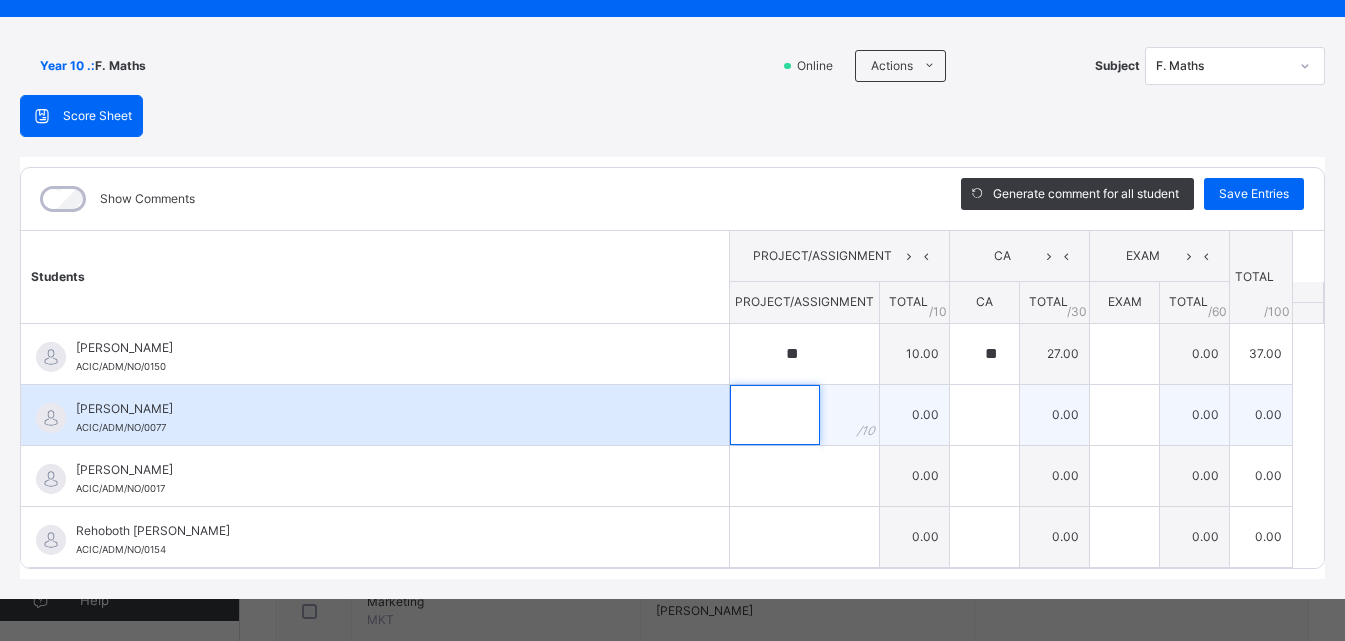 click at bounding box center [775, 415] 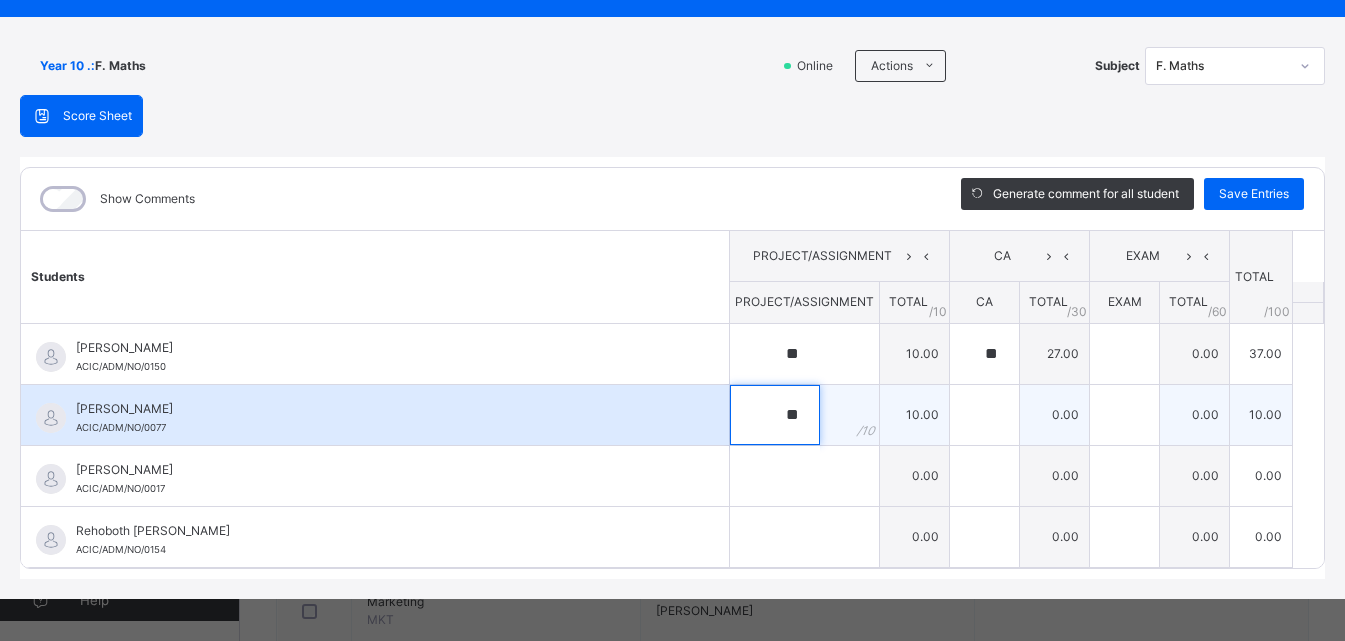 type on "**" 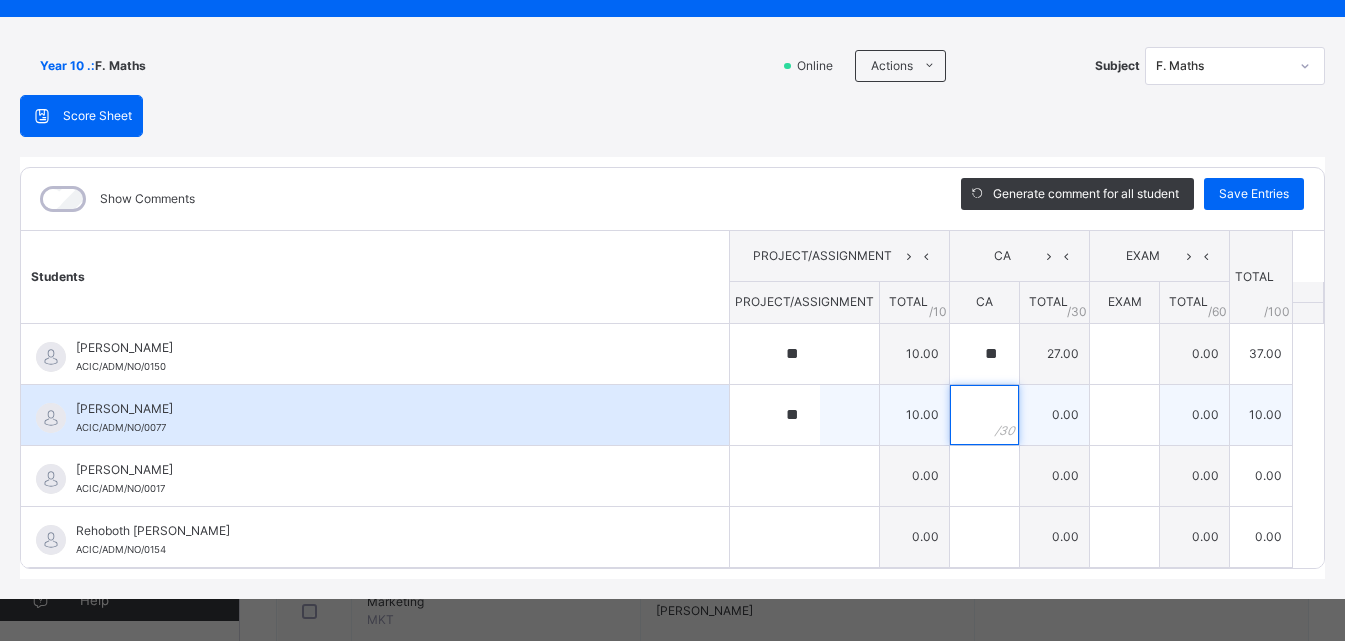 click at bounding box center (984, 415) 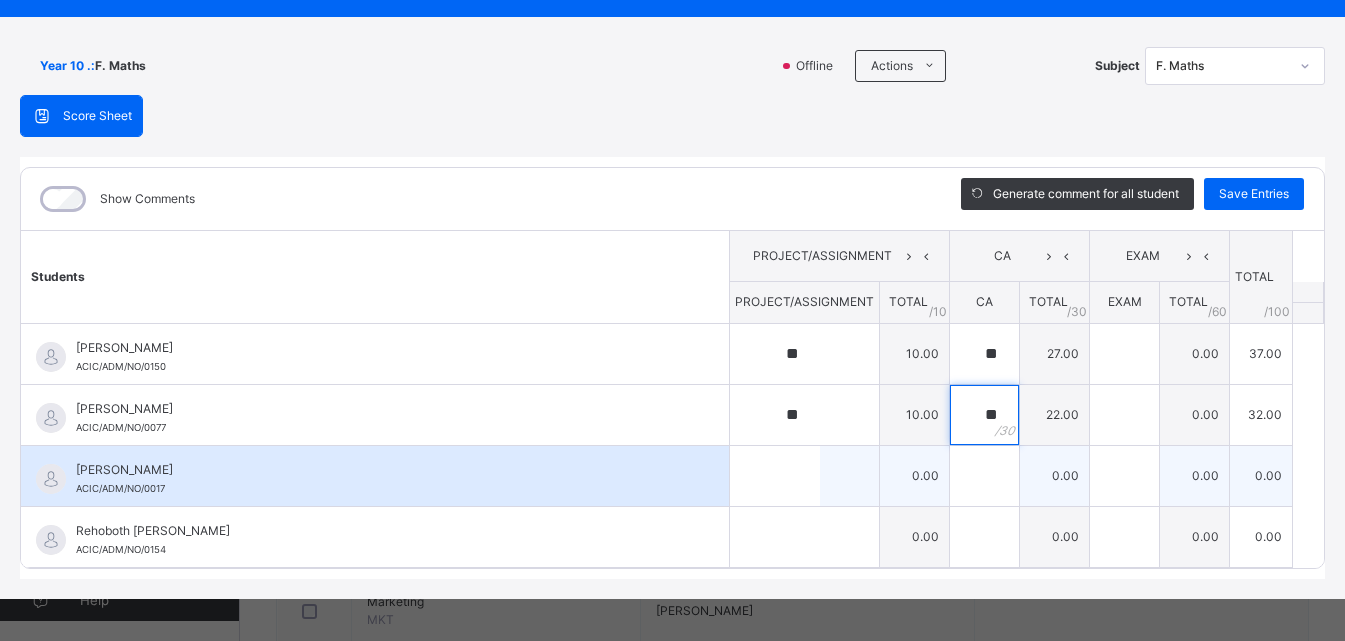 type on "**" 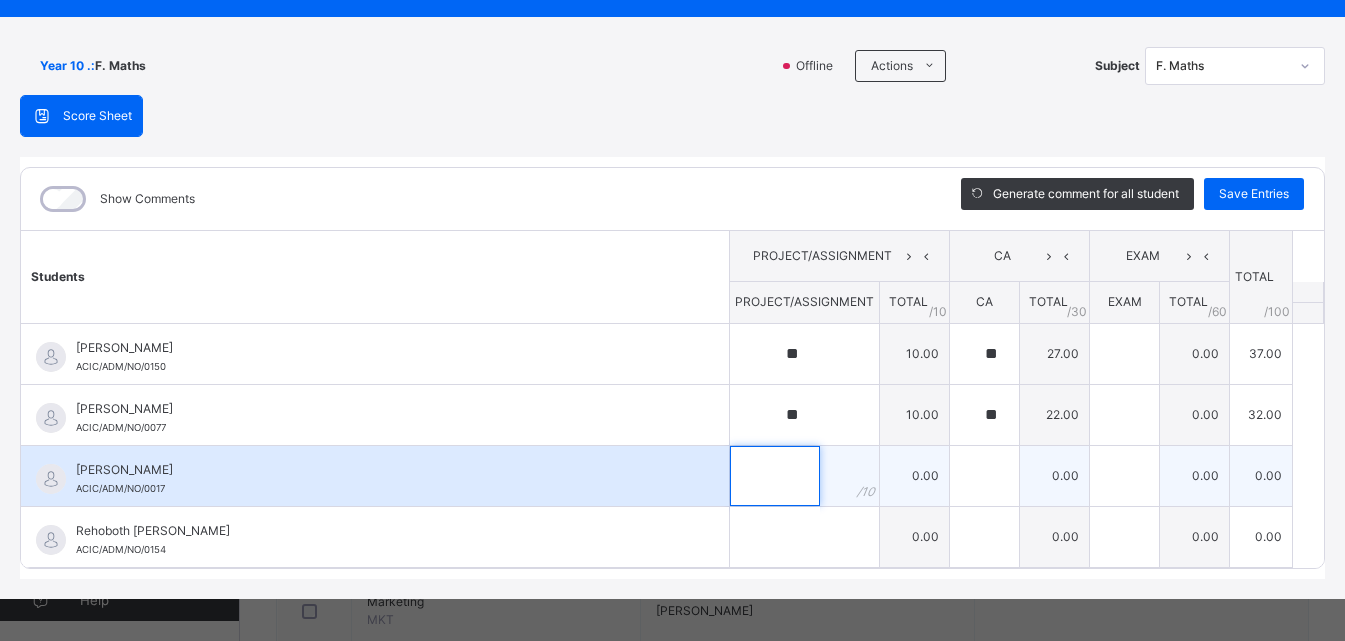 click at bounding box center [775, 476] 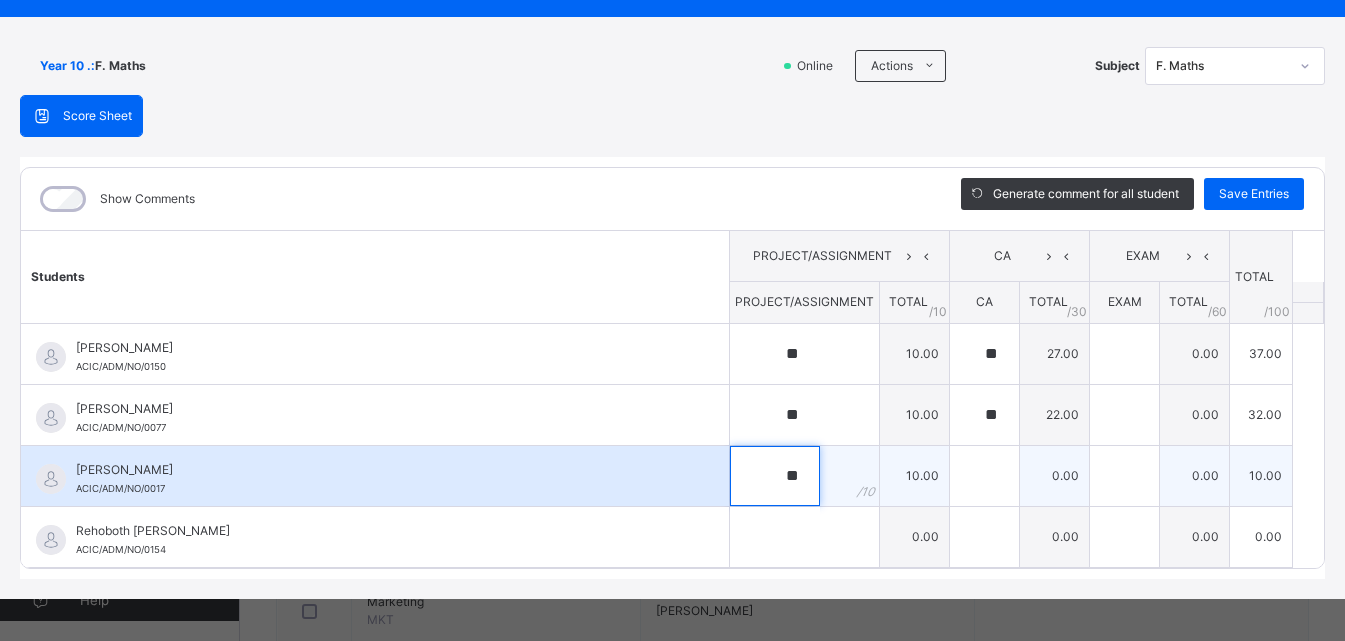 type on "**" 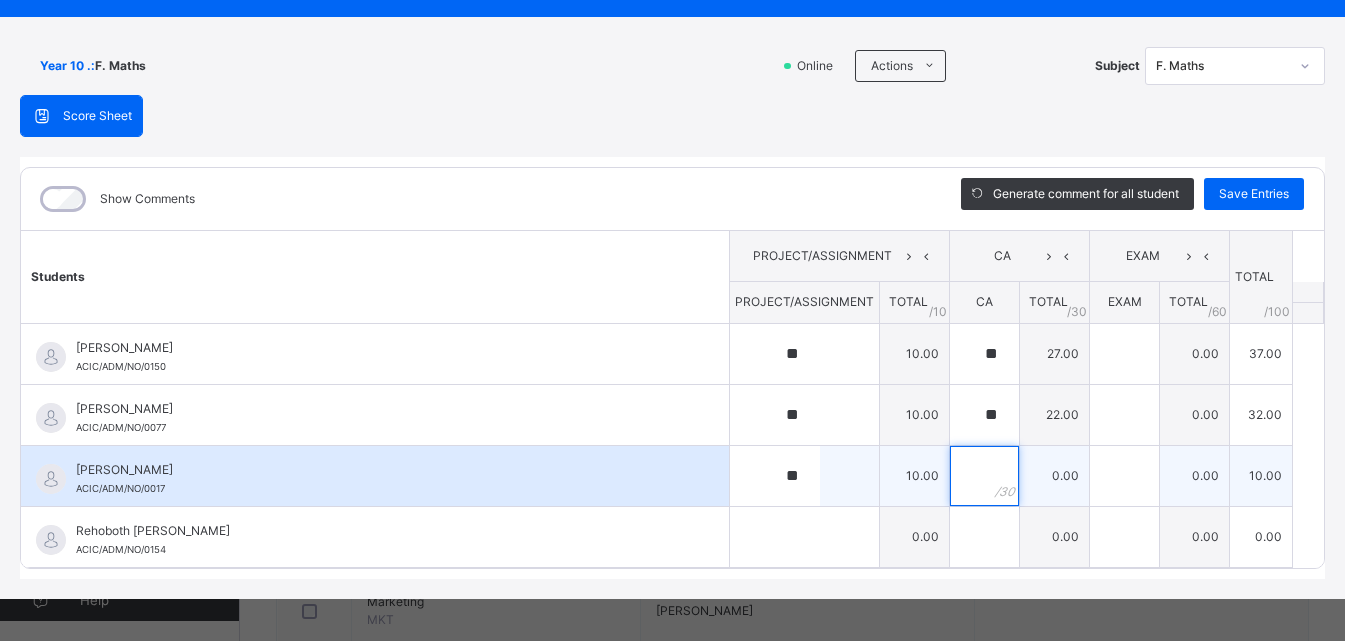 click at bounding box center [984, 476] 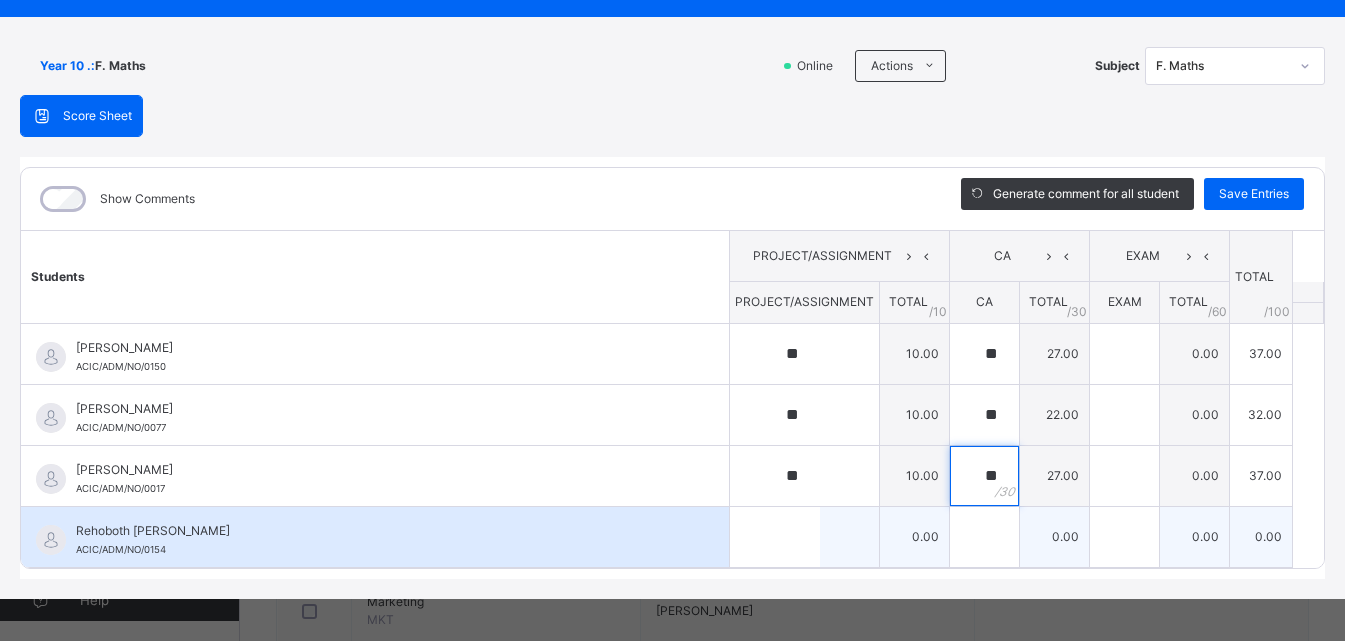type on "**" 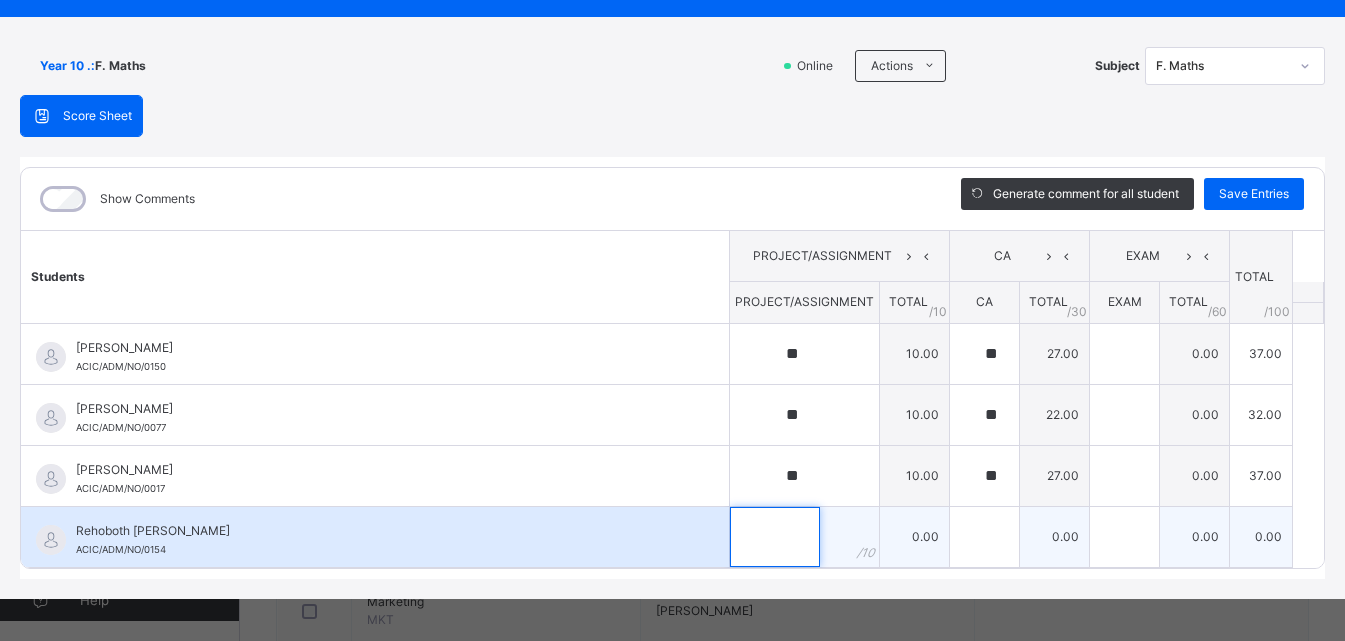 click at bounding box center (775, 537) 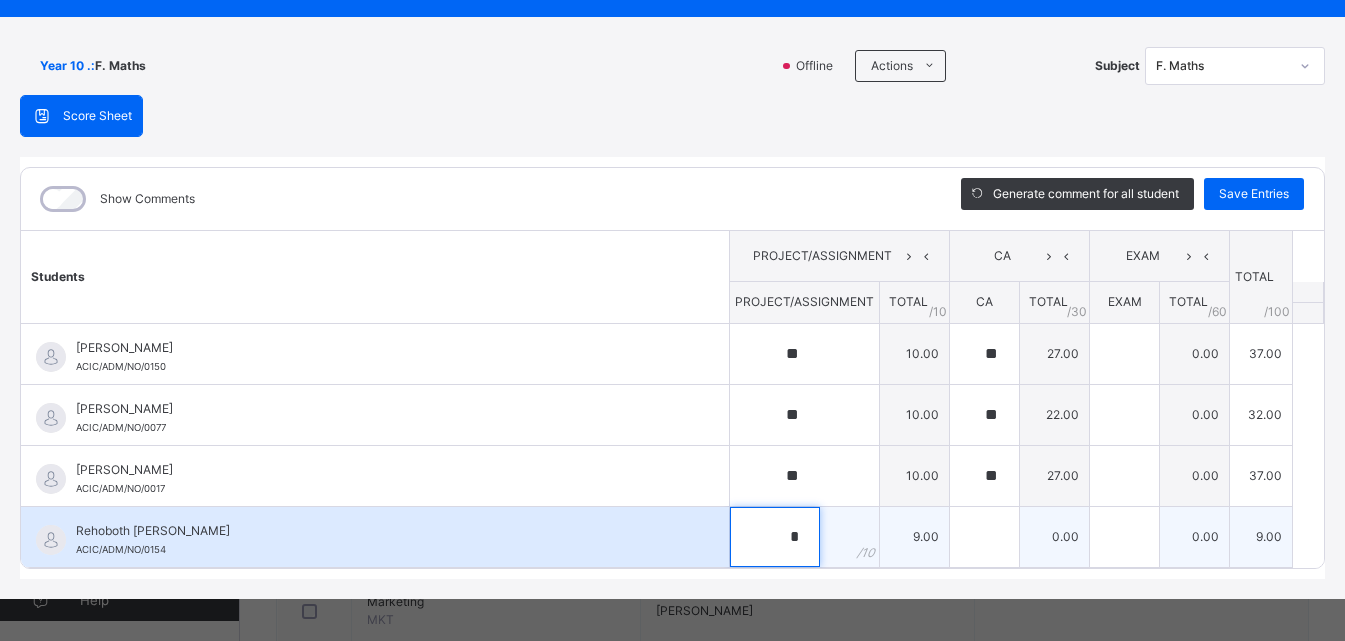 type on "*" 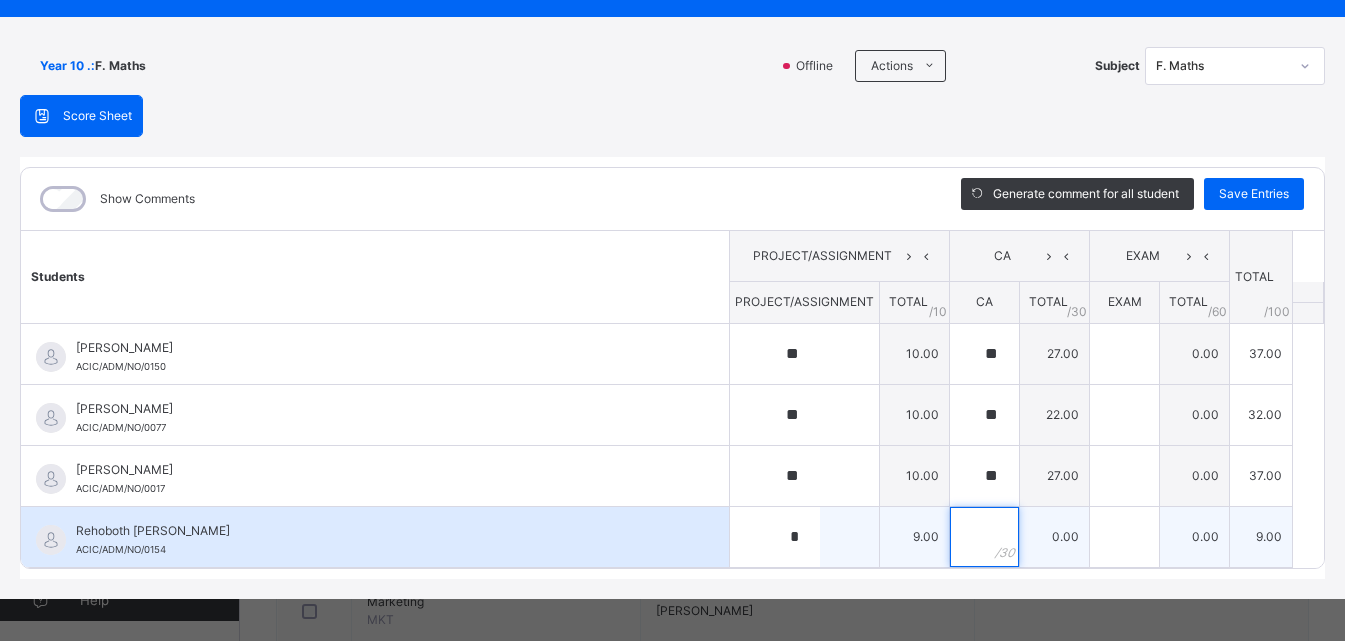 click at bounding box center (984, 537) 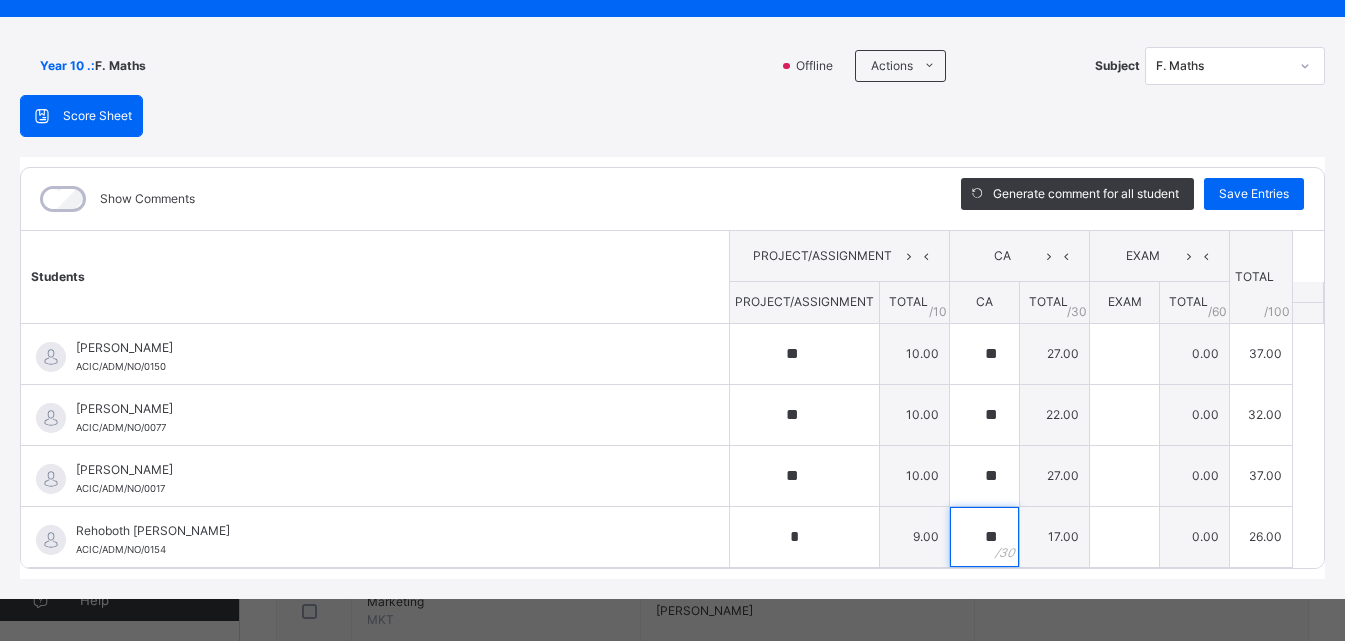 type on "**" 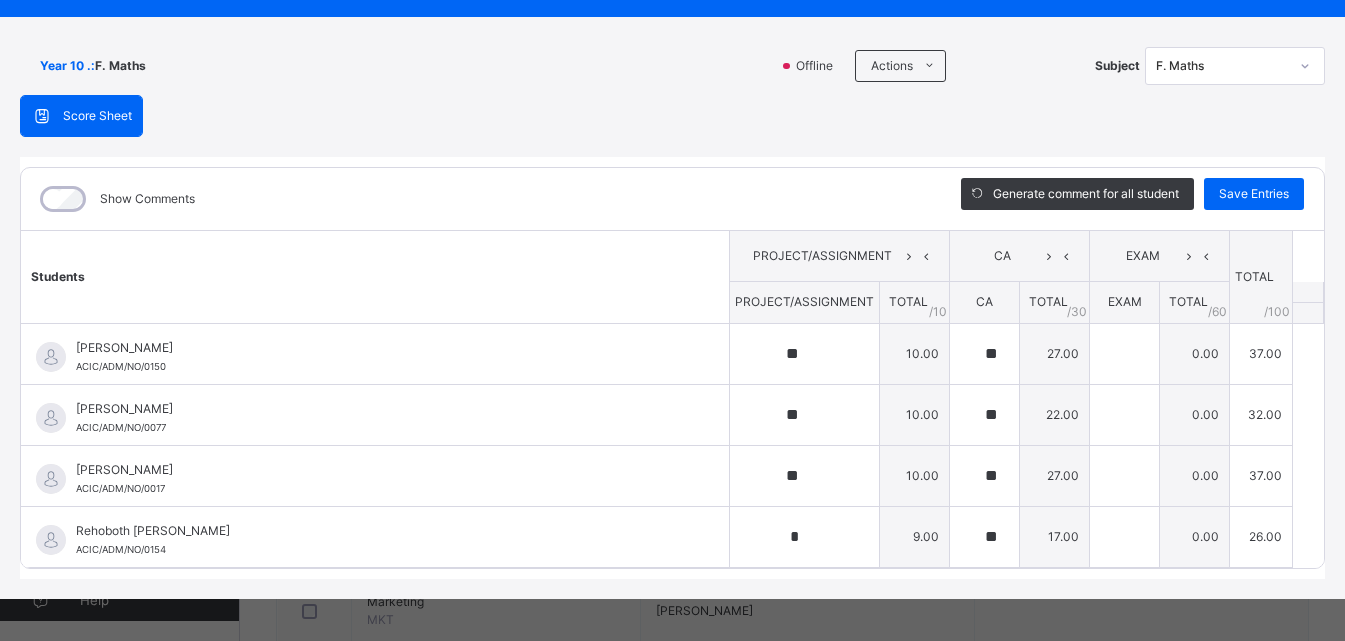 click on "Score Sheet Score Sheet Show Comments   Generate comment for all student   Save Entries Class Level:  Year 10   . Subject:  F. Maths Session:  2024/2025 Session Session:  Third Term Students PROJECT/ASSIGNMENT CA EXAM TOTAL /100 Comment PROJECT/ASSIGNMENT TOTAL / 10 CA TOTAL / 30 EXAM TOTAL / 60 Darren Eniola Mann ACIC/ADM/NO/0150 Darren Eniola Mann ACIC/ADM/NO/0150 ** 10.00 ** 27.00 0.00 37.00 Generate comment 0 / 250   ×   Subject Teacher’s Comment Generate and see in full the comment developed by the AI with an option to regenerate the comment JS Darren Eniola Mann   ACIC/ADM/NO/0150   Total 37.00  / 100.00 Sims Bot   Regenerate     Use this comment   FATIMA HASSAN UMAR ACIC/ADM/NO/0077 FATIMA HASSAN UMAR ACIC/ADM/NO/0077 ** 10.00 ** 22.00 0.00 32.00 Generate comment 0 / 250   ×   Subject Teacher’s Comment Generate and see in full the comment developed by the AI with an option to regenerate the comment JS FATIMA HASSAN UMAR   ACIC/ADM/NO/0077   Total 32.00  / 100.00 Sims Bot   Regenerate       ** **" at bounding box center (672, 337) 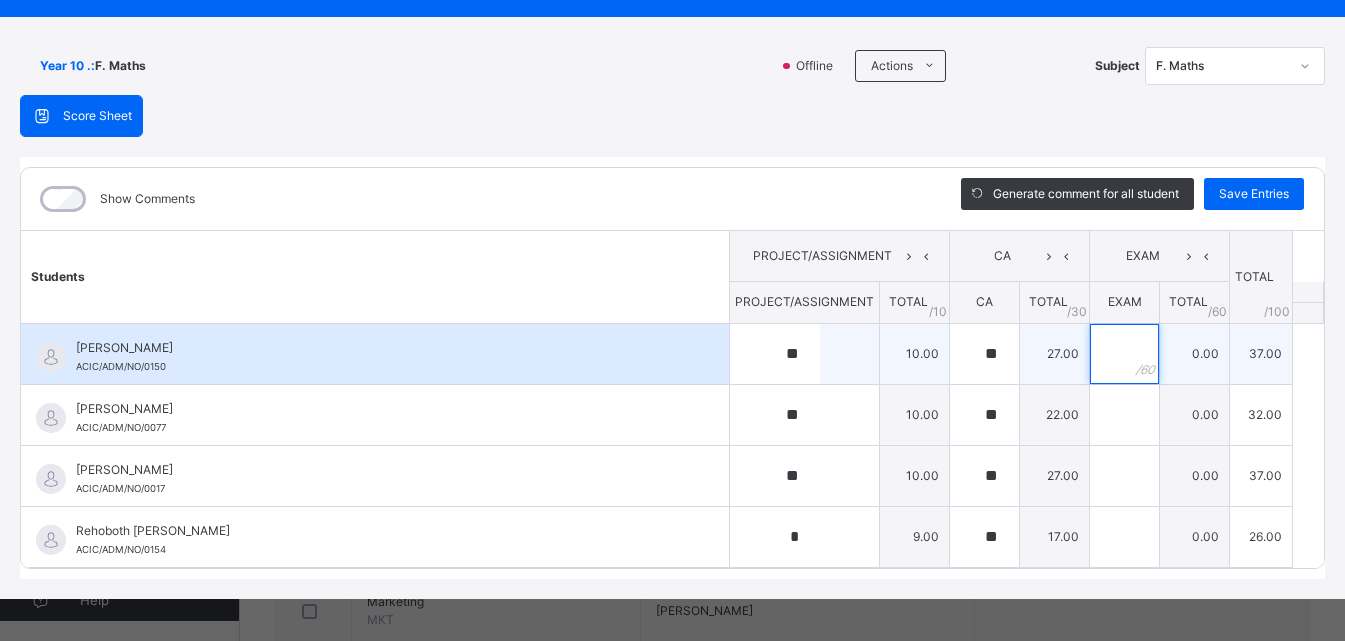 click at bounding box center [1124, 354] 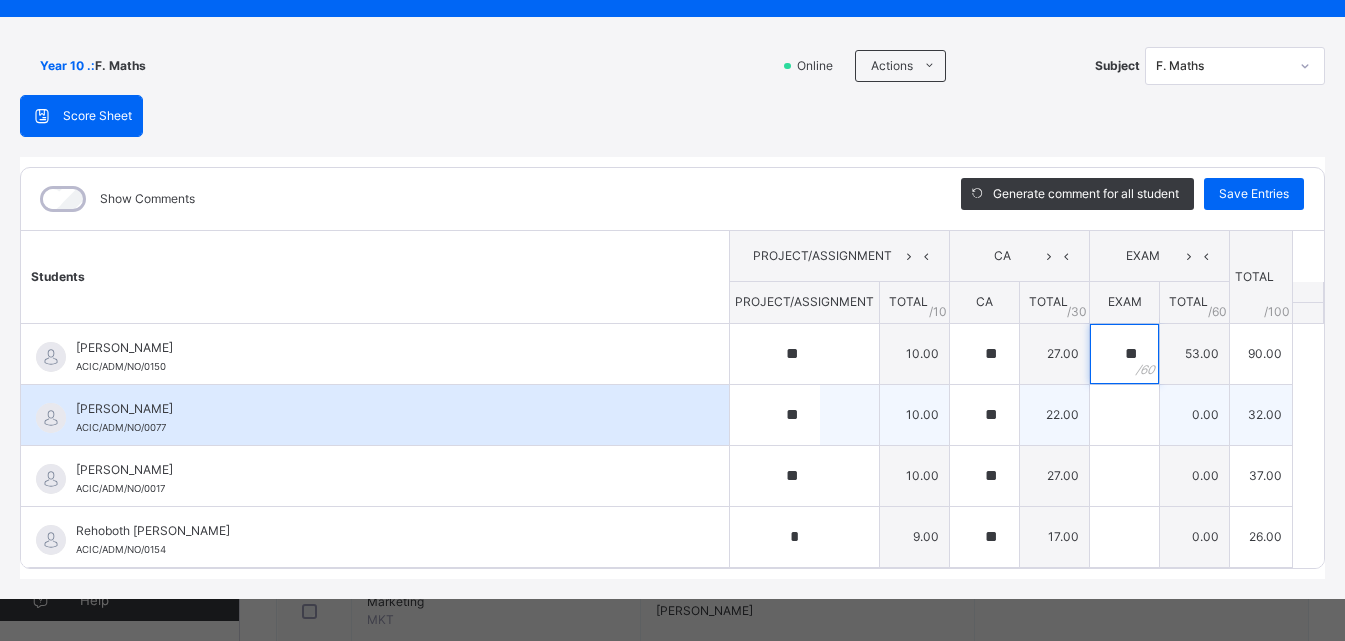 type on "**" 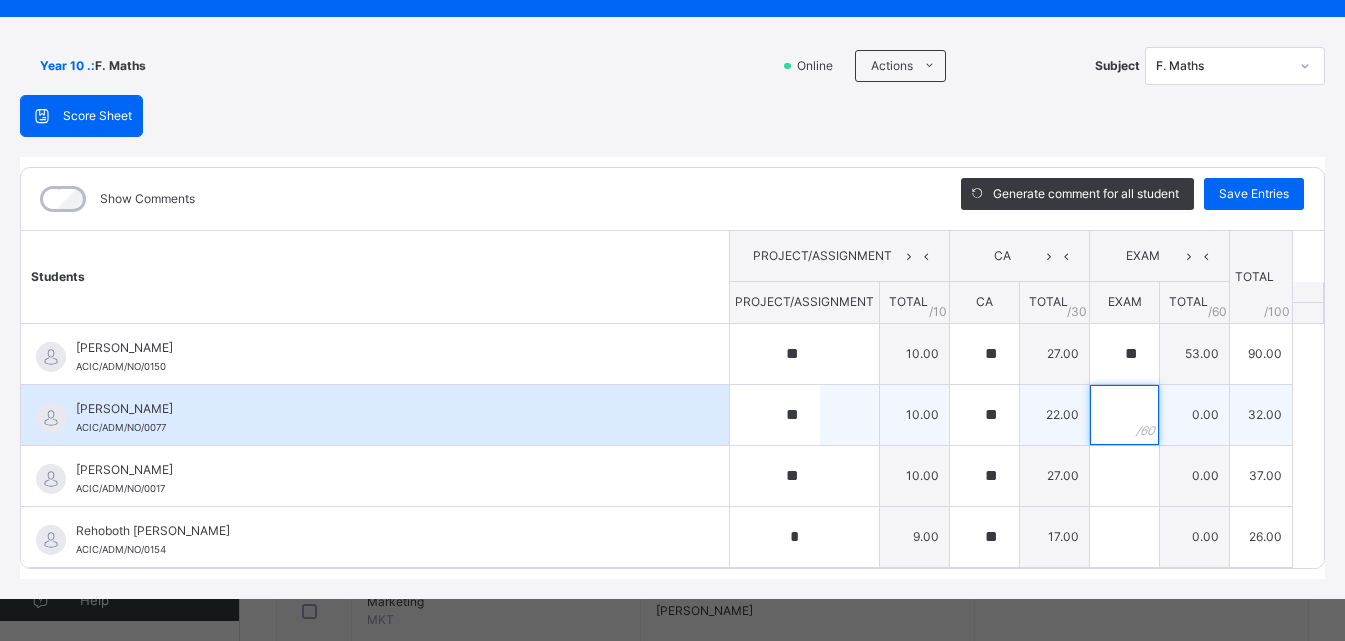 click at bounding box center (1124, 415) 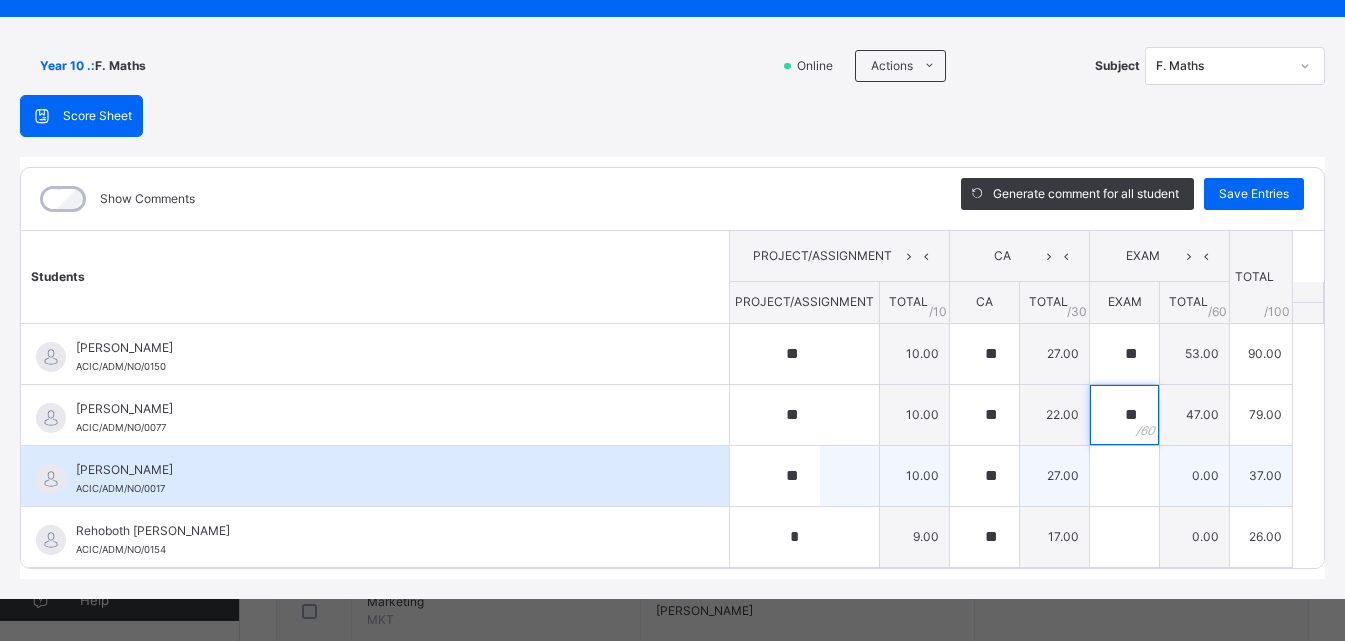 type on "**" 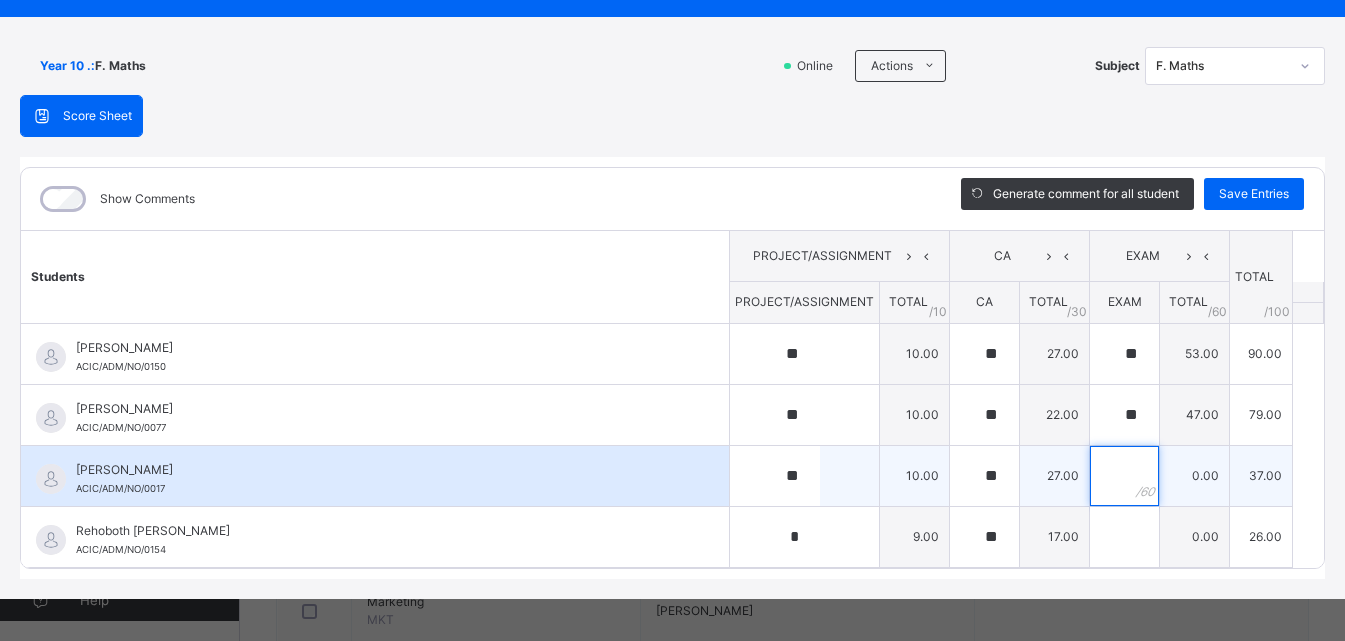 click at bounding box center (1124, 476) 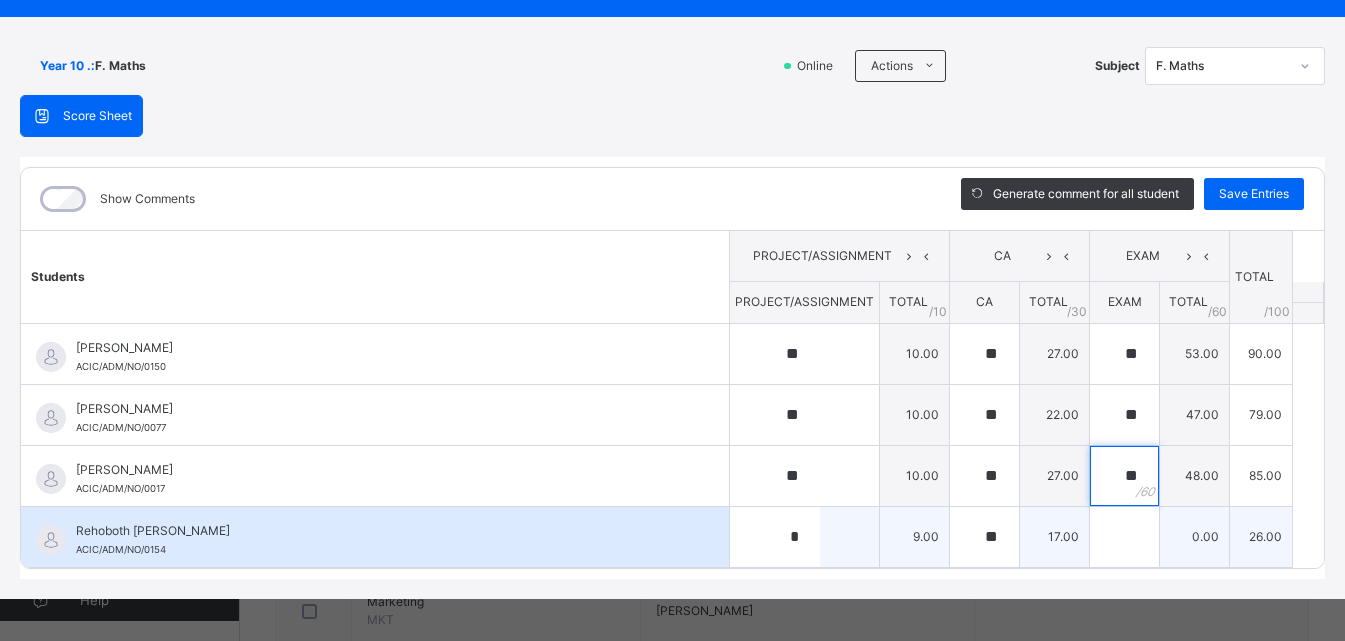 type on "**" 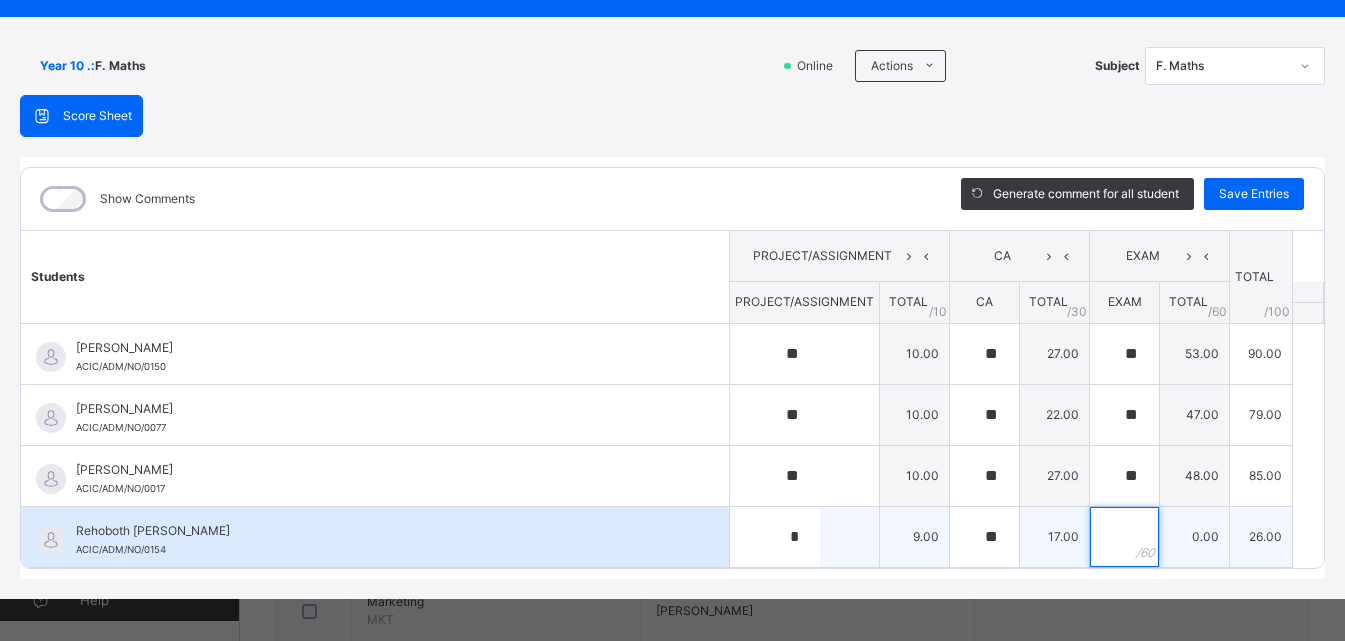 click at bounding box center (1124, 537) 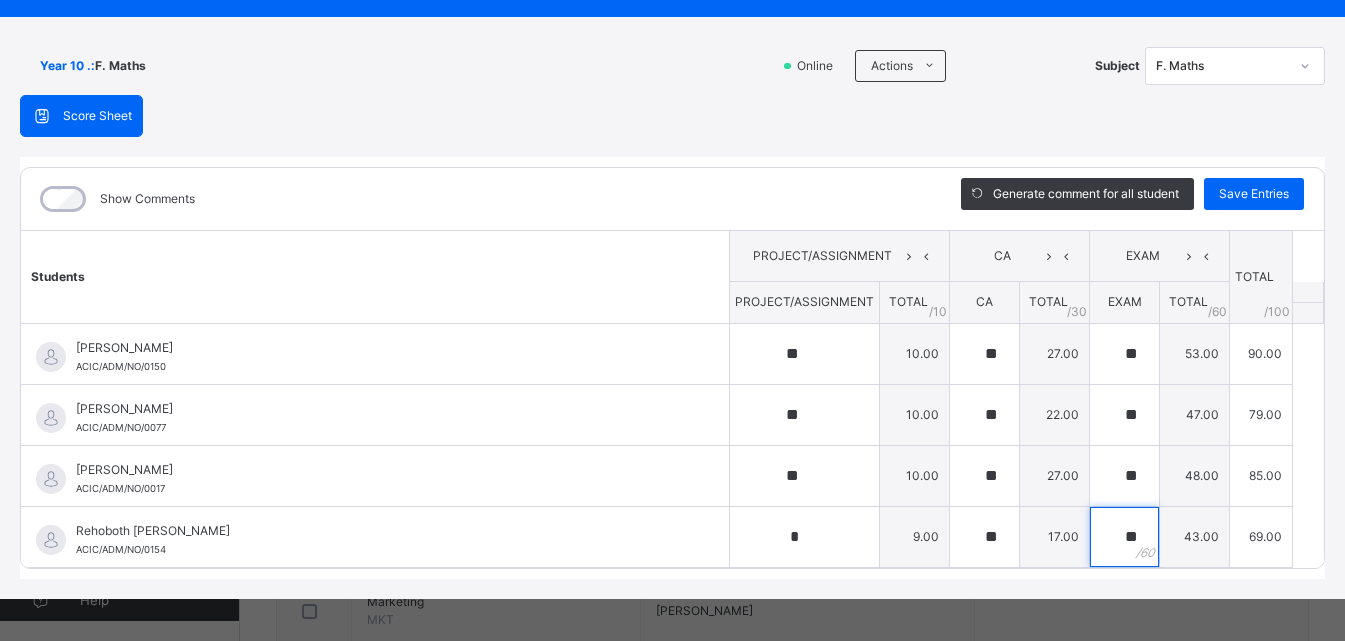 type on "**" 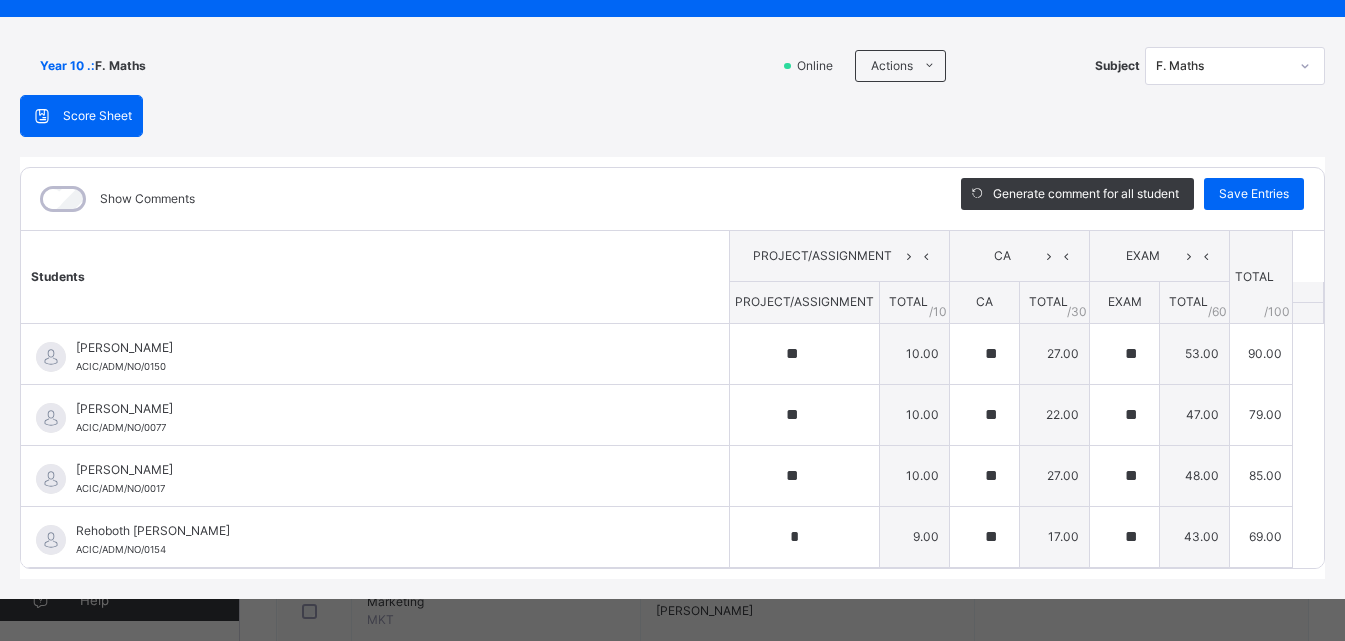 click on "Score Sheet Score Sheet Show Comments   Generate comment for all student   Save Entries Class Level:  Year 10   . Subject:  F. Maths Session:  2024/2025 Session Session:  Third Term Students PROJECT/ASSIGNMENT CA EXAM TOTAL /100 Comment PROJECT/ASSIGNMENT TOTAL / 10 CA TOTAL / 30 EXAM TOTAL / 60 Darren Eniola Mann ACIC/ADM/NO/0150 Darren Eniola Mann ACIC/ADM/NO/0150 ** 10.00 ** 27.00 ** 53.00 90.00 Generate comment 0 / 250   ×   Subject Teacher’s Comment Generate and see in full the comment developed by the AI with an option to regenerate the comment JS Darren Eniola Mann   ACIC/ADM/NO/0150   Total 90.00  / 100.00 Sims Bot   Regenerate     Use this comment   FATIMA HASSAN UMAR ACIC/ADM/NO/0077 FATIMA HASSAN UMAR ACIC/ADM/NO/0077 ** 10.00 ** 22.00 ** 47.00 79.00 Generate comment 0 / 250   ×   Subject Teacher’s Comment Generate and see in full the comment developed by the AI with an option to regenerate the comment JS FATIMA HASSAN UMAR   ACIC/ADM/NO/0077   Total 79.00  / 100.00 Sims Bot   Regenerate" at bounding box center (672, 337) 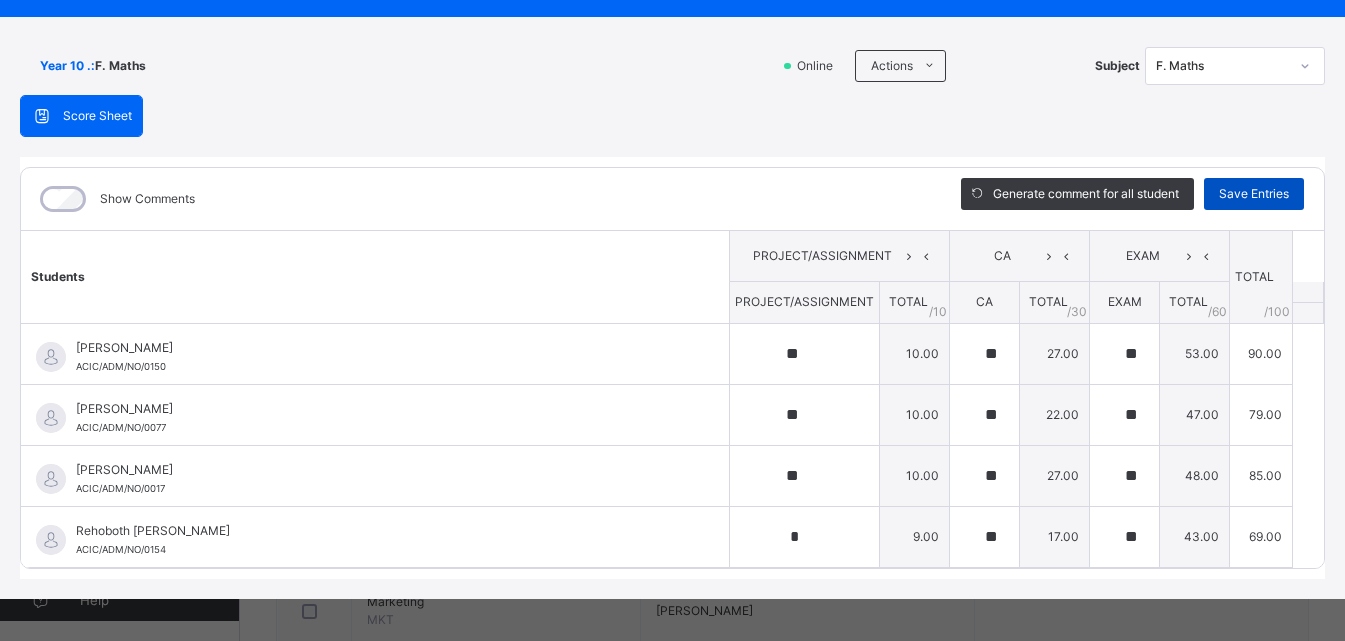 click on "Save Entries" at bounding box center (1254, 194) 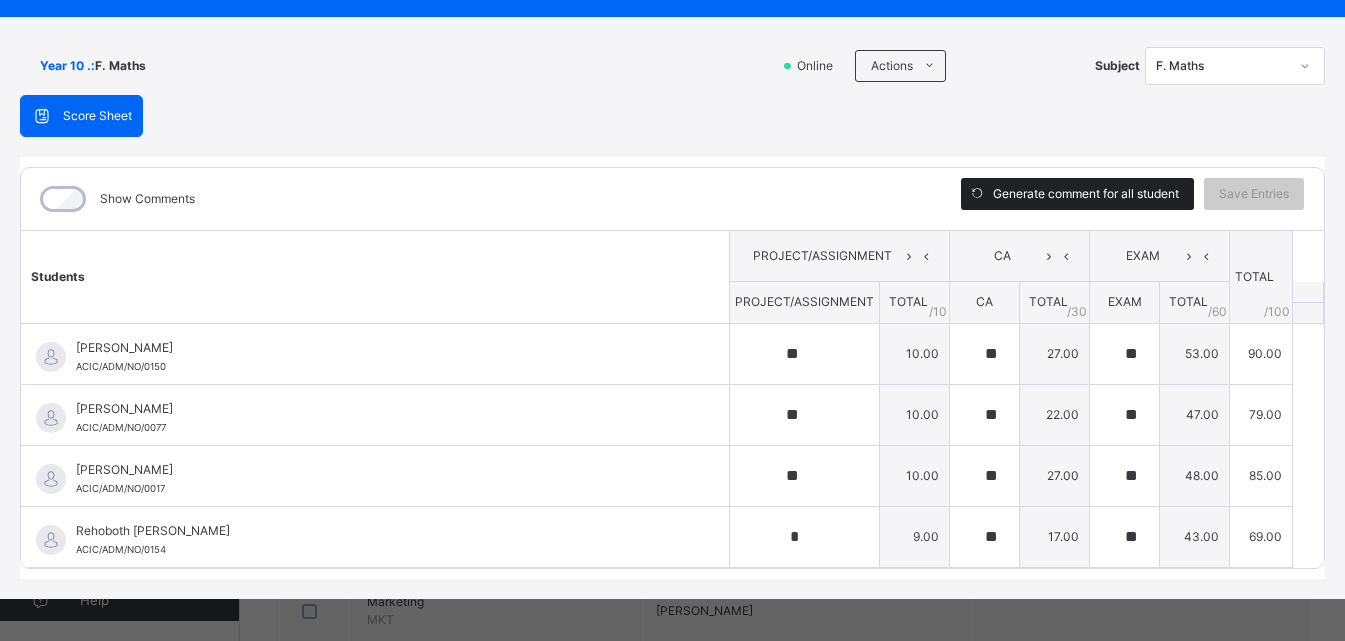 click on "Generate comment for all student" at bounding box center [1086, 194] 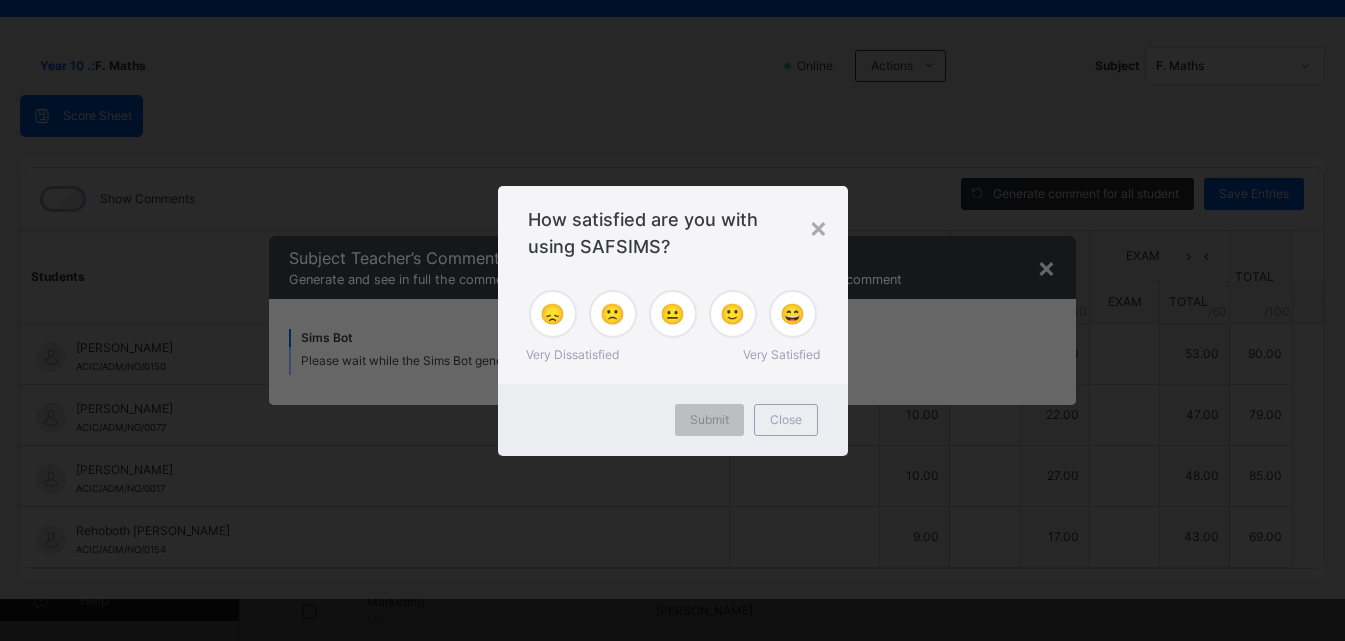 type on "**" 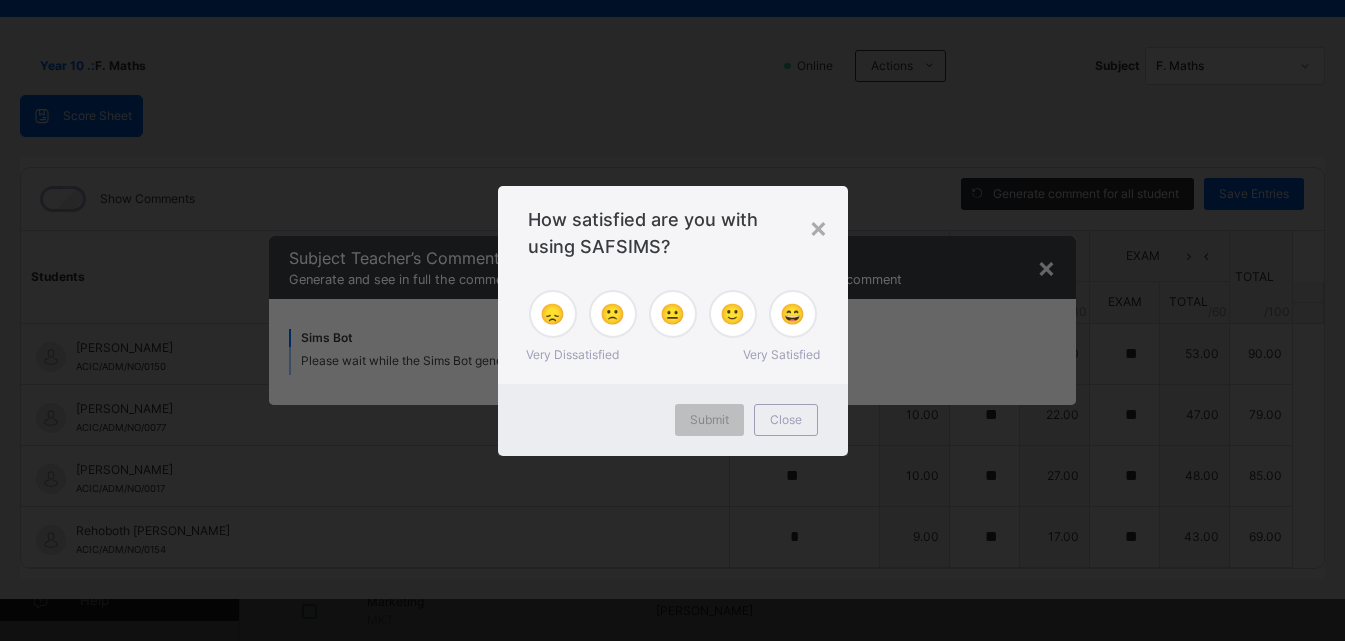 click on "Close" at bounding box center (786, 420) 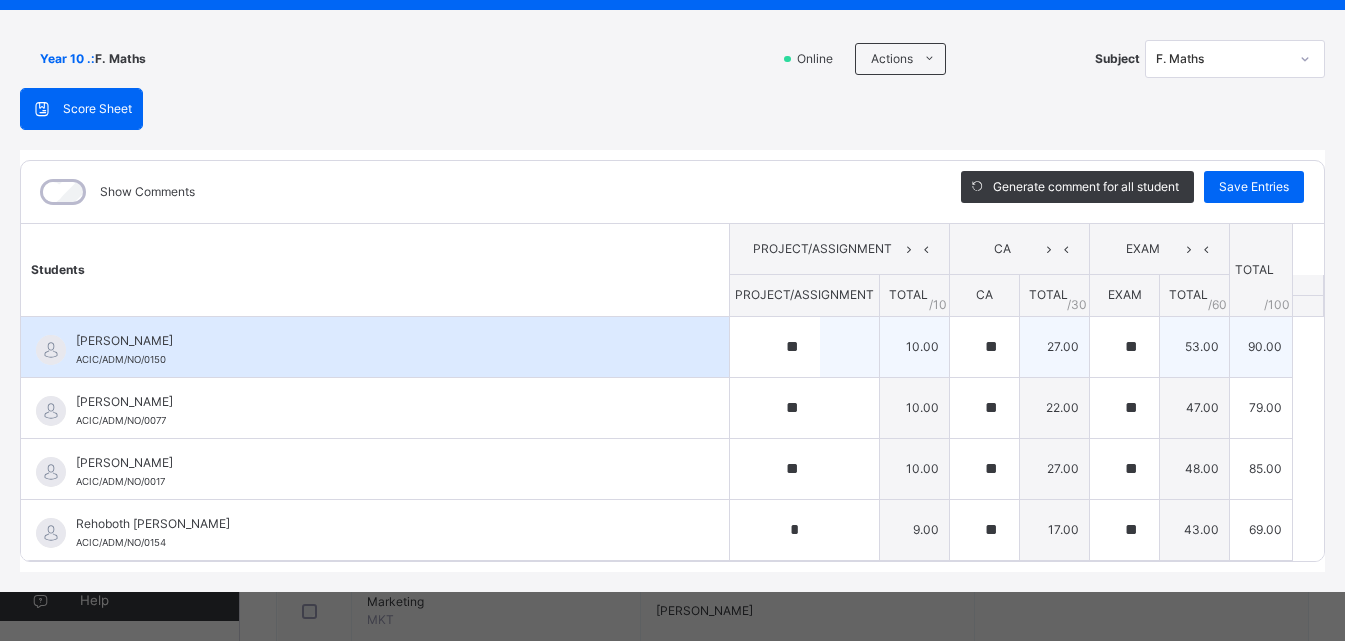 scroll, scrollTop: 108, scrollLeft: 0, axis: vertical 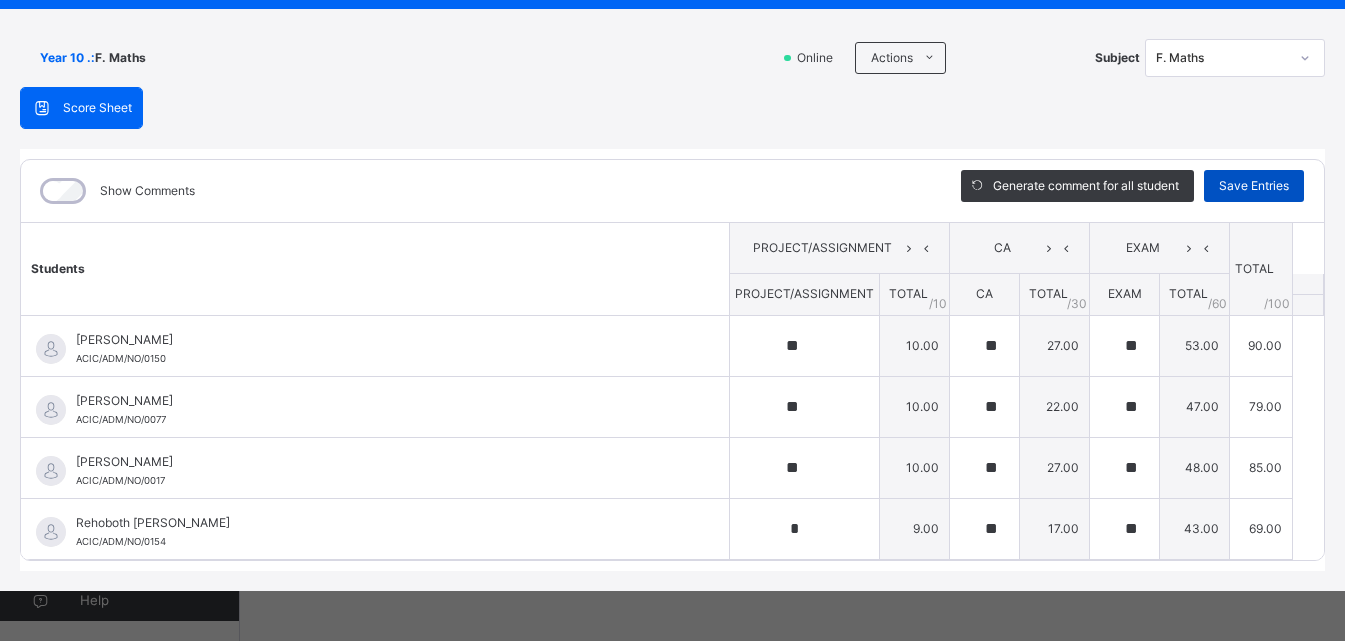 click on "Save Entries" at bounding box center (1254, 186) 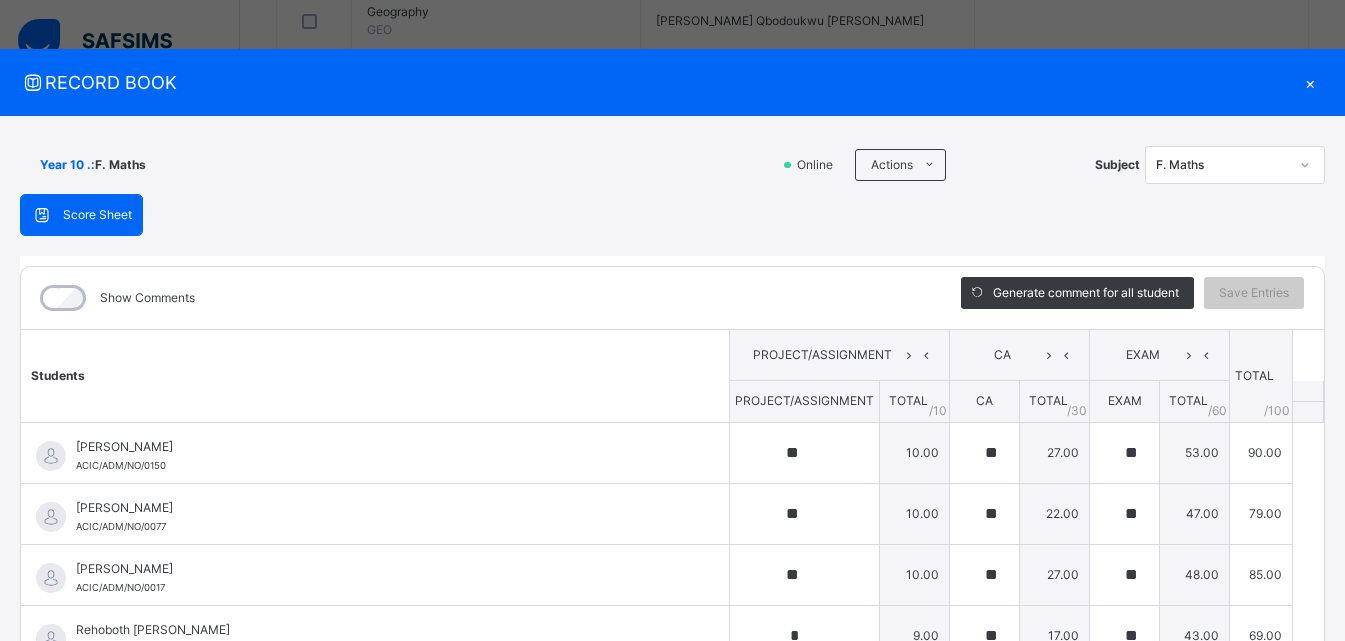 scroll, scrollTop: 0, scrollLeft: 0, axis: both 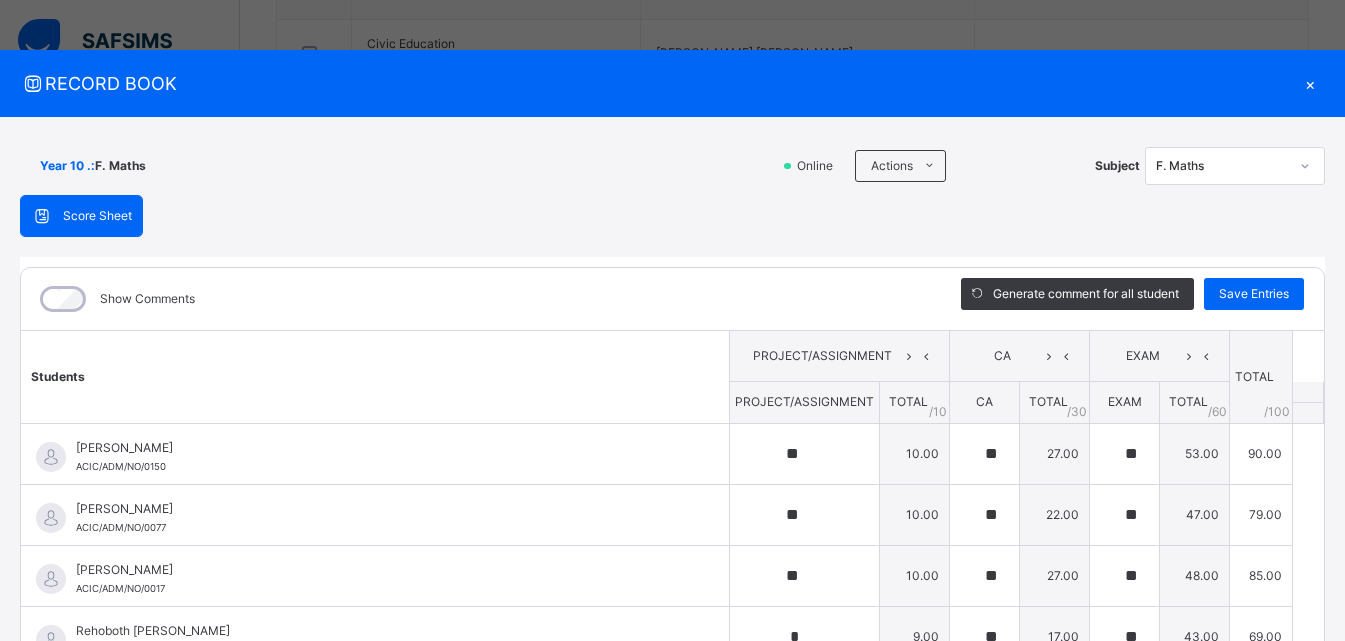 click on "×" at bounding box center [1310, 83] 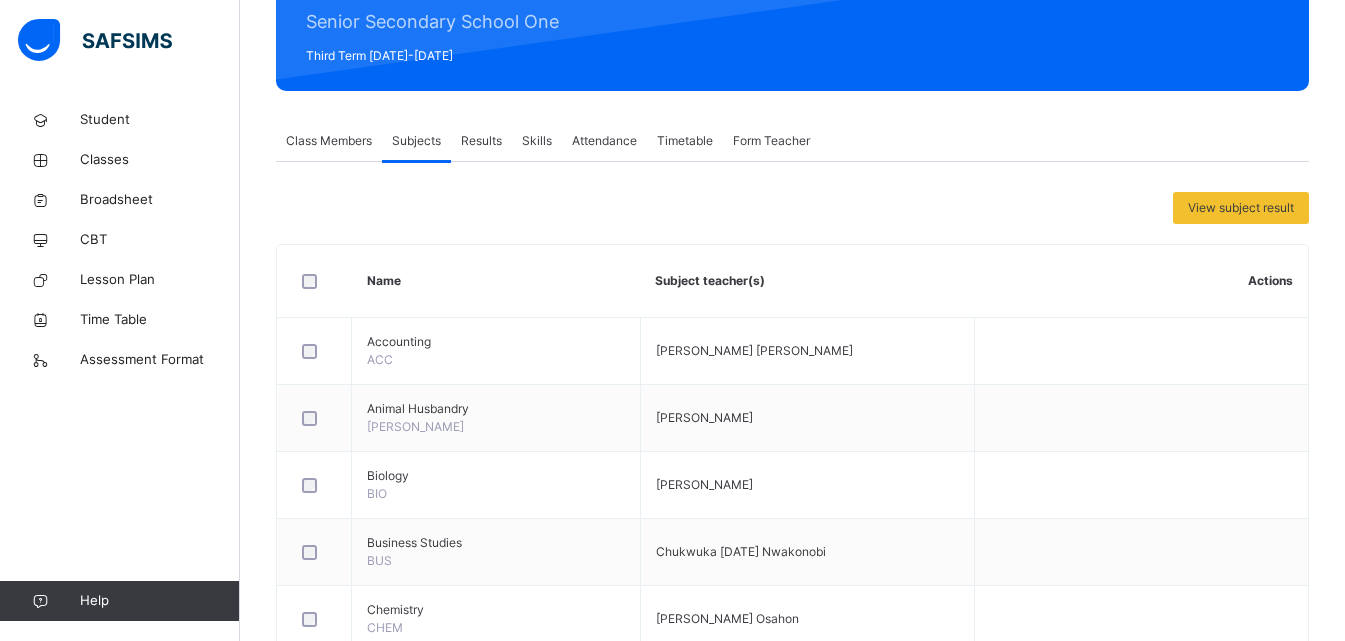 scroll, scrollTop: 0, scrollLeft: 0, axis: both 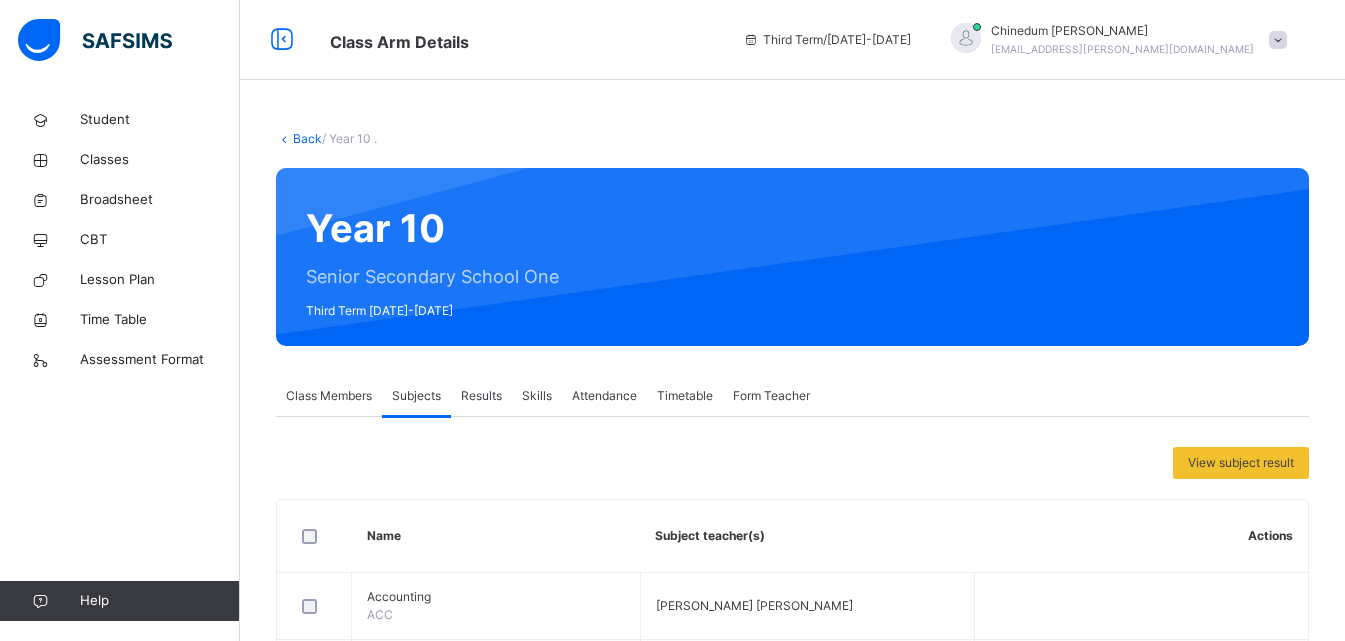 click on "Back" at bounding box center [307, 138] 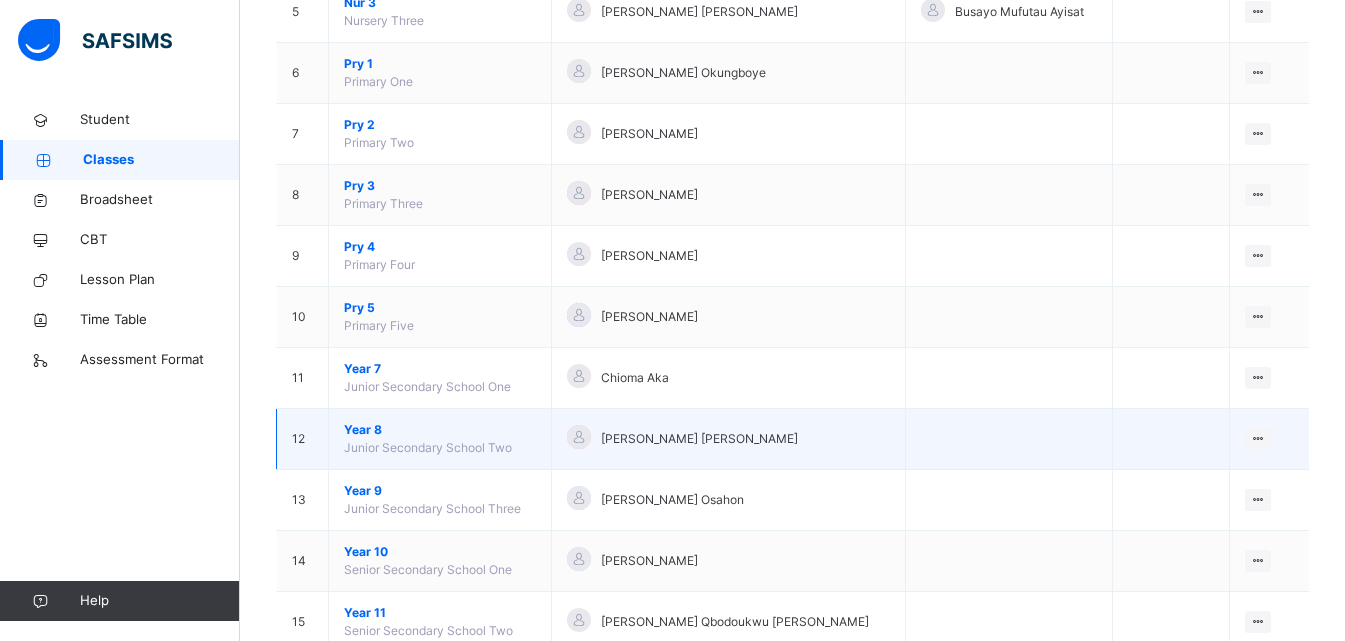scroll, scrollTop: 623, scrollLeft: 0, axis: vertical 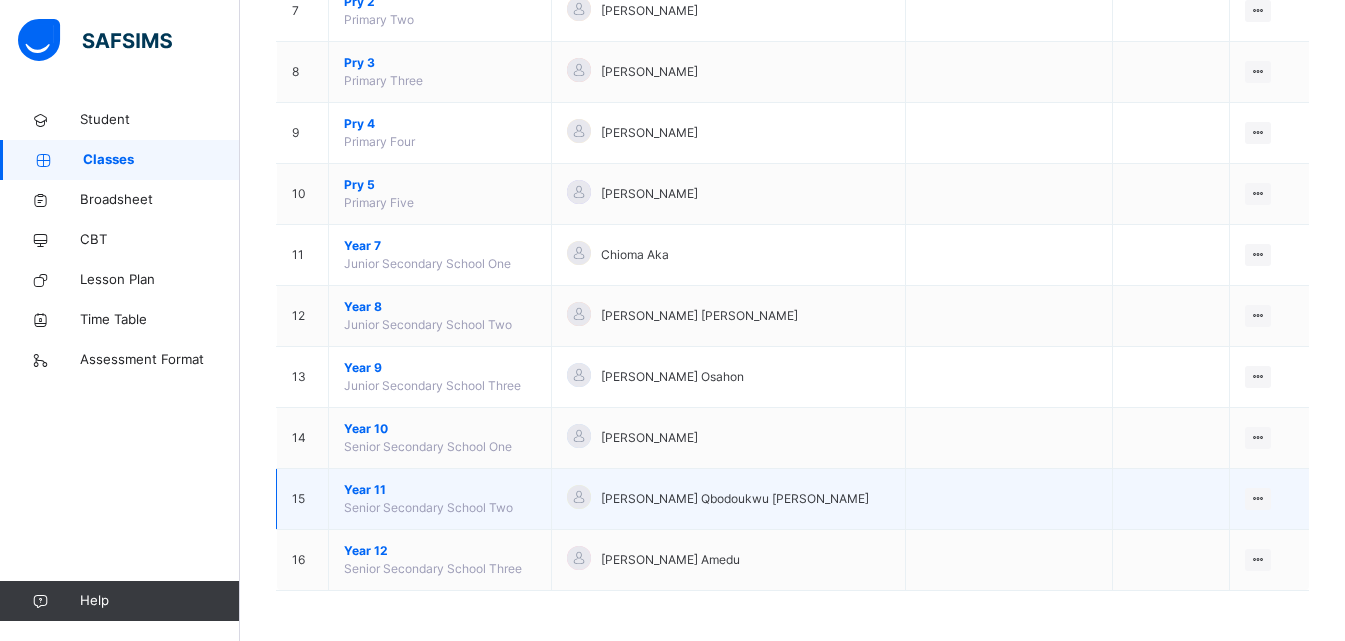click on "Year 11" at bounding box center [440, 490] 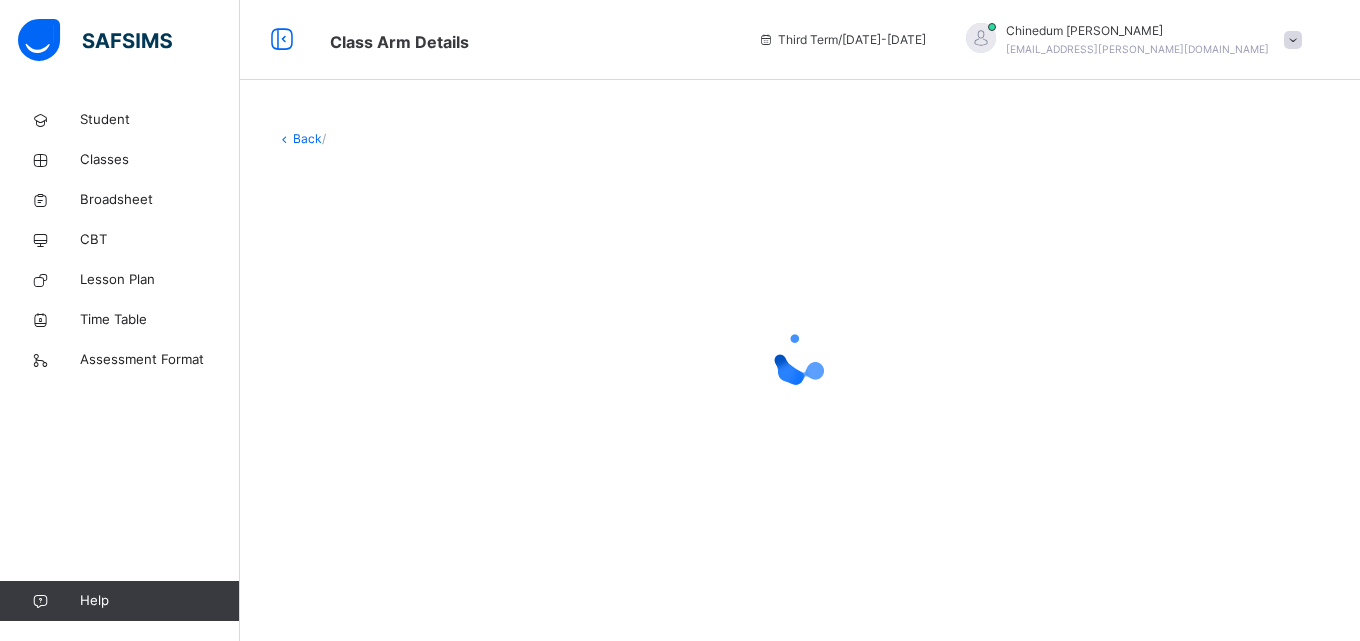 click at bounding box center (800, 358) 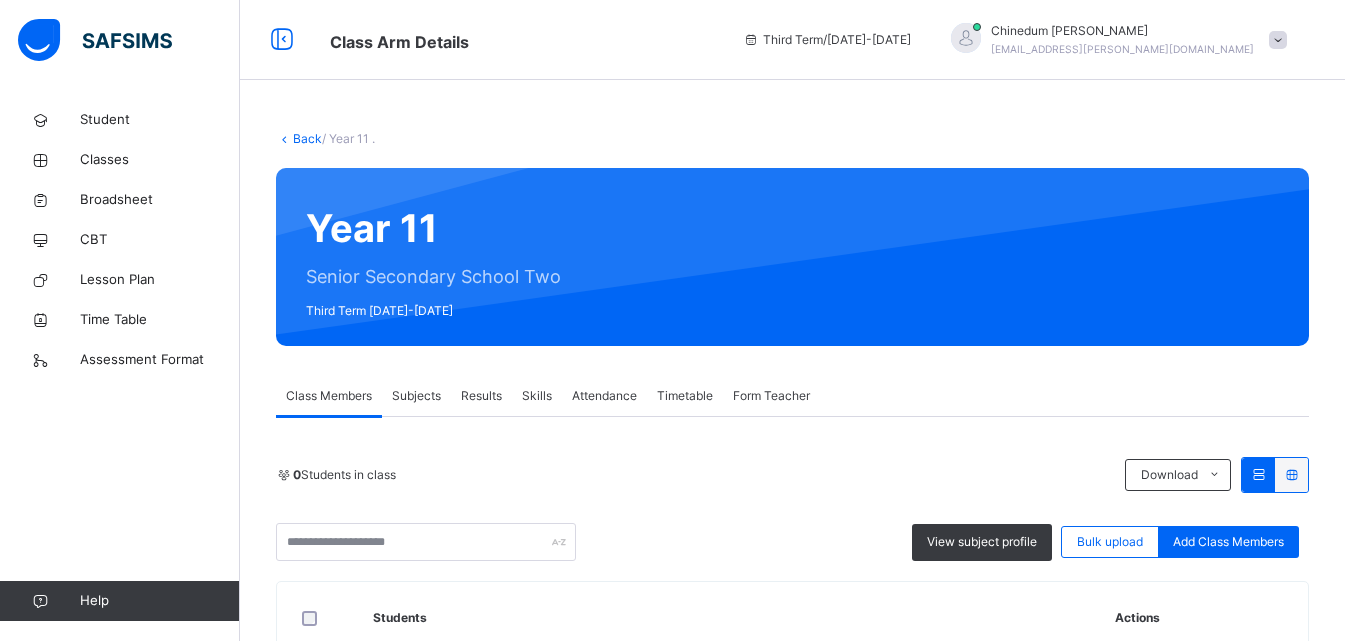 click on "Subjects" at bounding box center [416, 396] 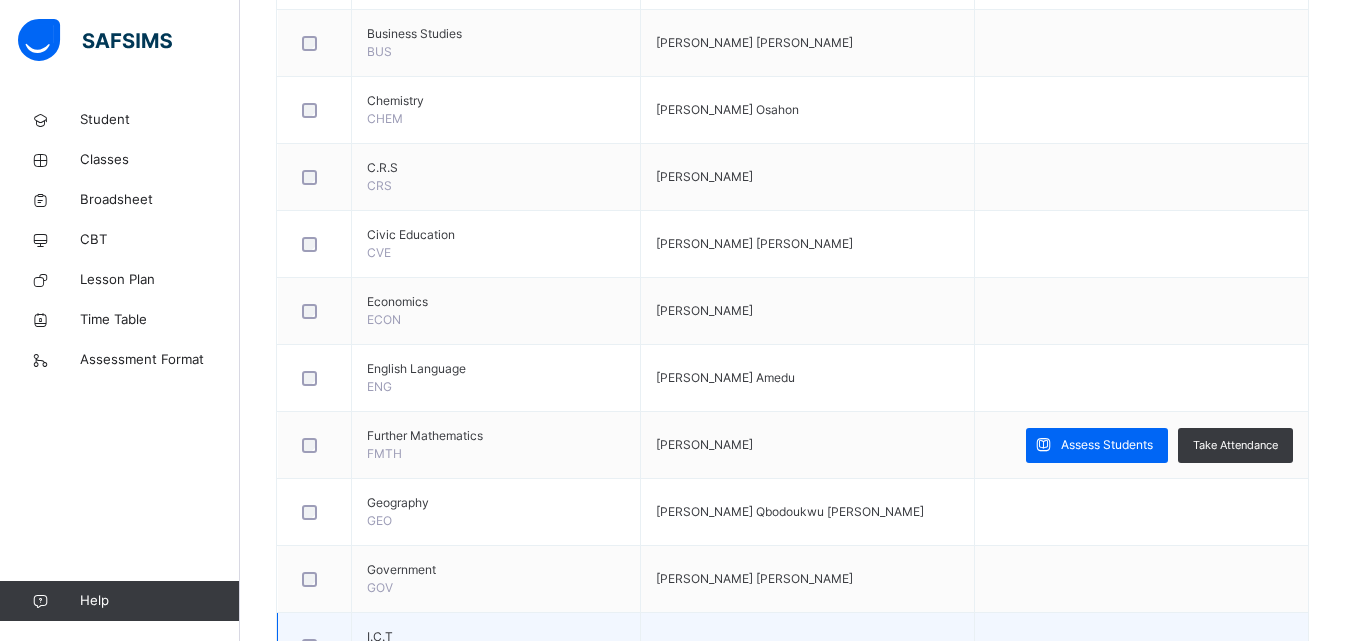 scroll, scrollTop: 1000, scrollLeft: 0, axis: vertical 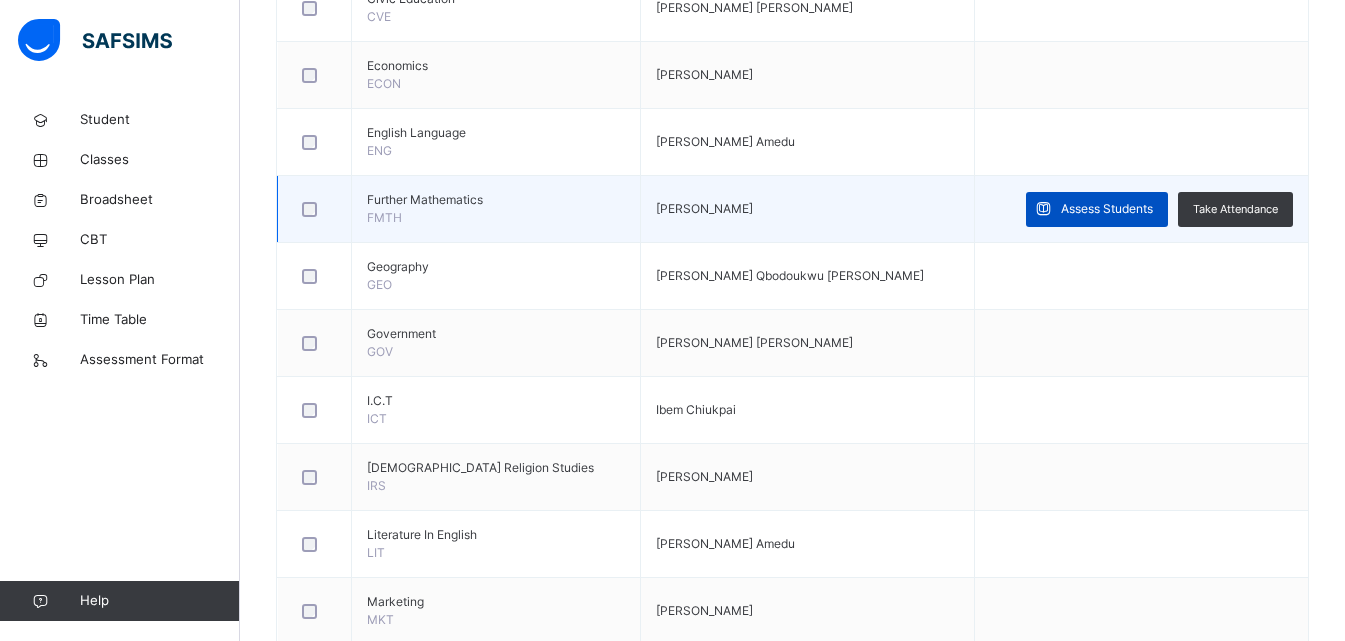 click on "Assess Students" at bounding box center [1097, 209] 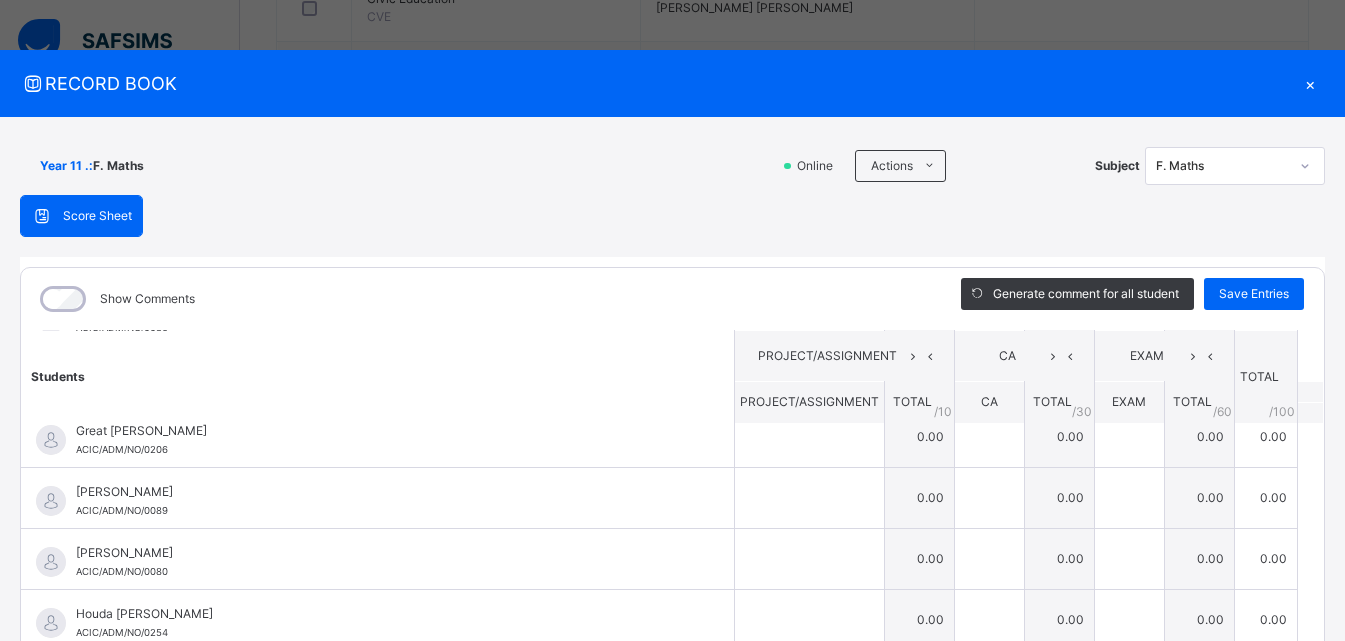 scroll, scrollTop: 0, scrollLeft: 0, axis: both 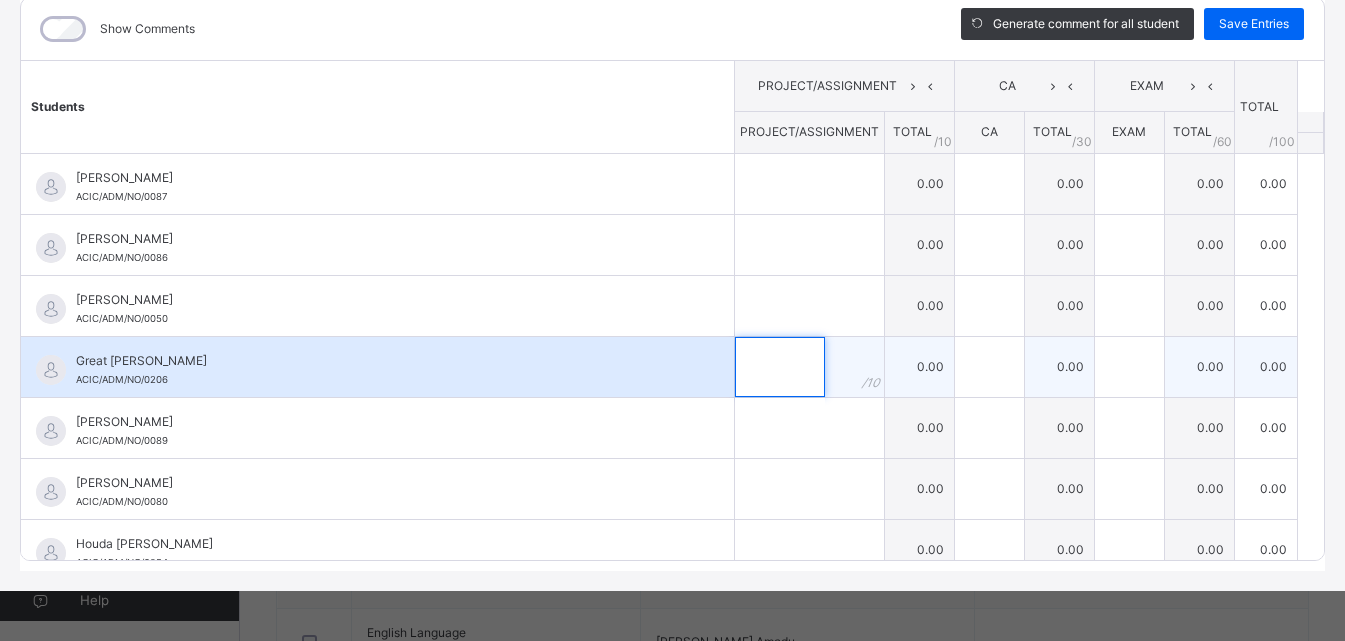 click at bounding box center (780, 367) 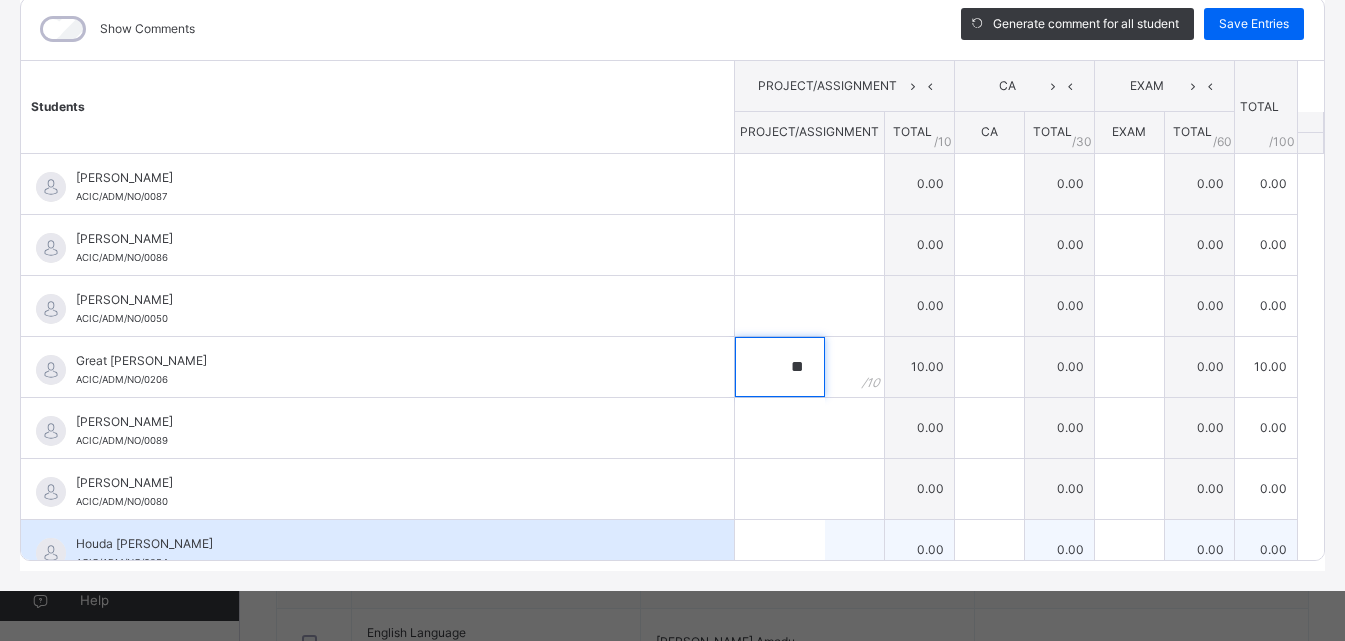 type on "**" 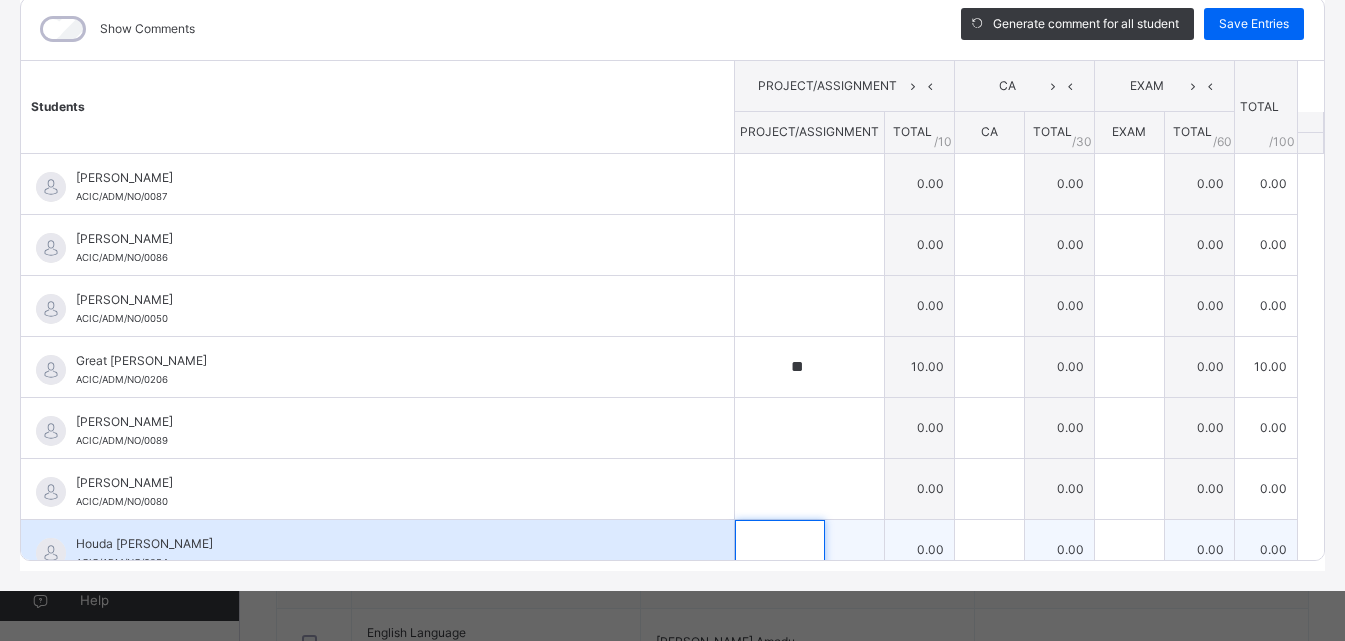 click at bounding box center (780, 550) 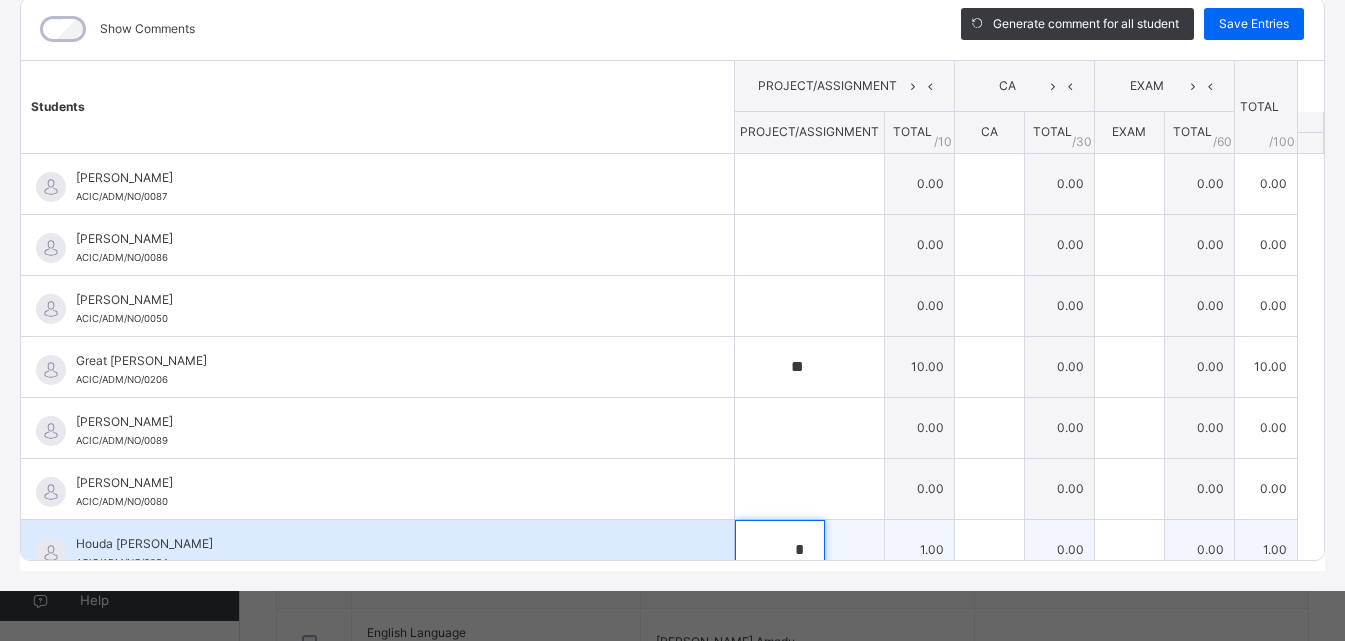 type on "**" 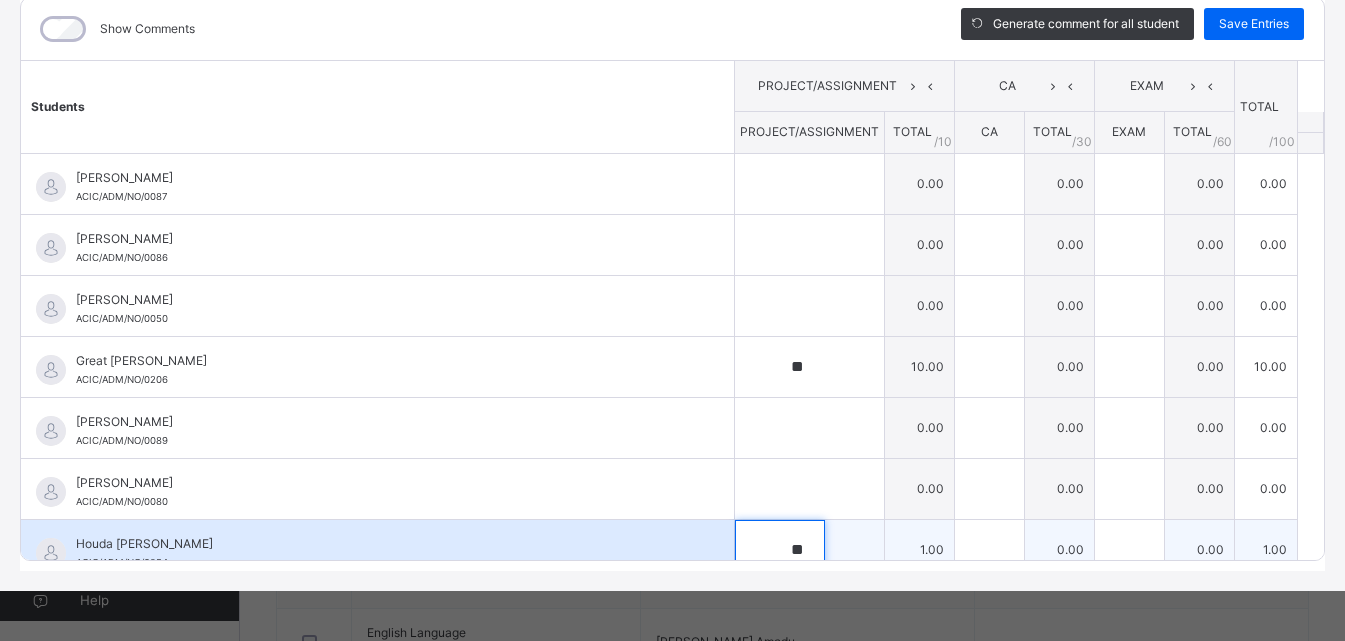 type 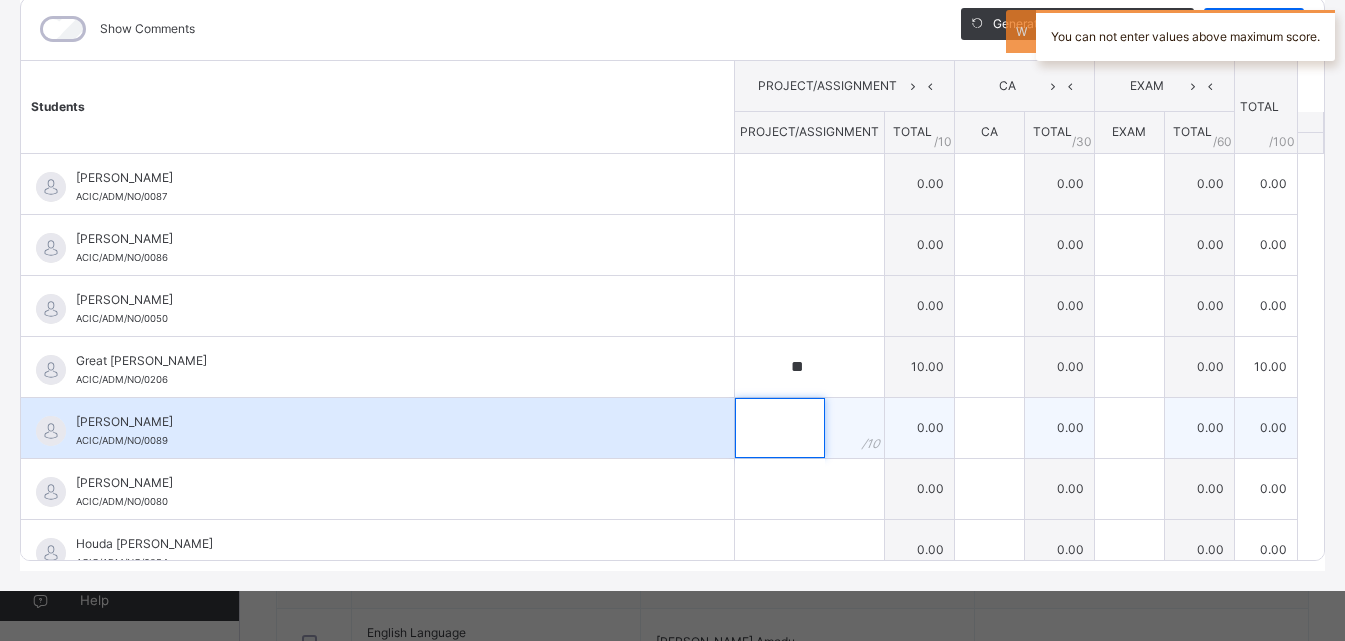 click at bounding box center (780, 428) 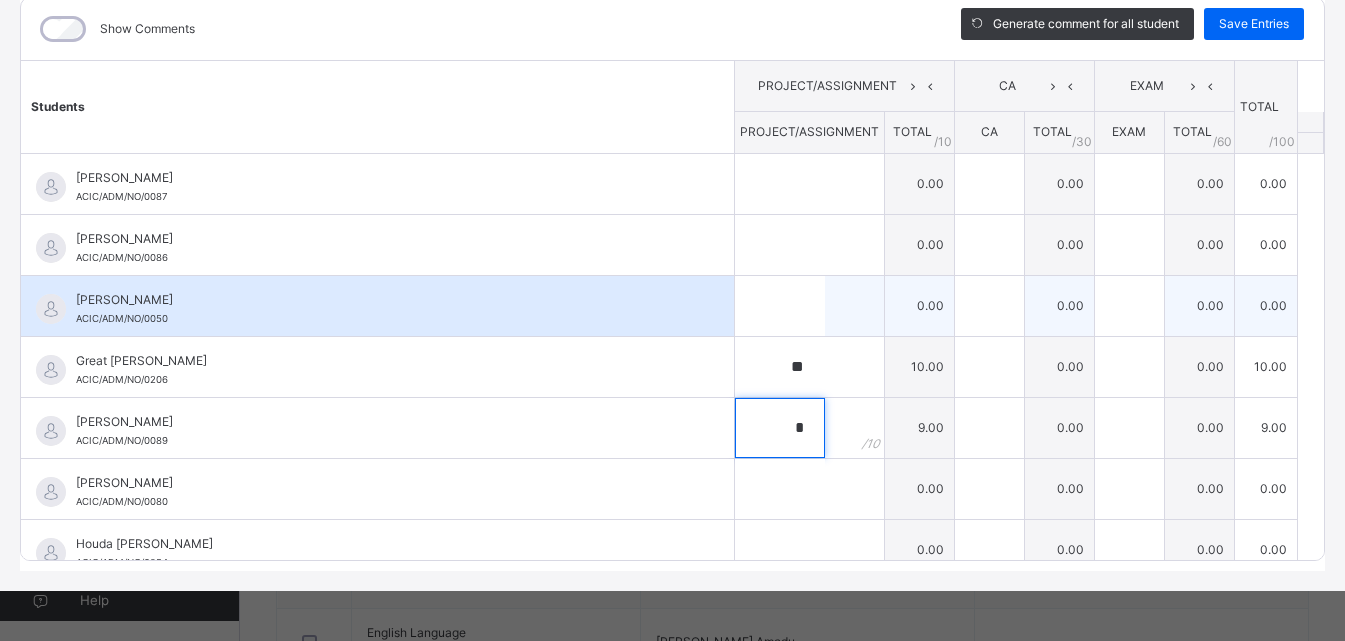 type on "*" 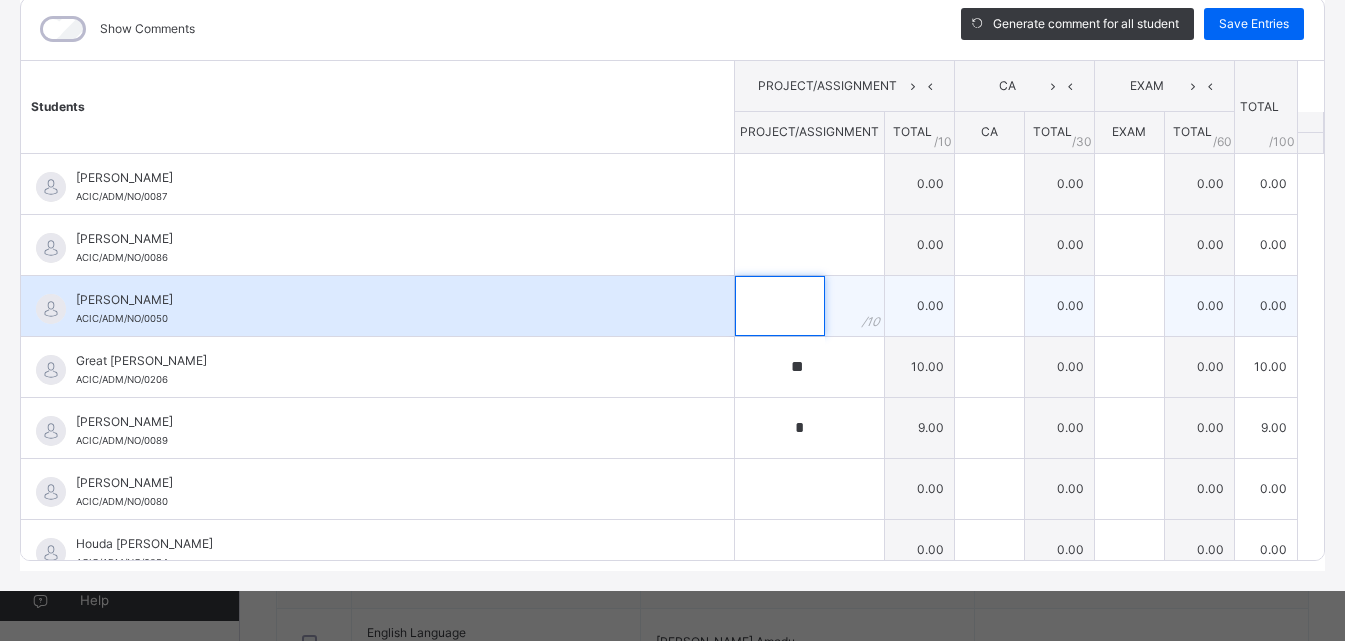 click at bounding box center [780, 306] 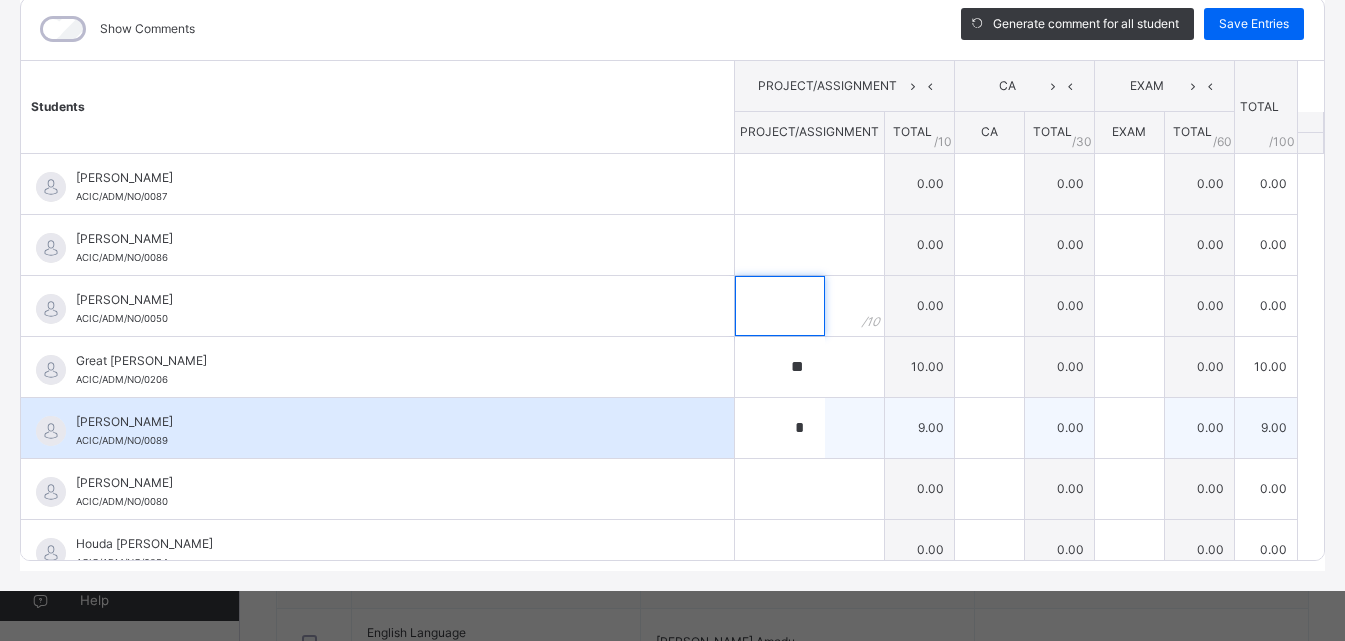 scroll, scrollTop: 100, scrollLeft: 0, axis: vertical 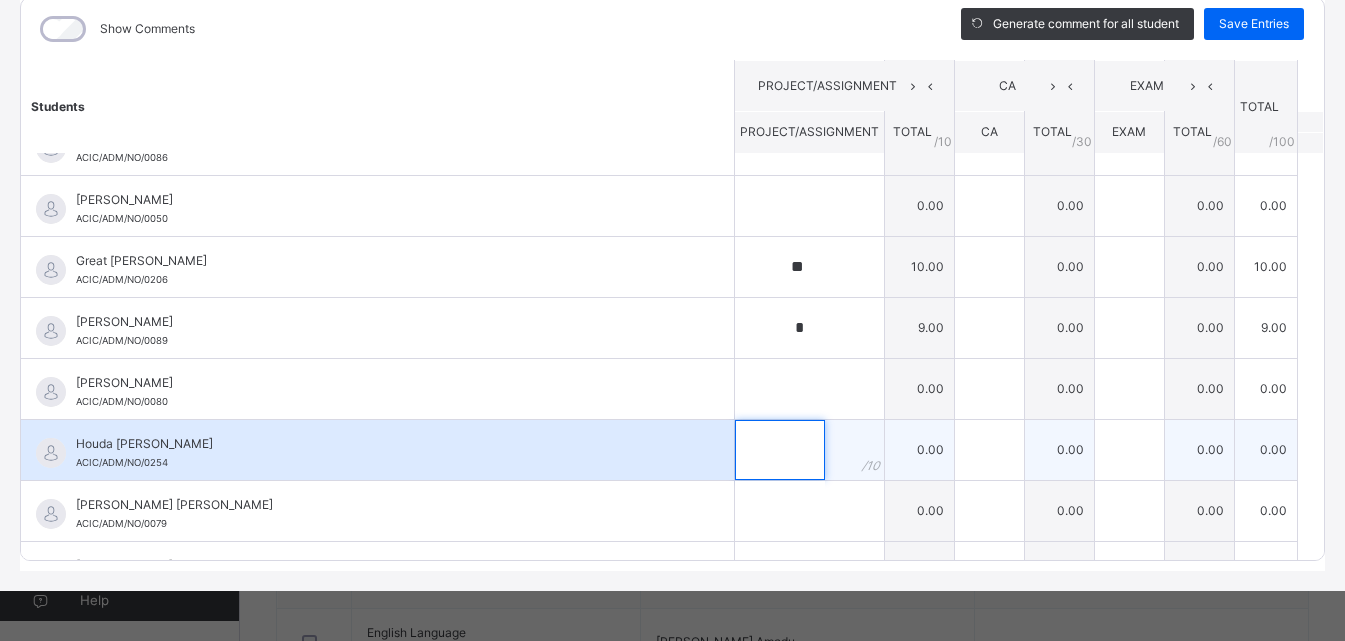 click at bounding box center (780, 450) 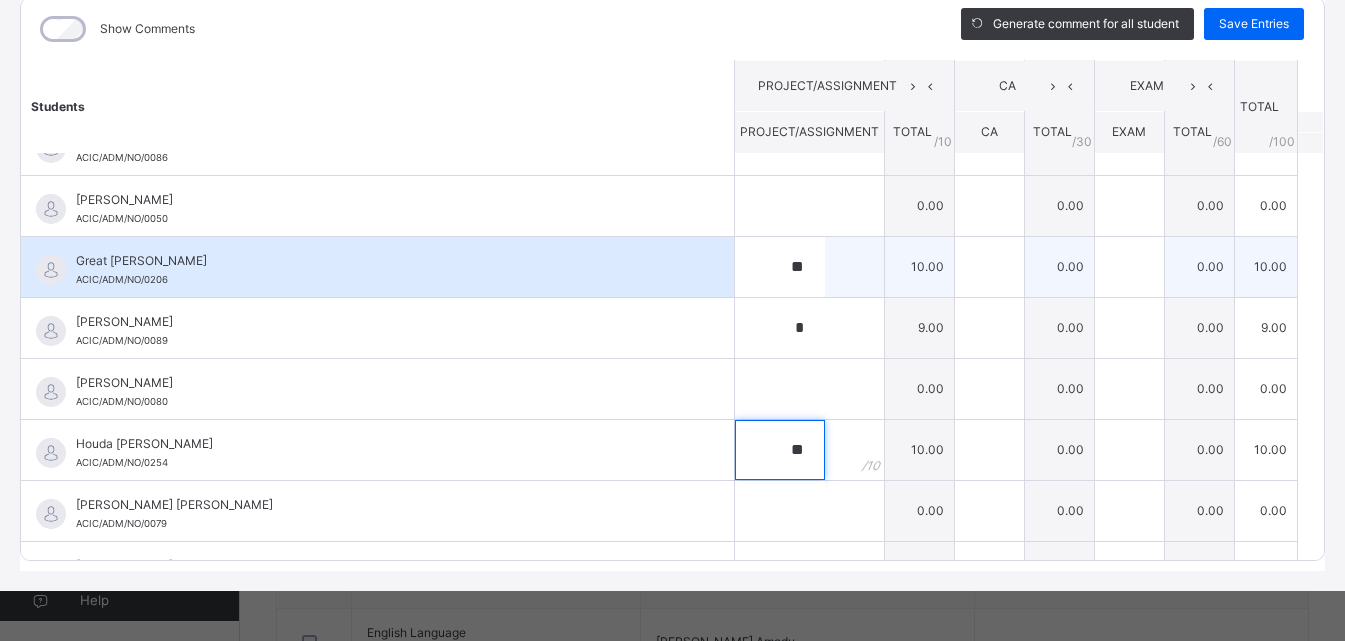 type on "**" 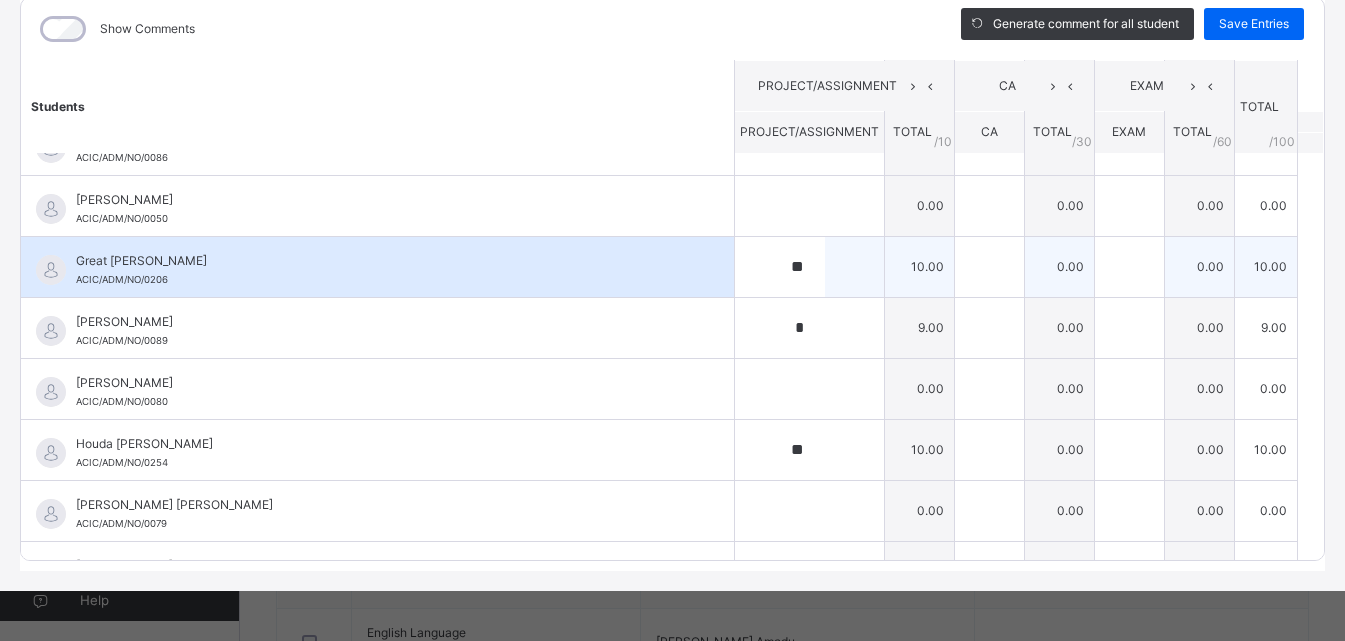 click on "Great Ezigbochi Wilson ACIC/ADM/NO/0206" at bounding box center (377, 267) 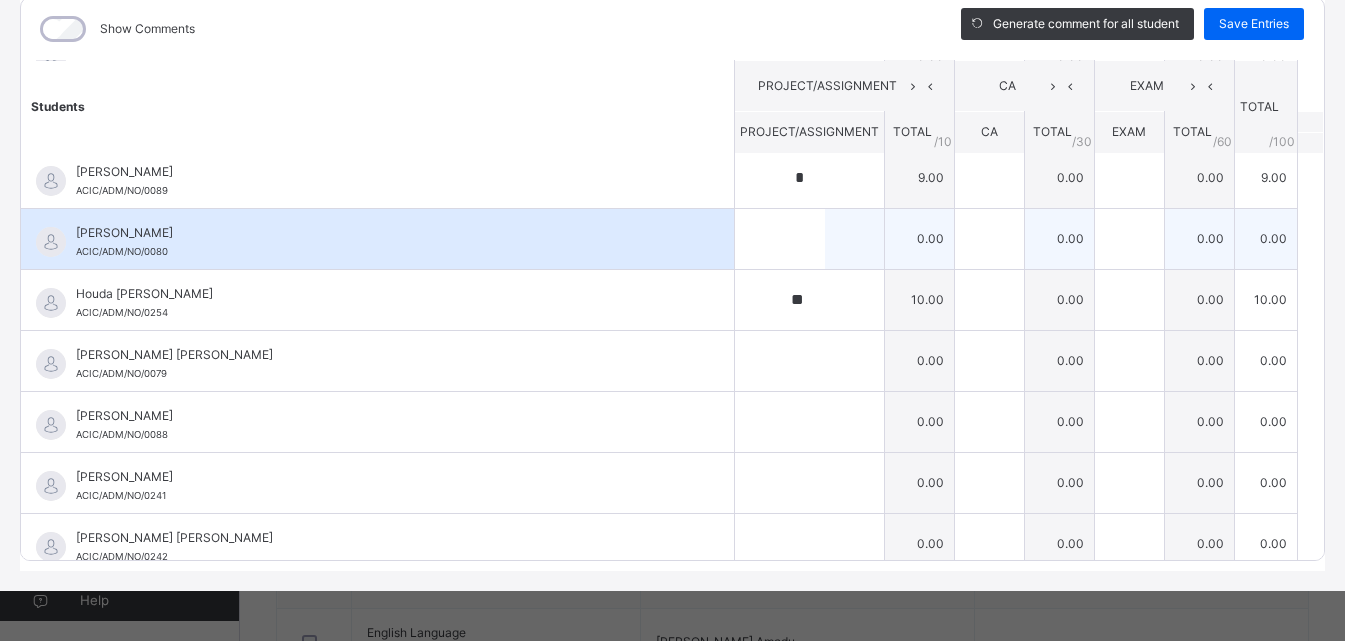scroll, scrollTop: 265, scrollLeft: 0, axis: vertical 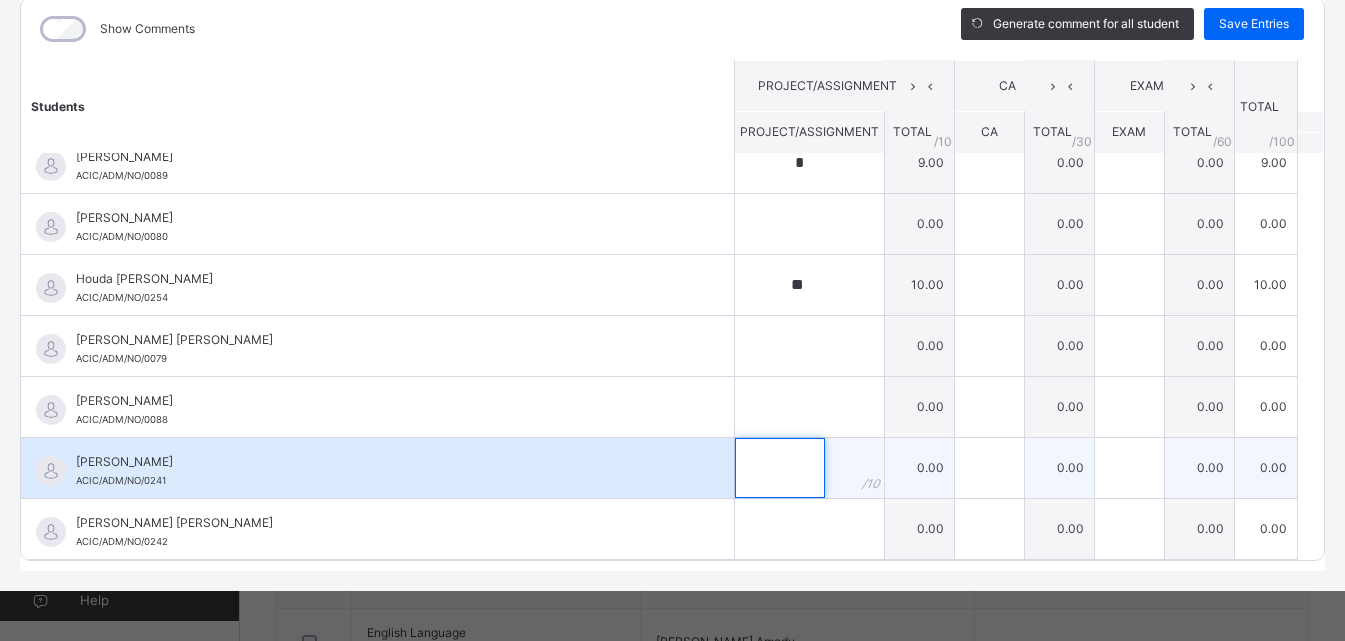 click at bounding box center (780, 468) 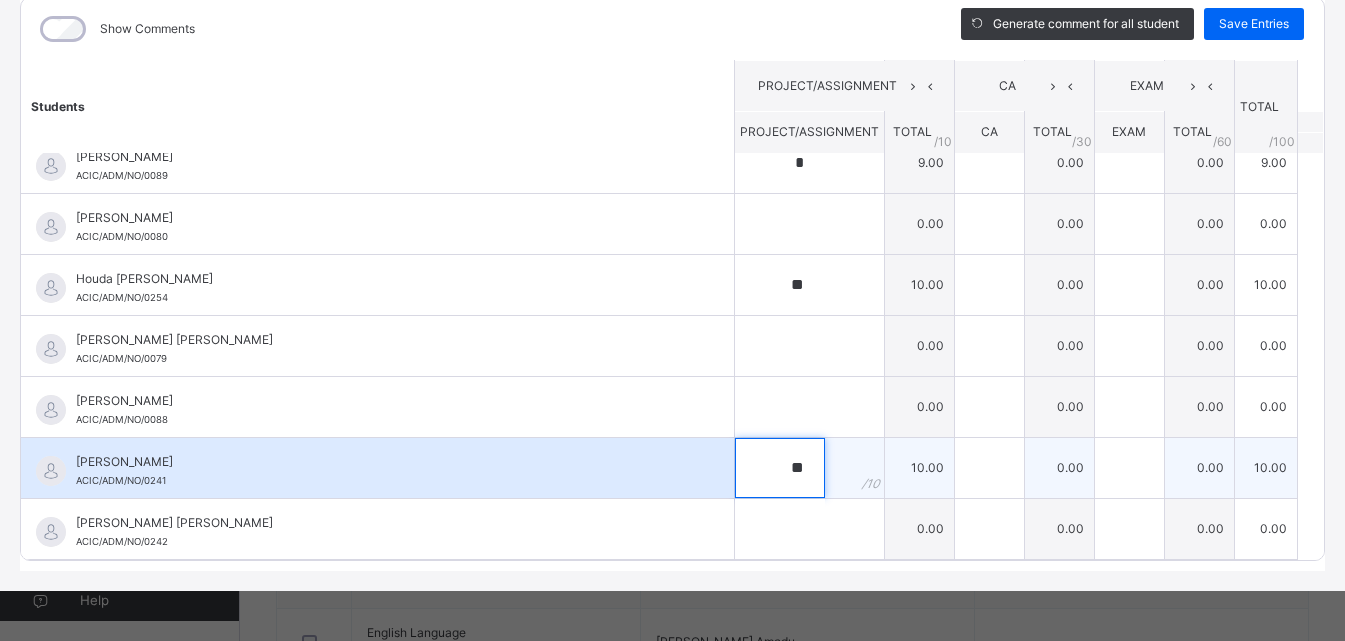 type on "**" 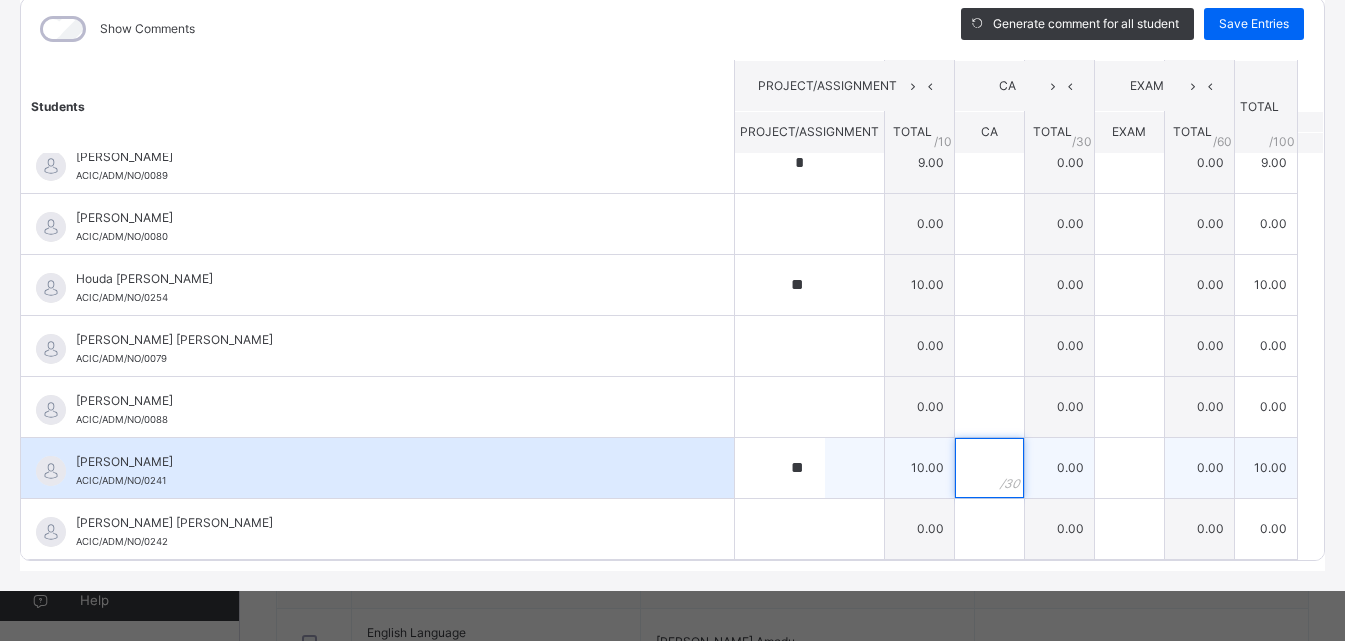 click at bounding box center (989, 468) 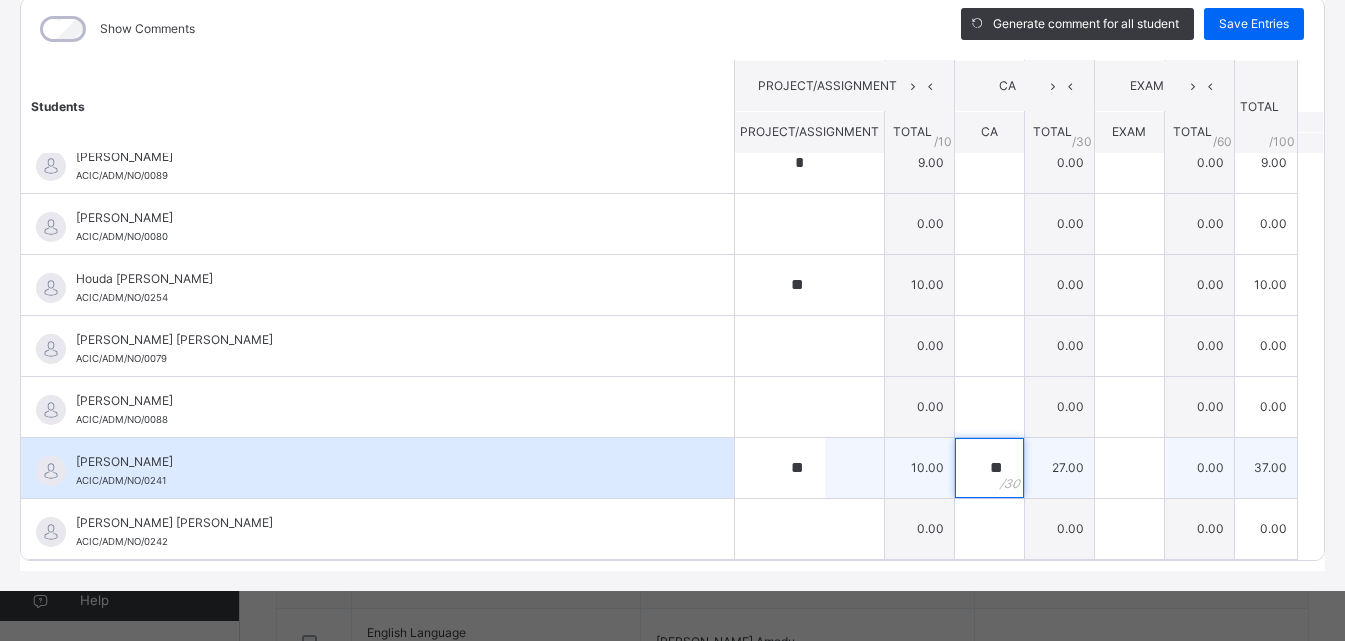 type on "**" 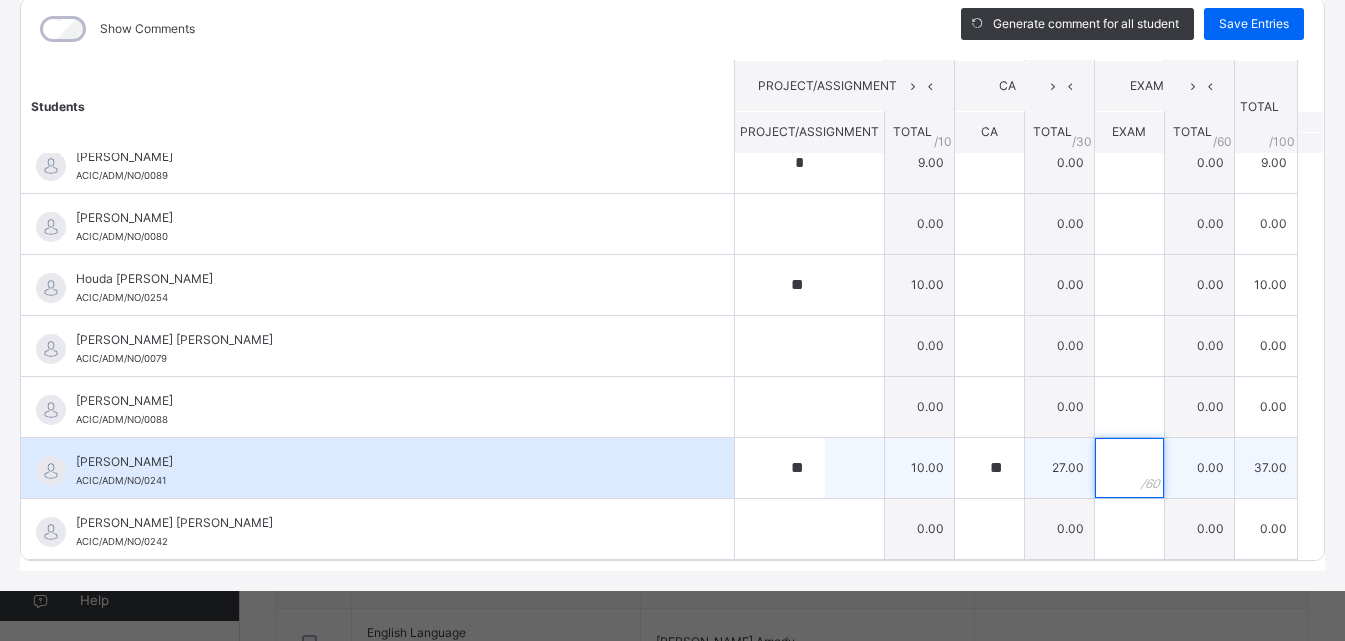 click at bounding box center [1129, 468] 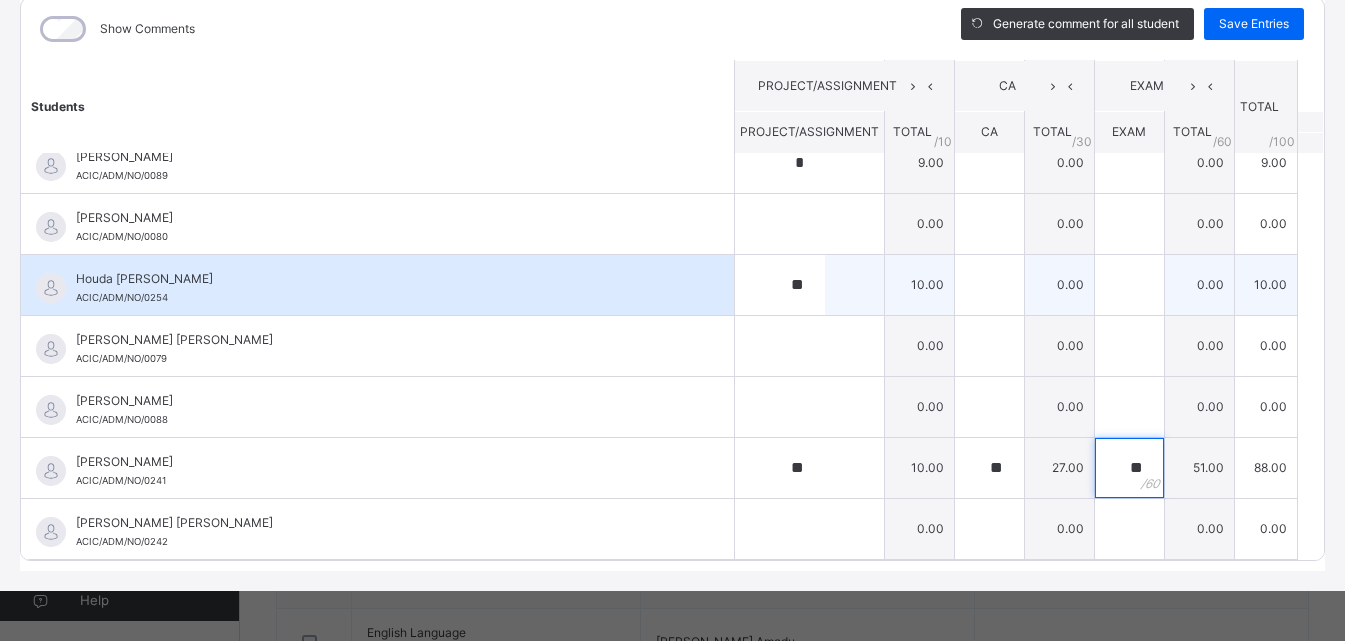 type on "**" 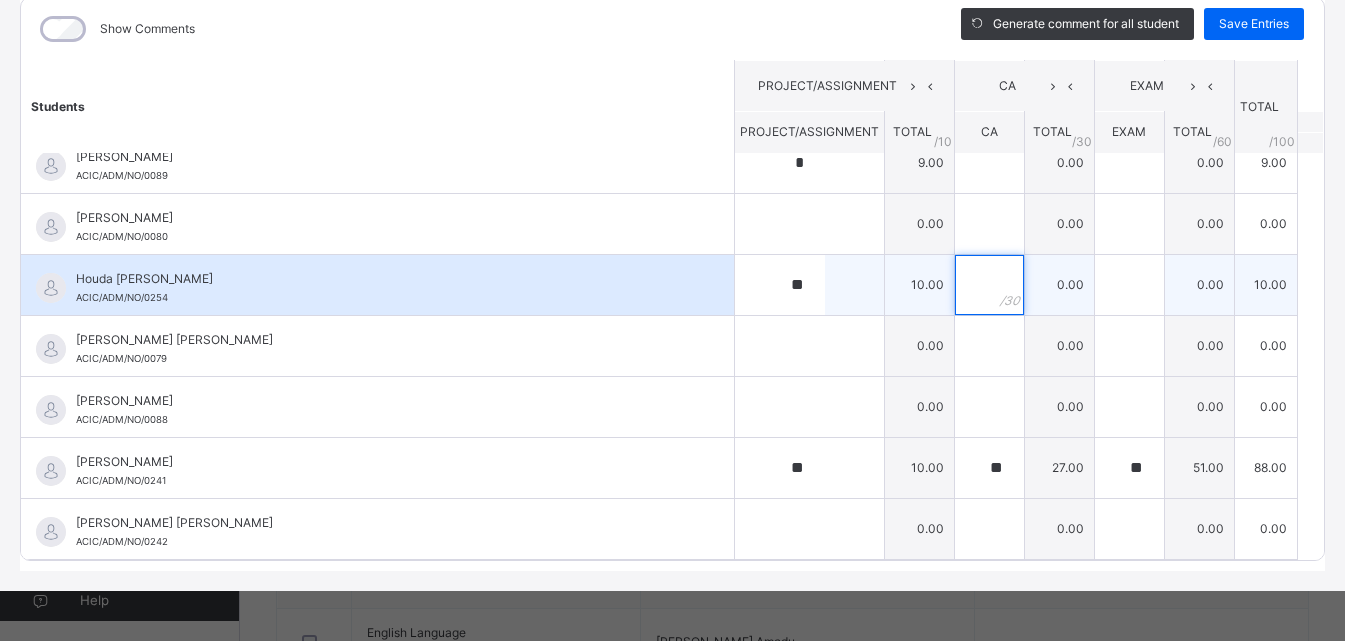 click at bounding box center [989, 285] 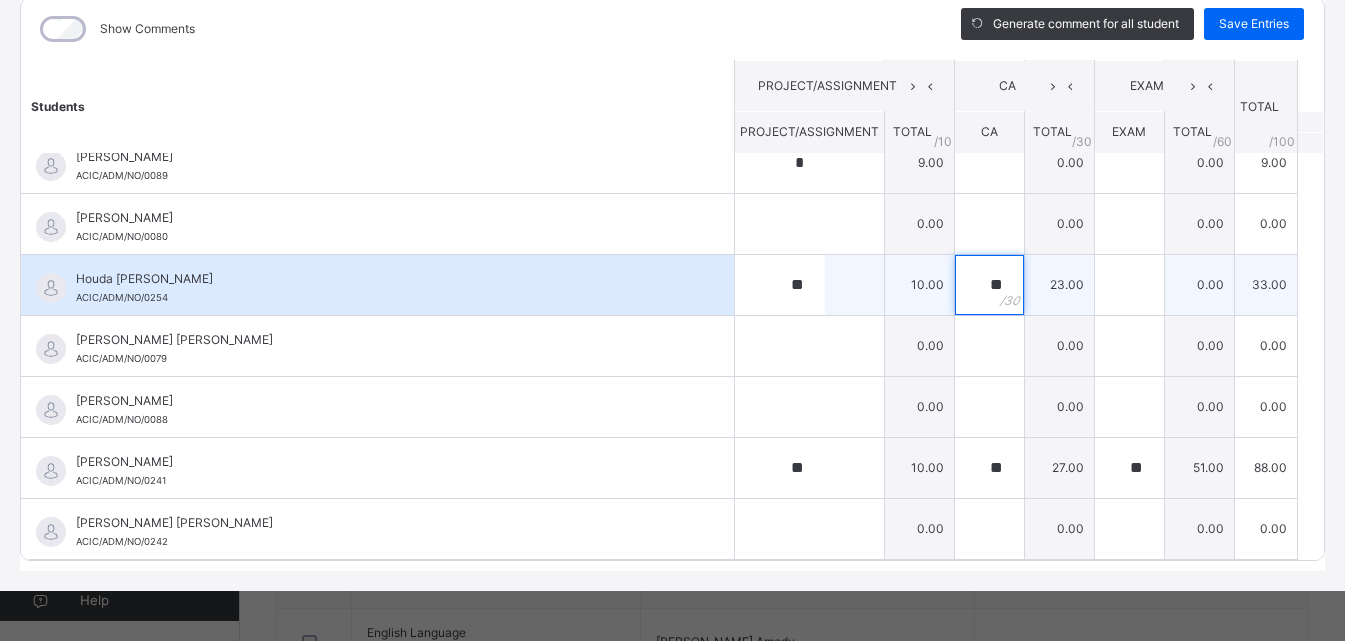 type on "**" 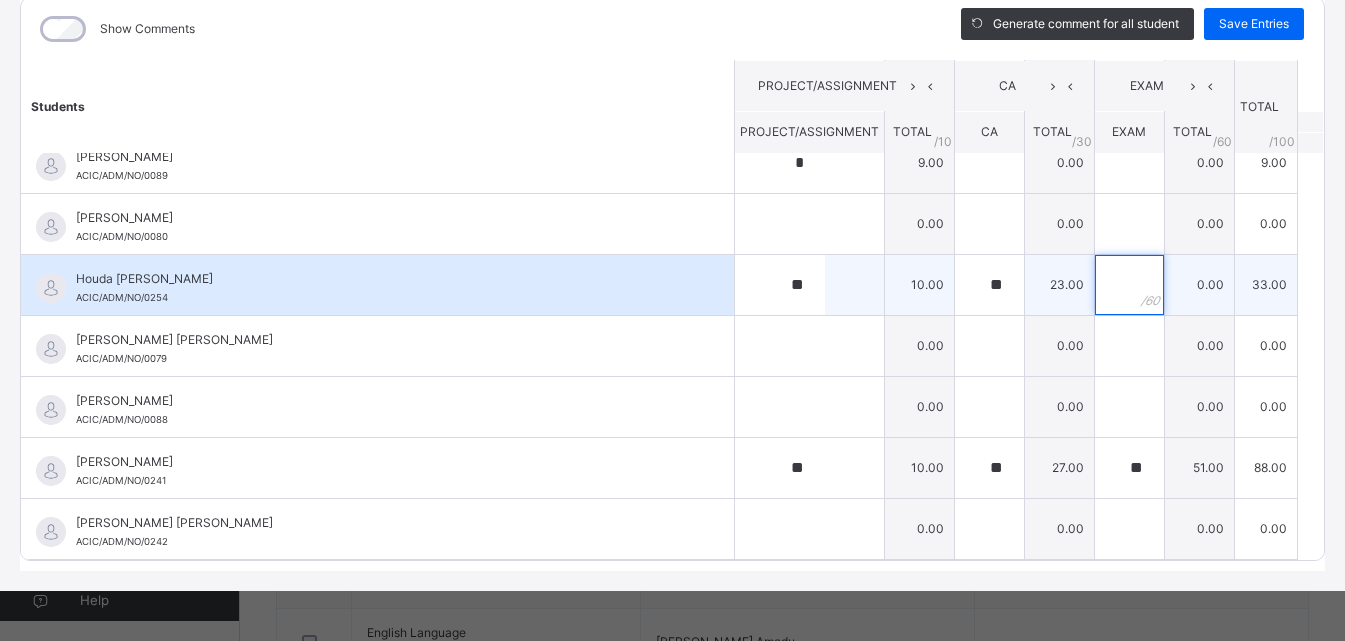 click at bounding box center (1129, 285) 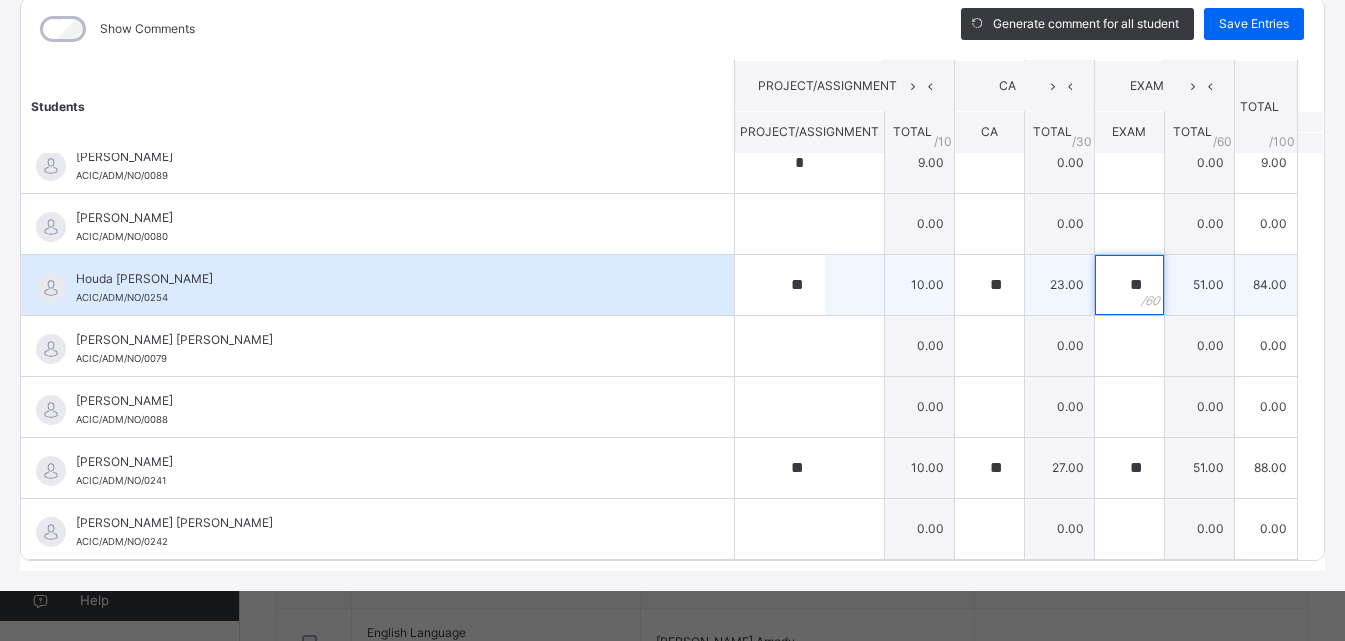 scroll, scrollTop: 165, scrollLeft: 0, axis: vertical 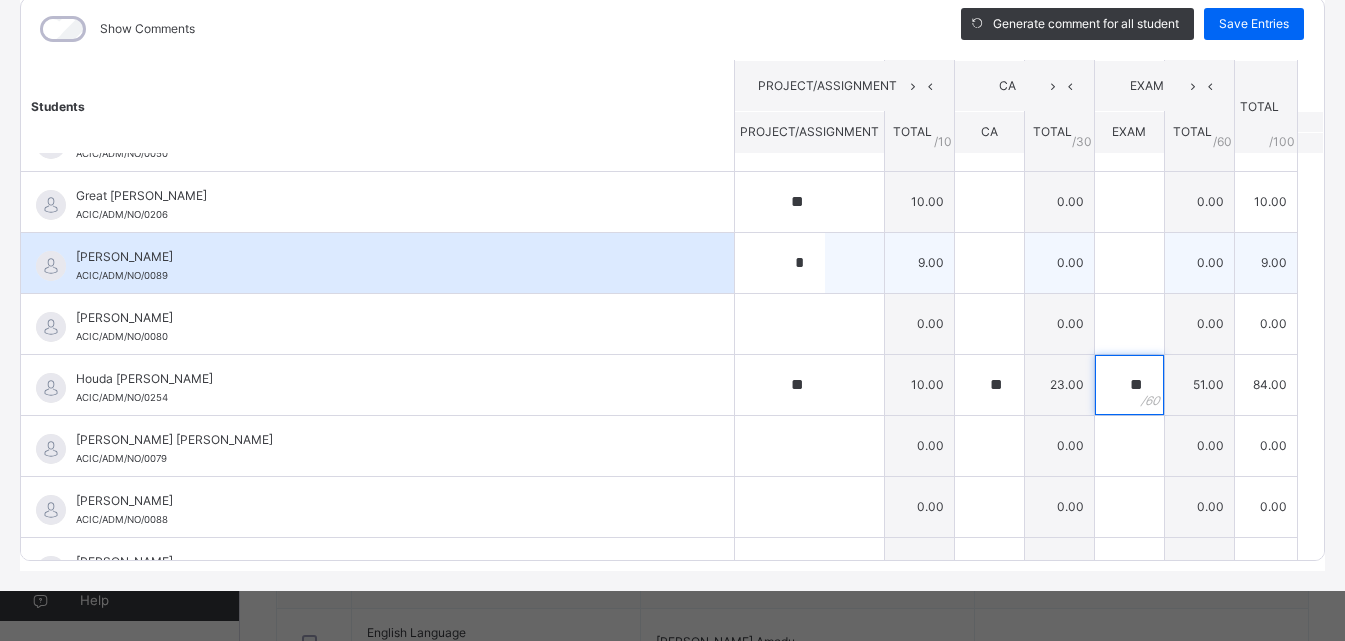 type on "**" 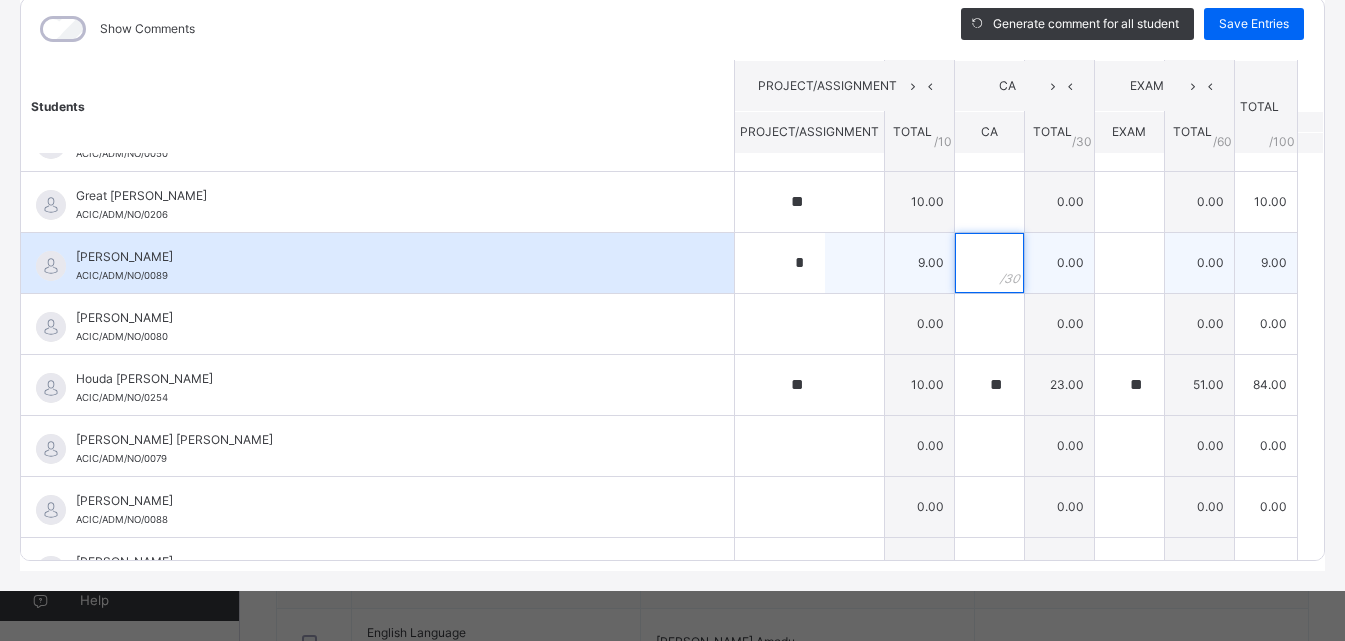 click at bounding box center (989, 263) 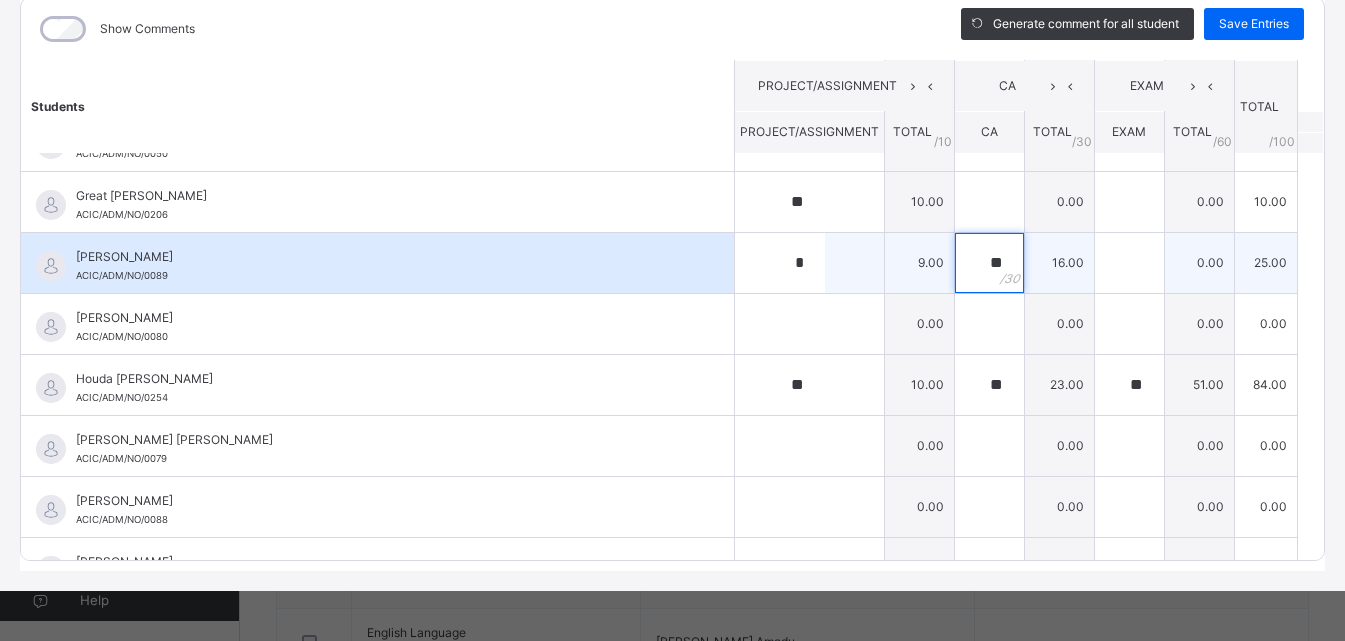 type on "**" 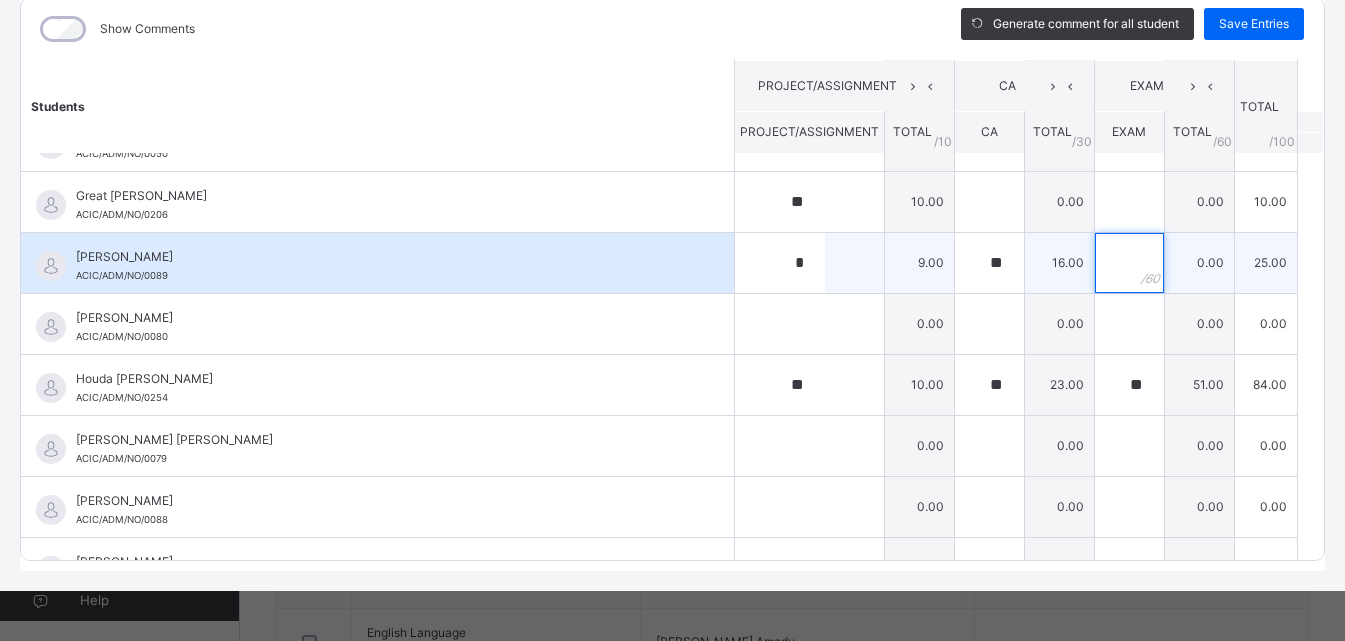 click at bounding box center [1129, 263] 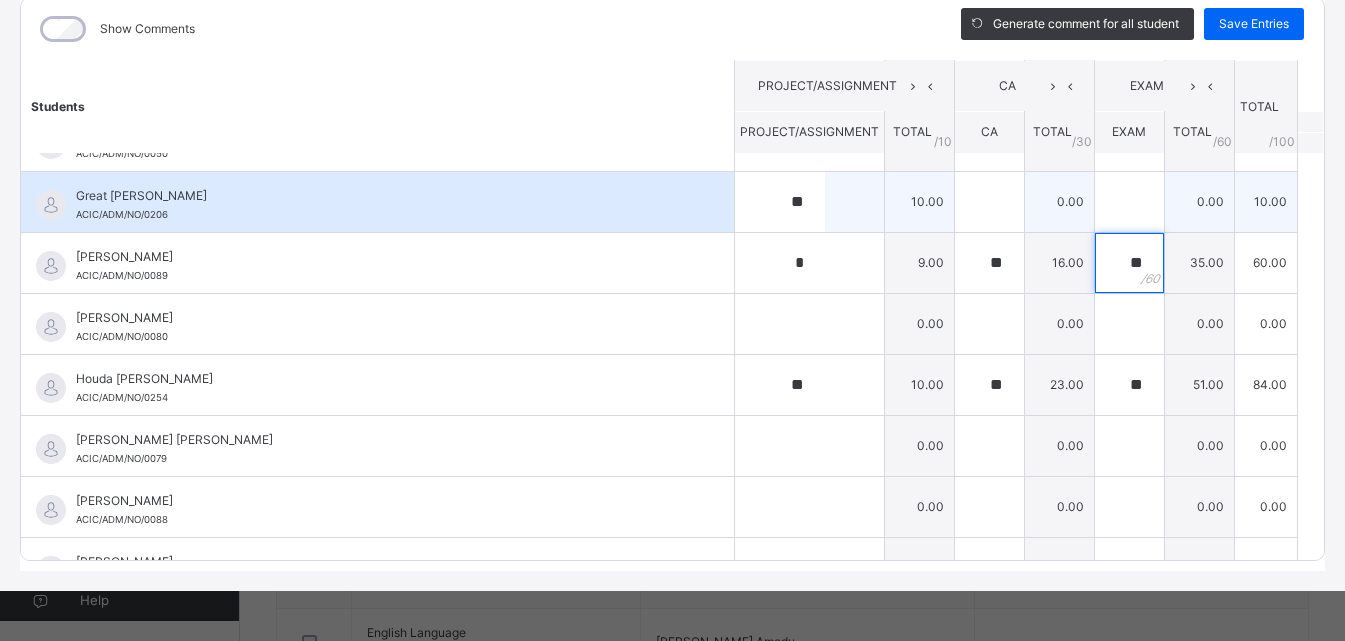 type on "**" 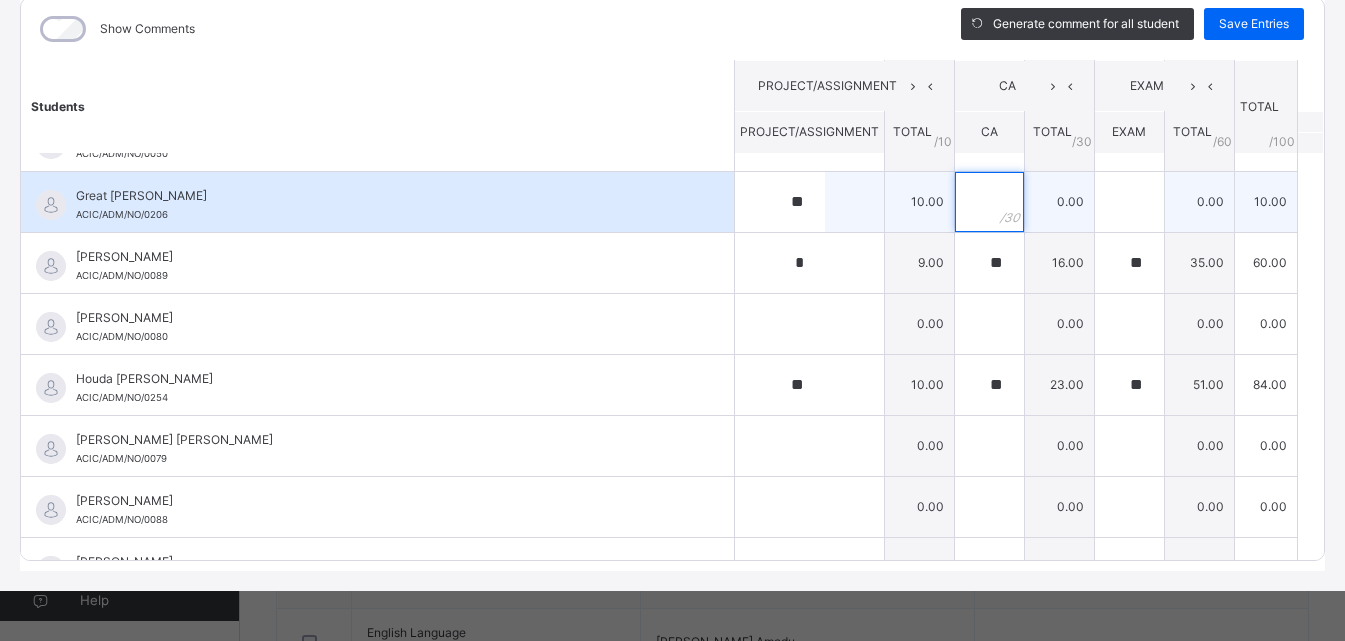 click at bounding box center [989, 202] 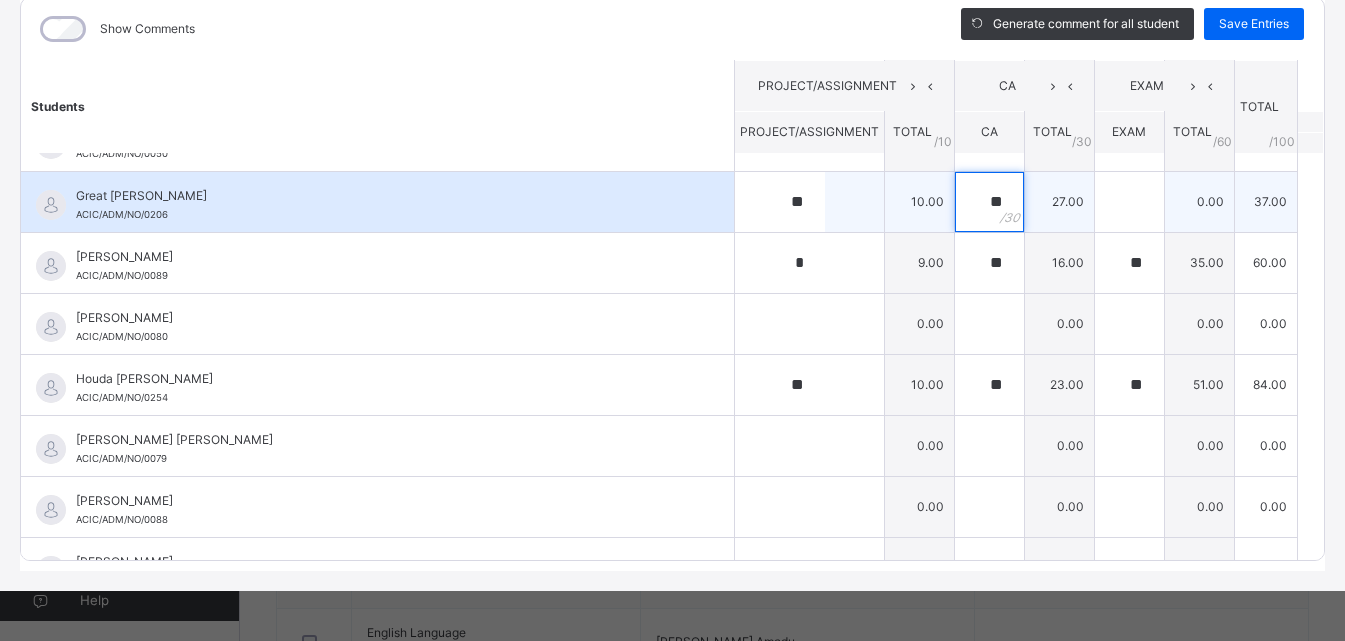 type on "**" 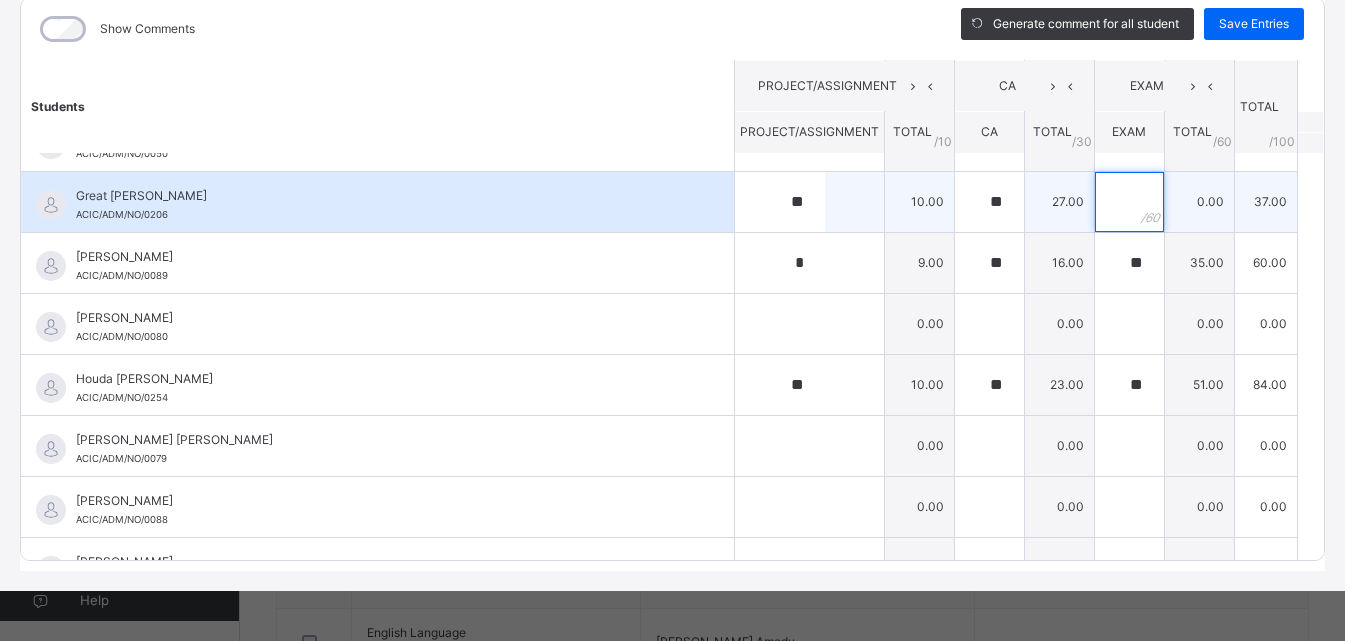 click at bounding box center (1129, 202) 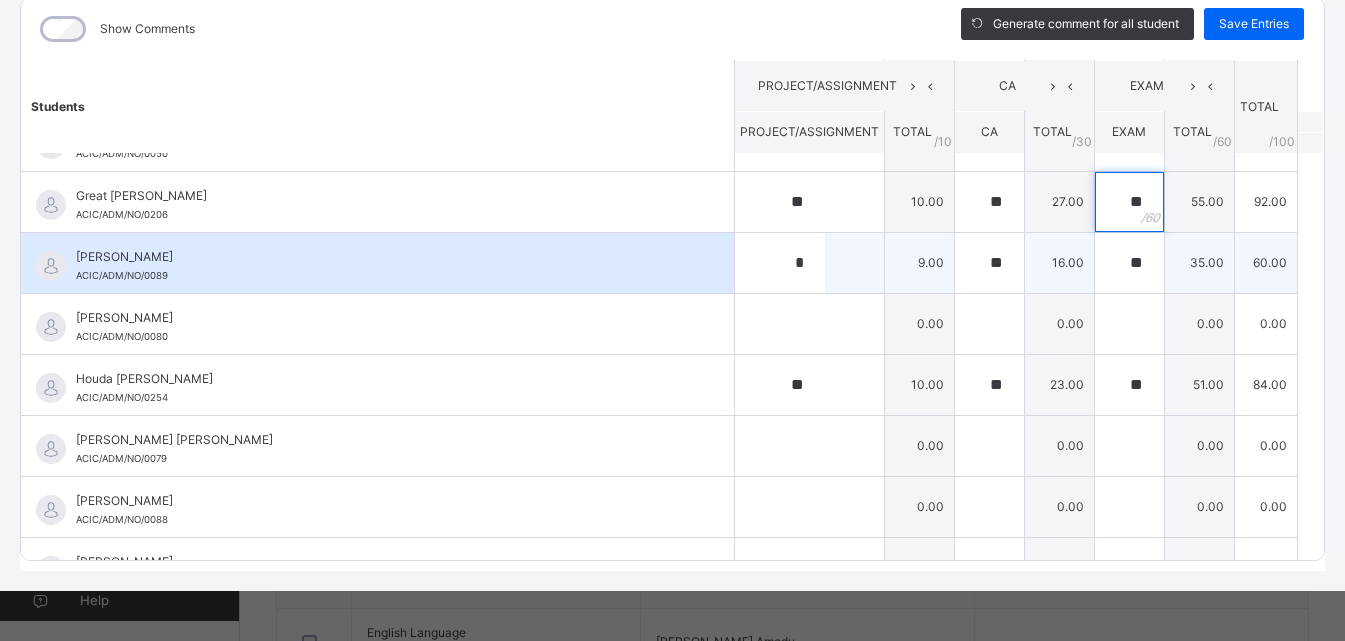 scroll, scrollTop: 0, scrollLeft: 0, axis: both 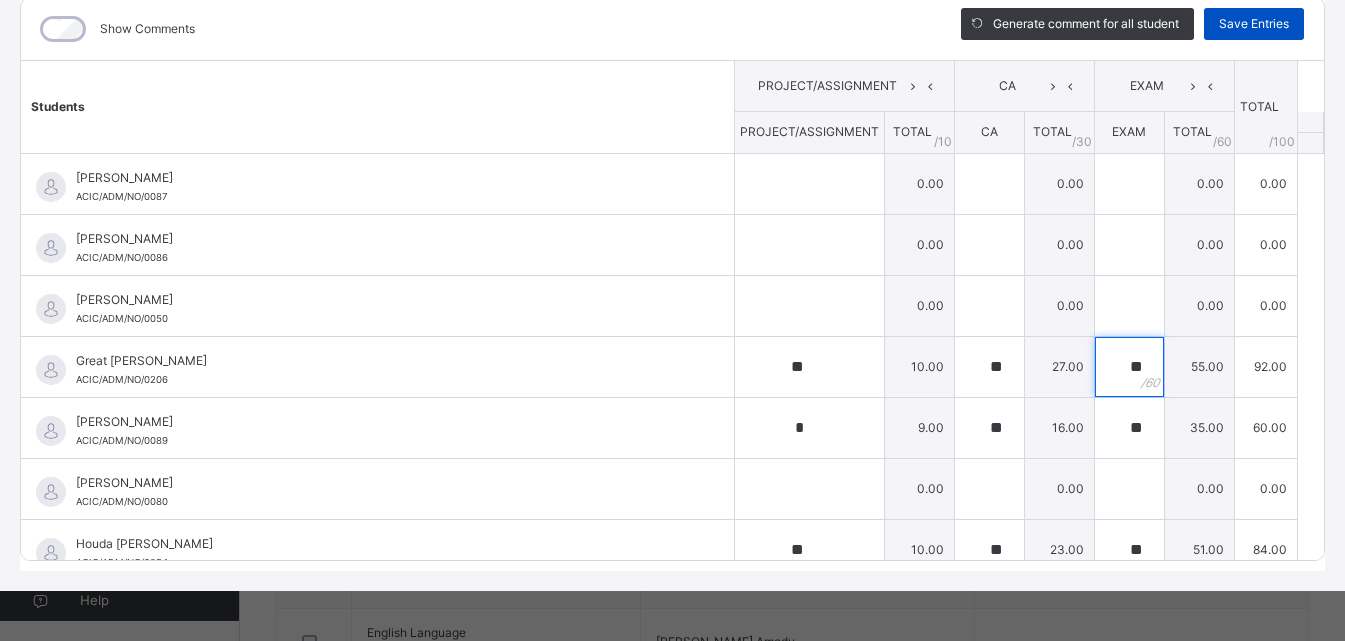 type on "**" 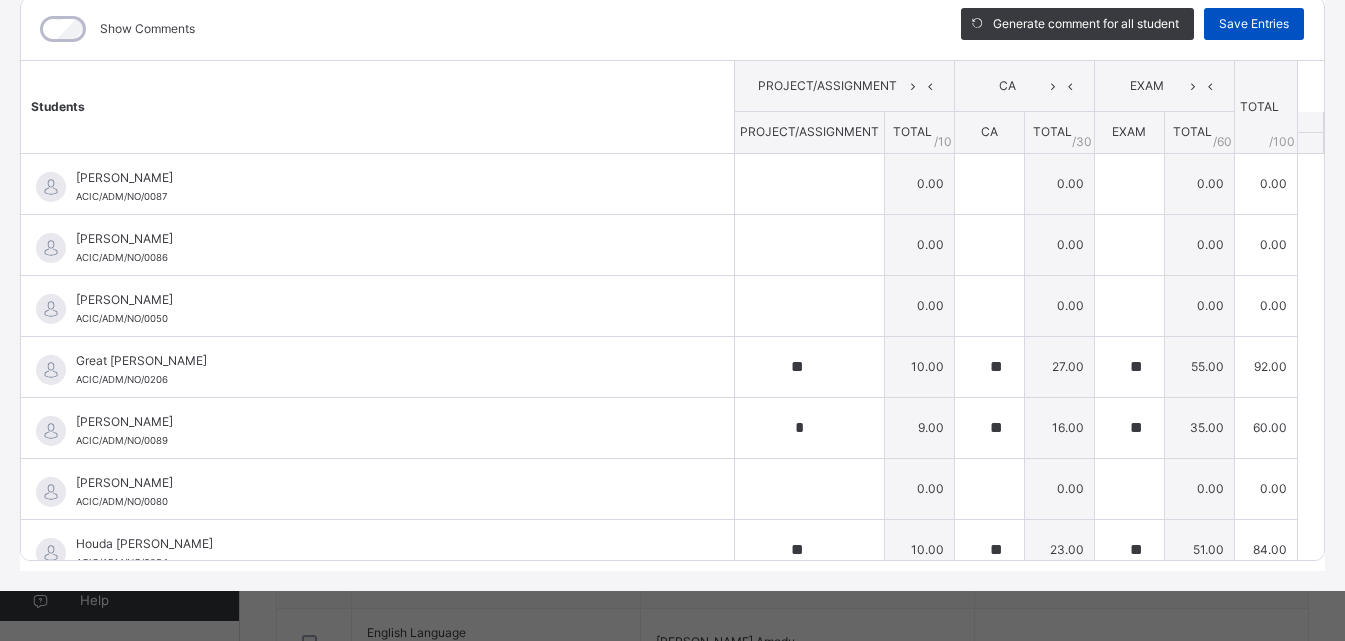 click on "Save Entries" at bounding box center (1254, 24) 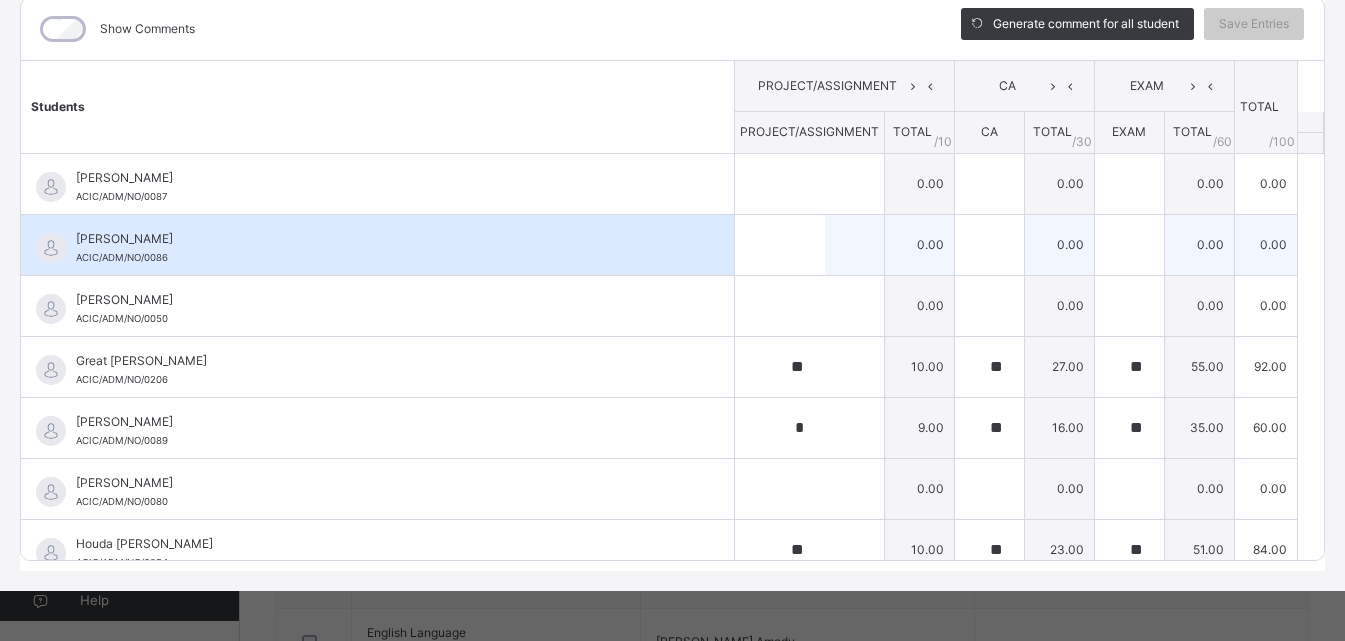 scroll, scrollTop: 100, scrollLeft: 0, axis: vertical 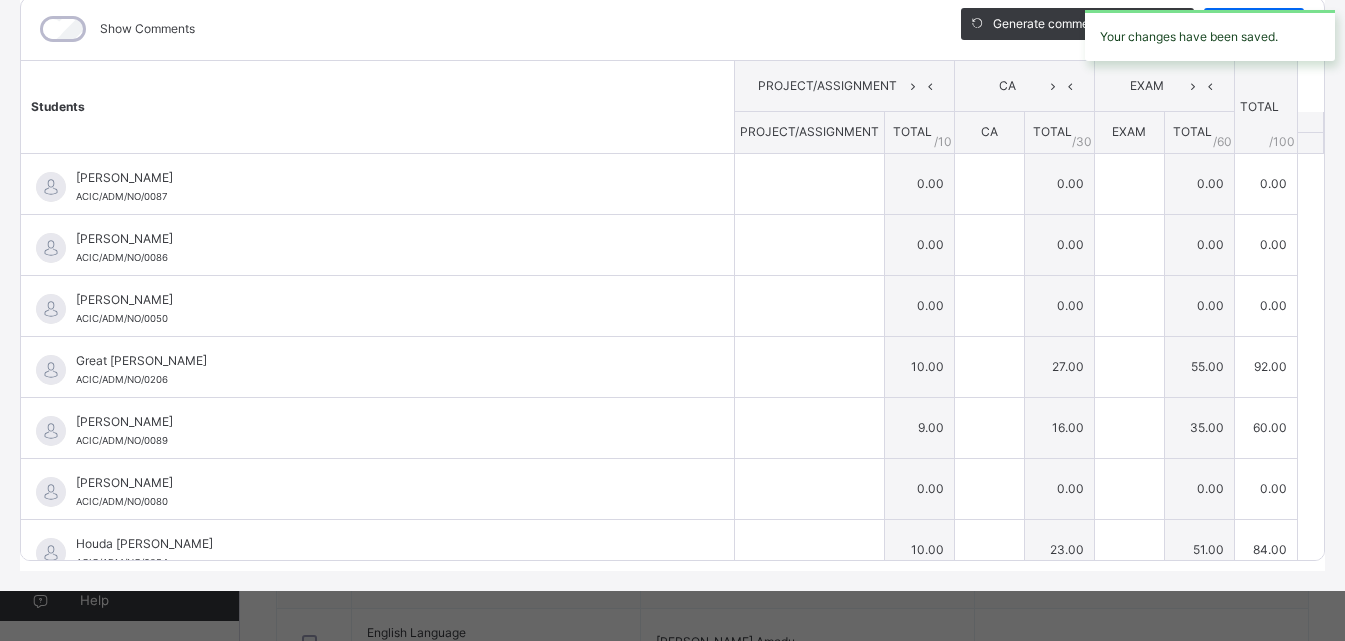 type on "**" 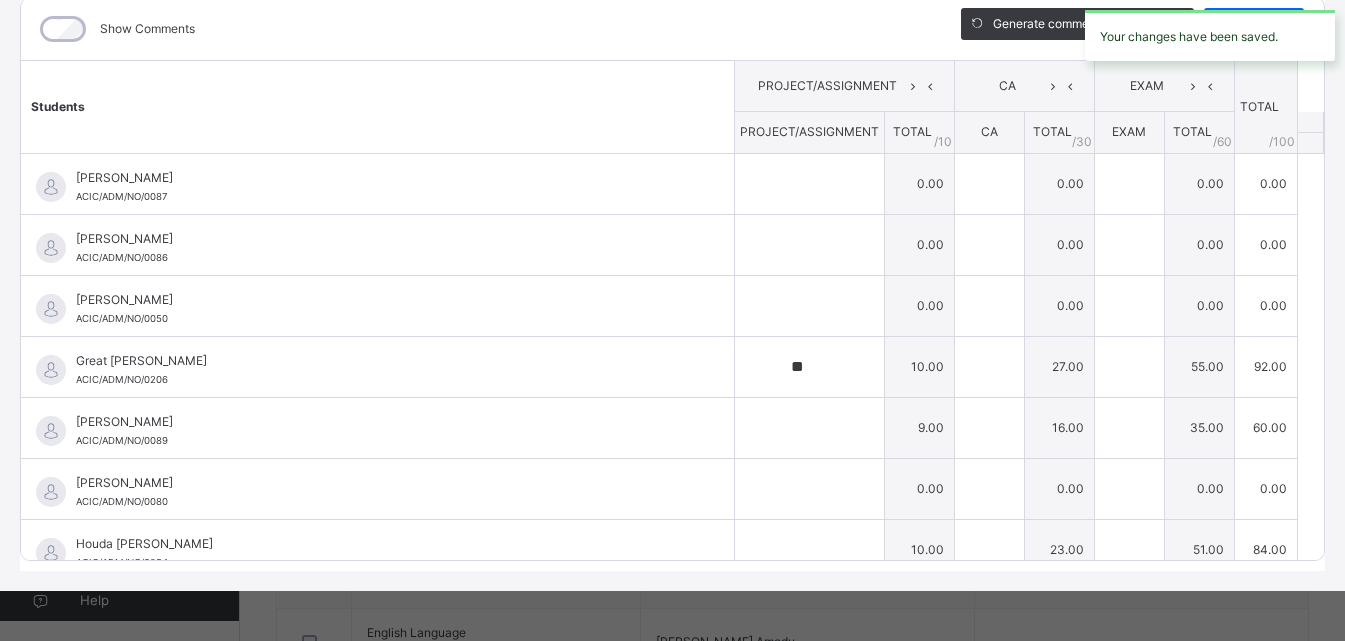 type on "**" 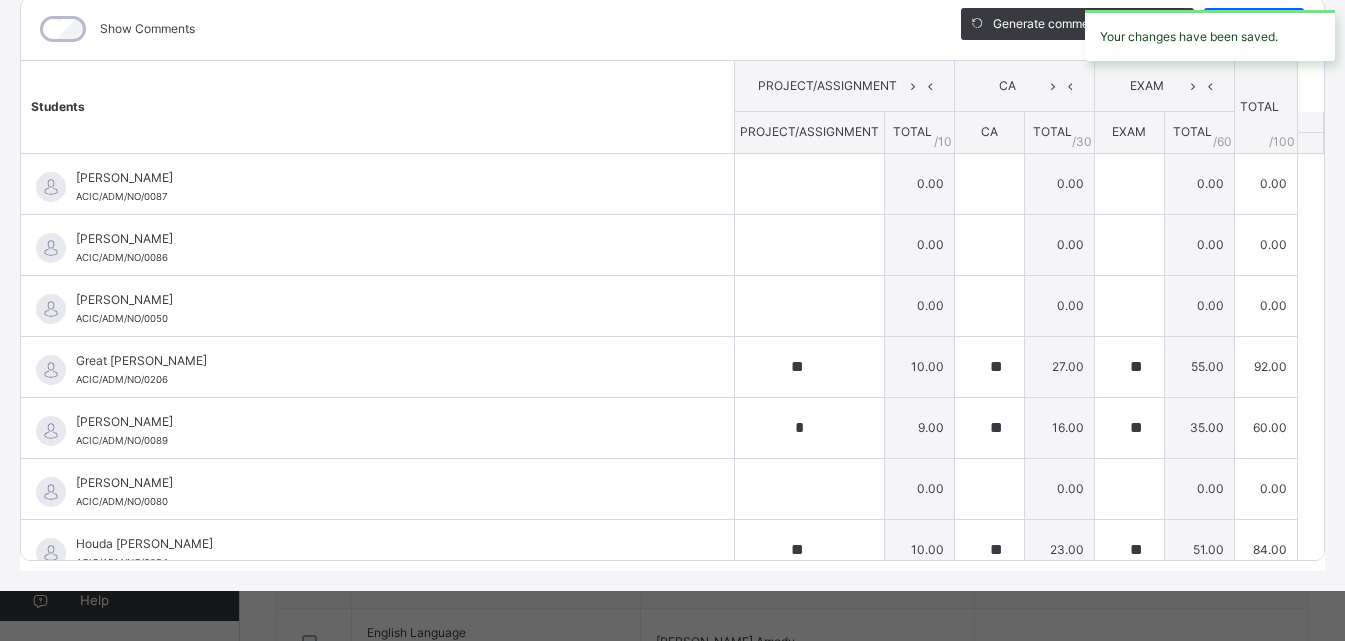 scroll, scrollTop: 270, scrollLeft: 0, axis: vertical 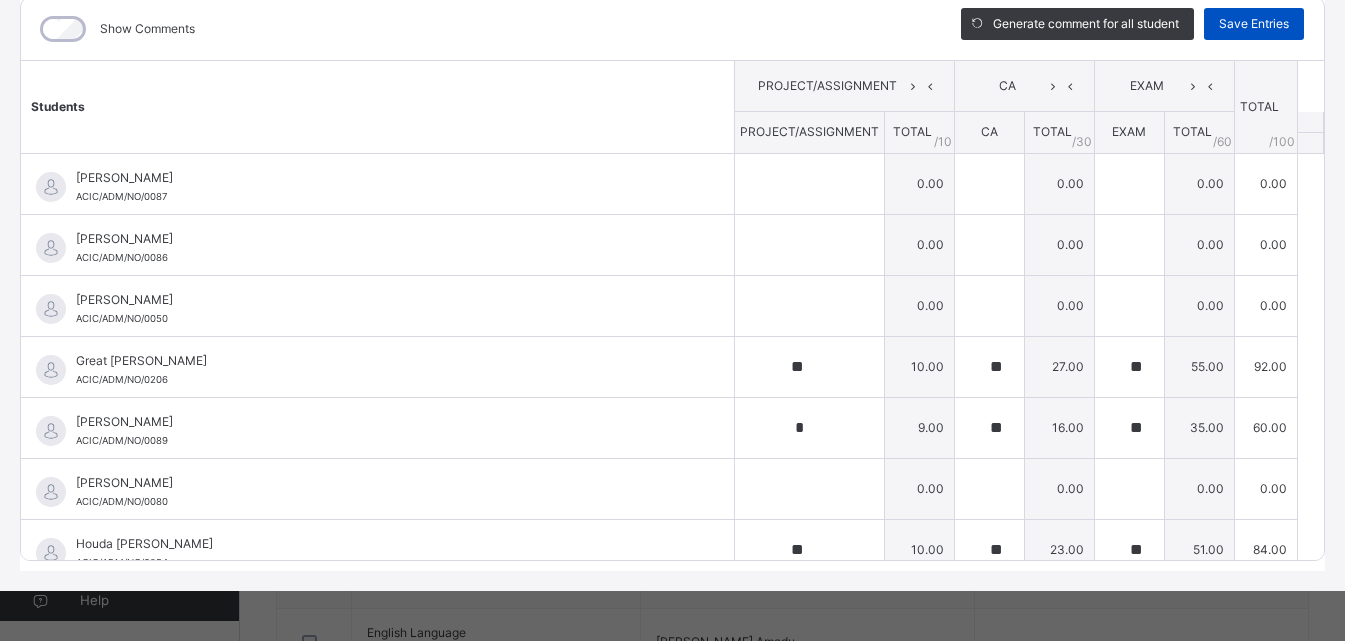 click on "Save Entries" at bounding box center [1254, 24] 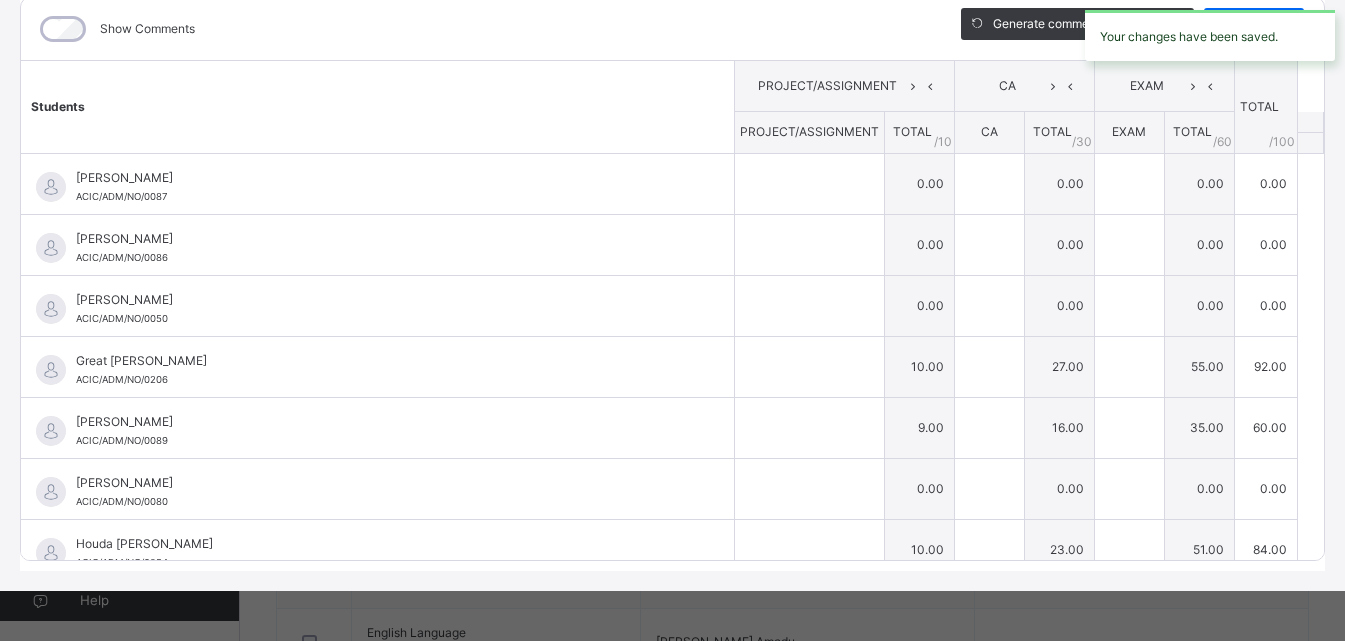 type on "**" 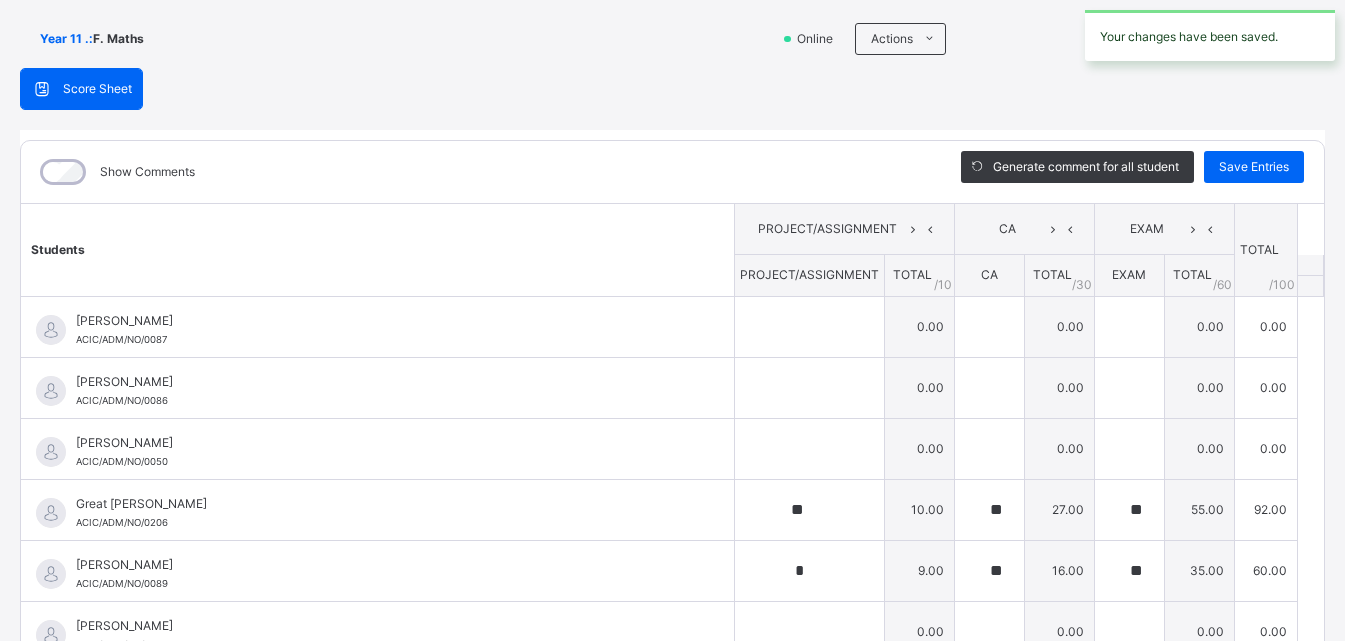 scroll, scrollTop: 0, scrollLeft: 0, axis: both 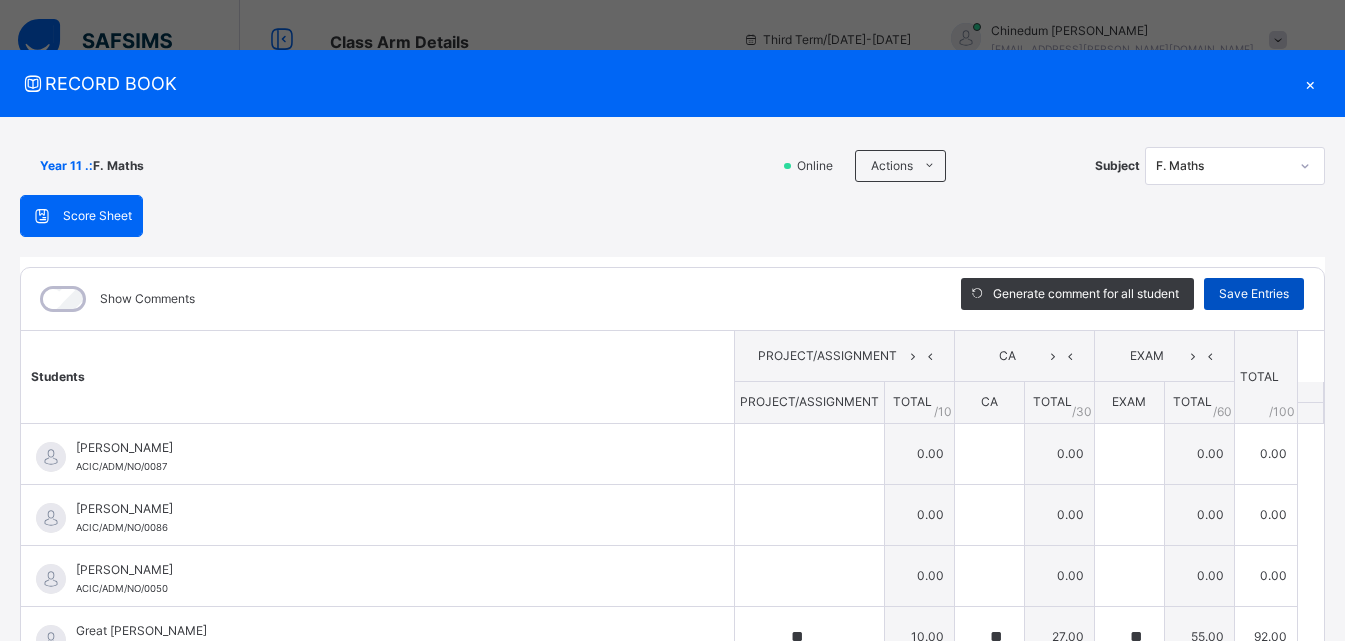 click on "Save Entries" at bounding box center (1254, 294) 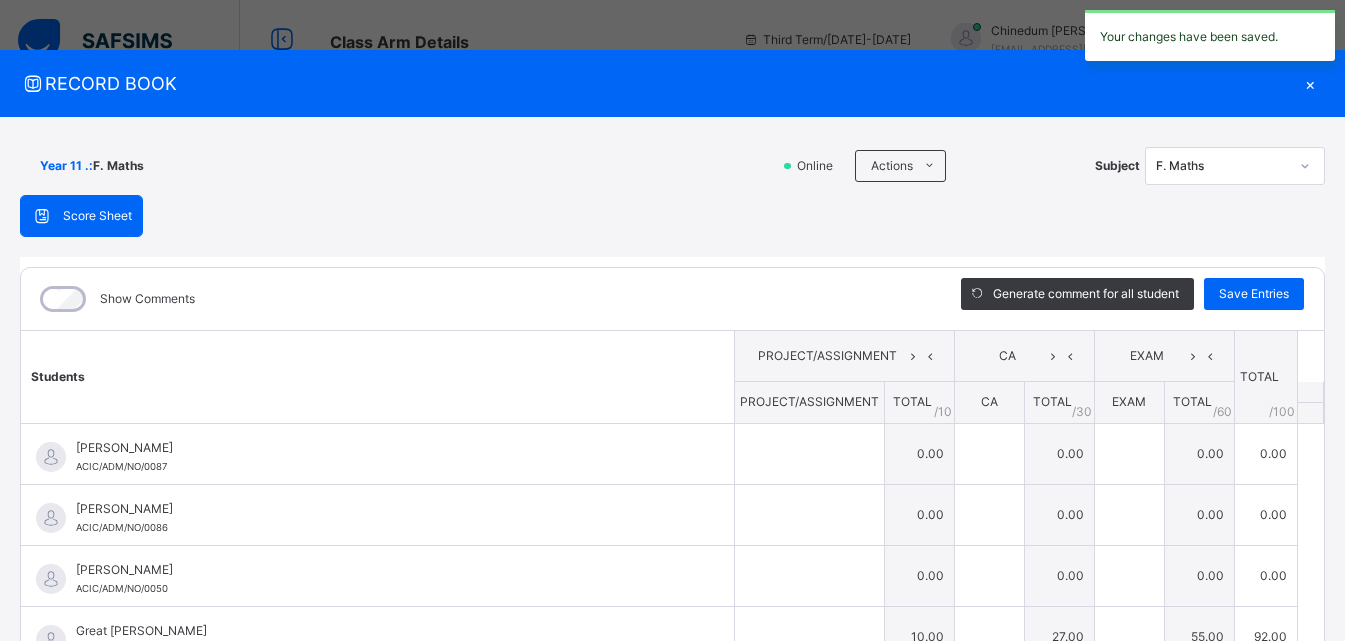 type on "**" 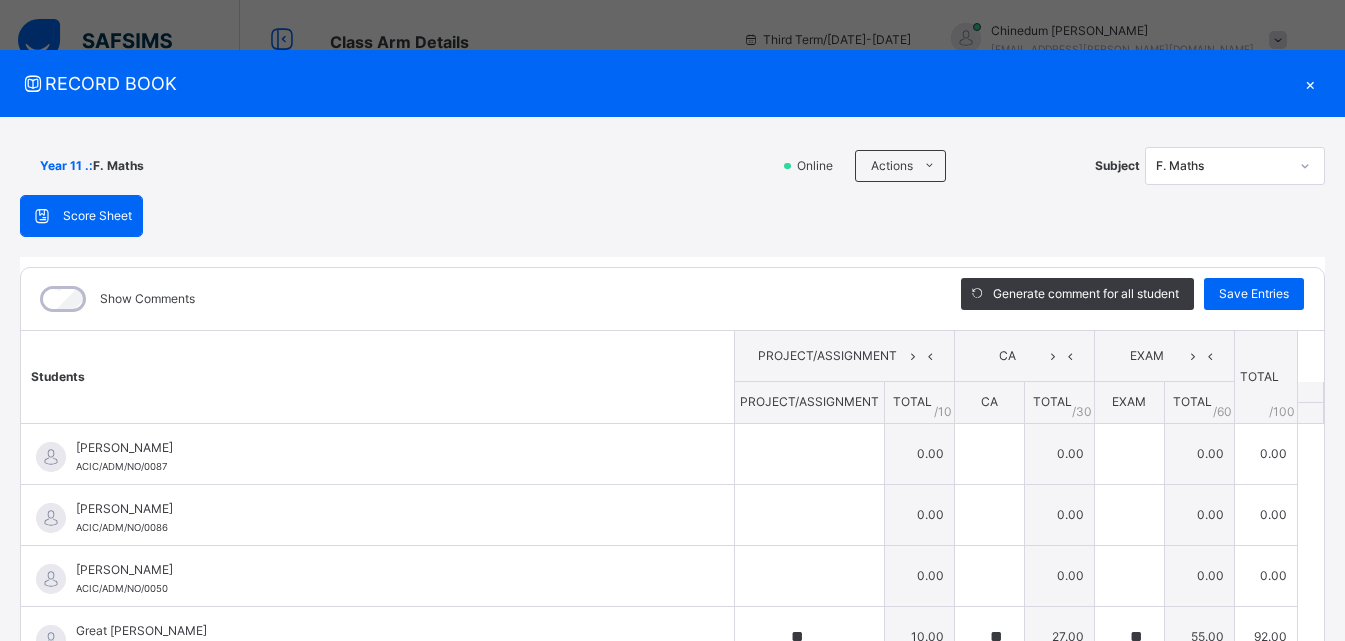 click on "×" at bounding box center [1310, 83] 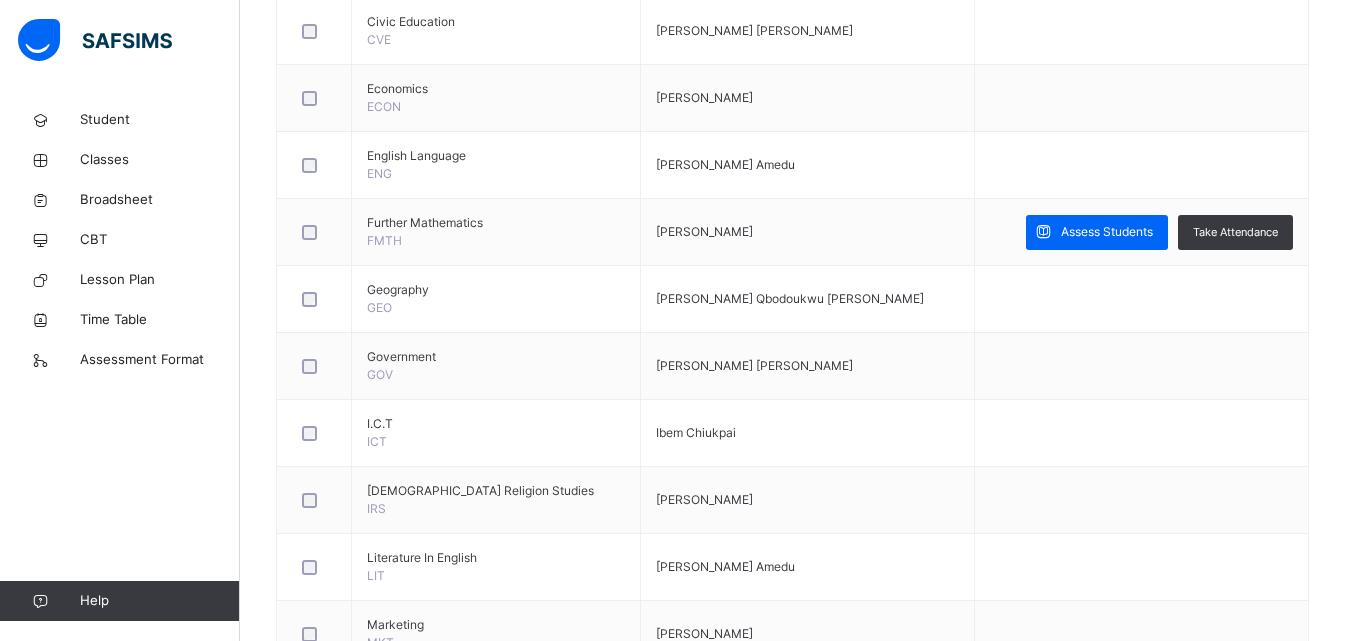 scroll, scrollTop: 1000, scrollLeft: 0, axis: vertical 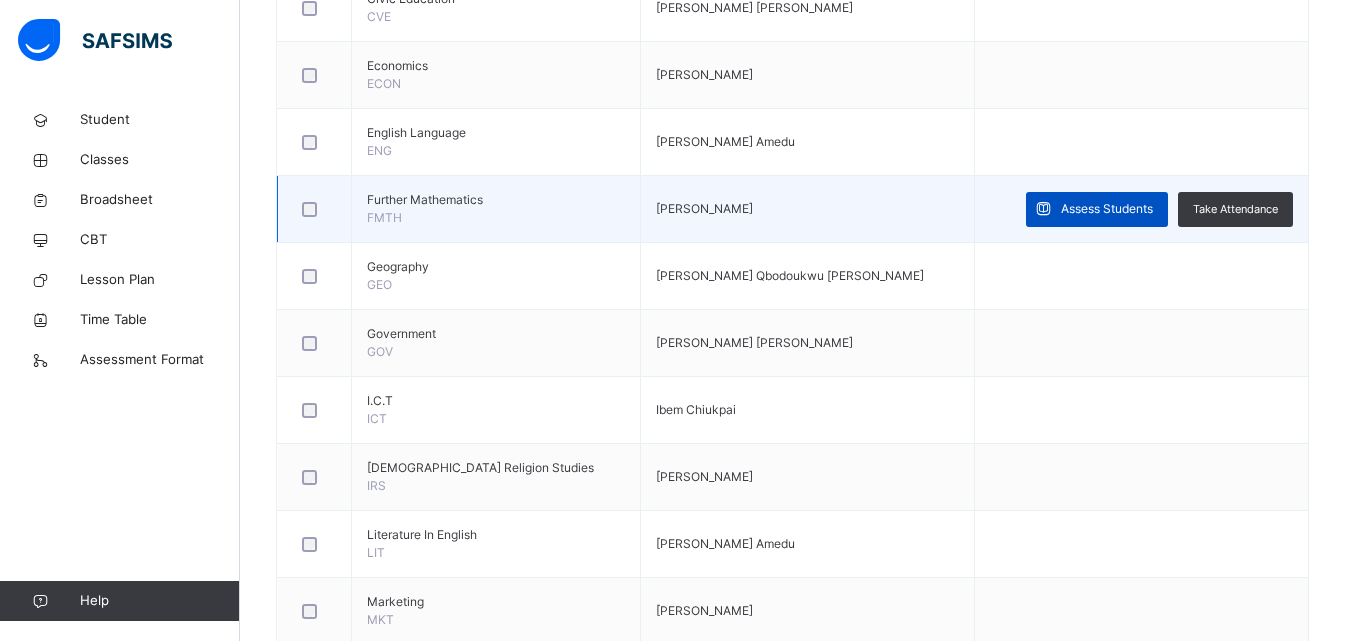 click on "Assess Students" at bounding box center (1107, 209) 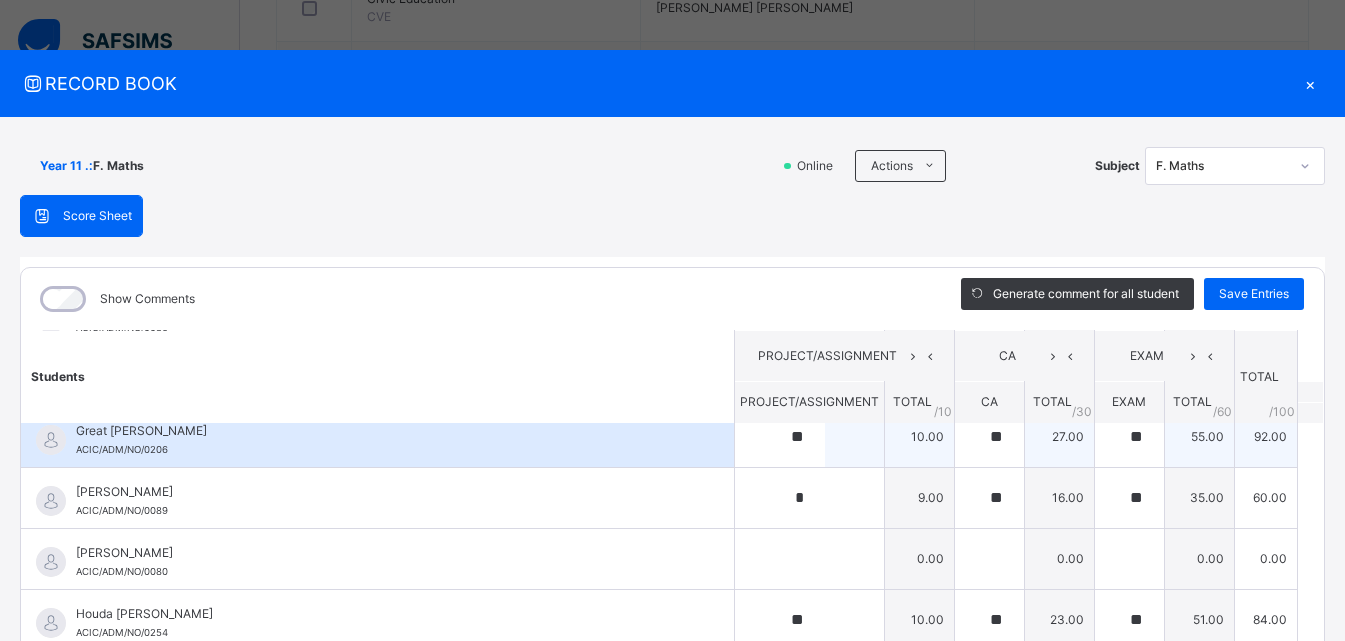 scroll, scrollTop: 0, scrollLeft: 0, axis: both 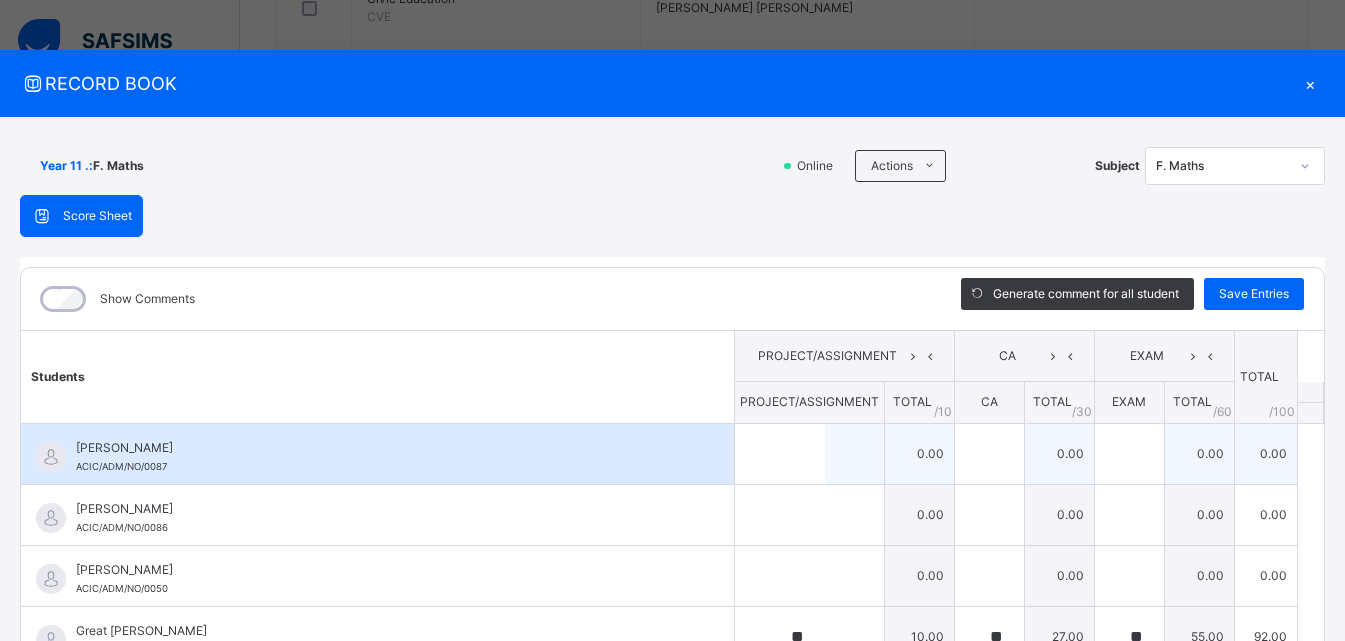 click on "ABDULRAHMAN OMOGBOLAHAN TIJANI" at bounding box center (382, 448) 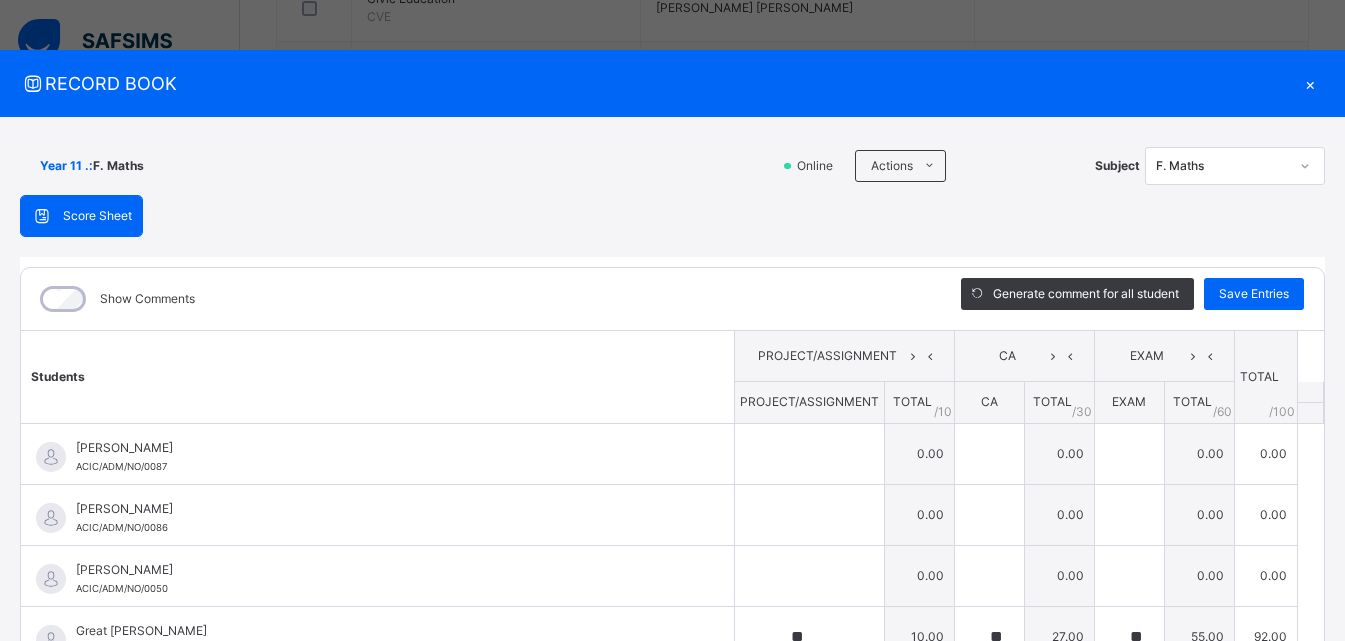 drag, startPoint x: 114, startPoint y: 451, endPoint x: 693, endPoint y: 192, distance: 634.2886 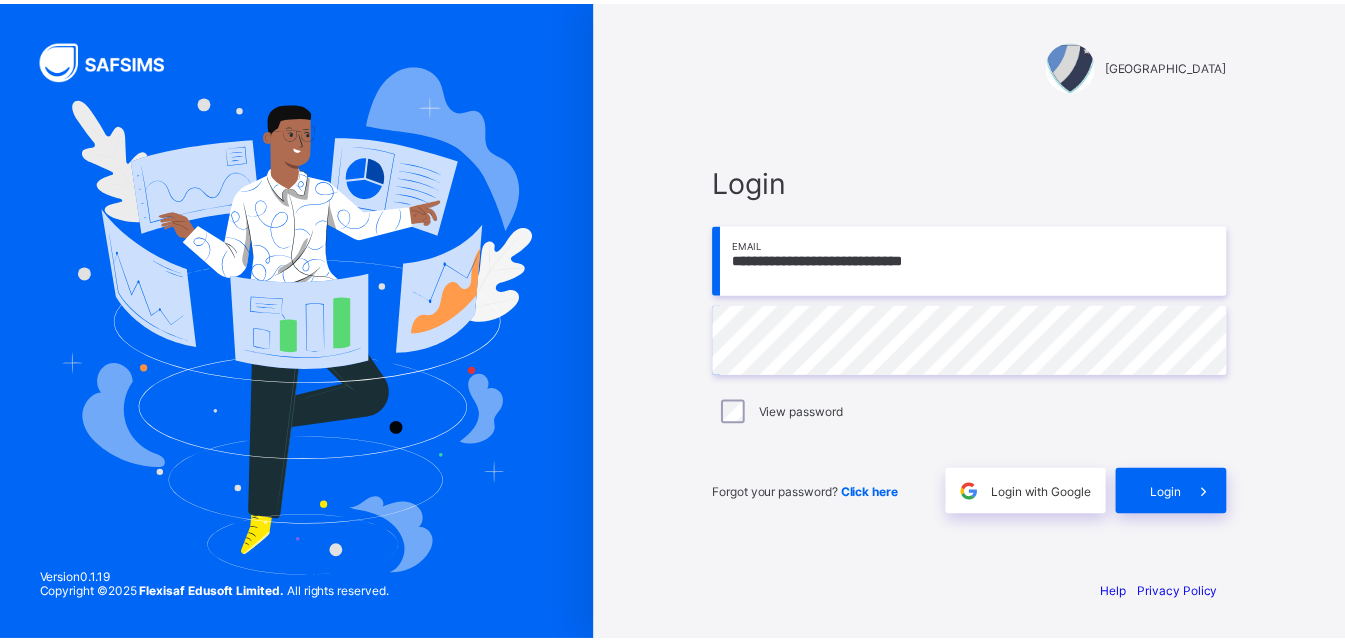 scroll, scrollTop: 0, scrollLeft: 0, axis: both 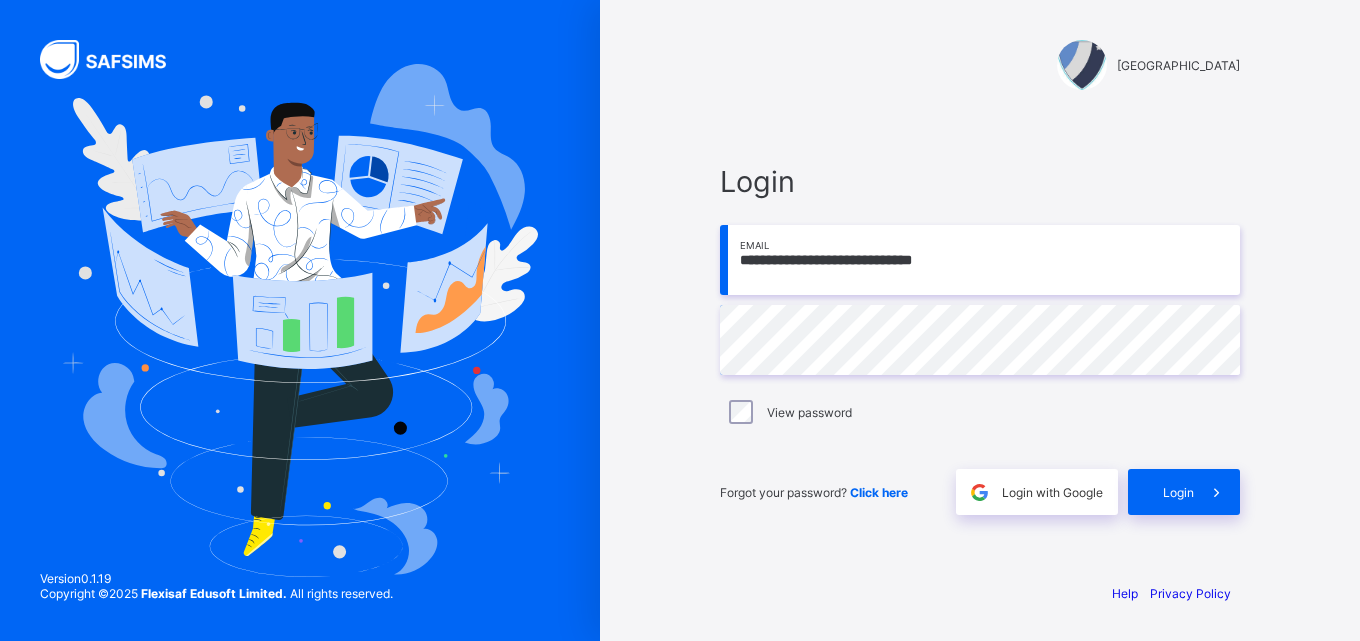 click on "**********" at bounding box center (980, 260) 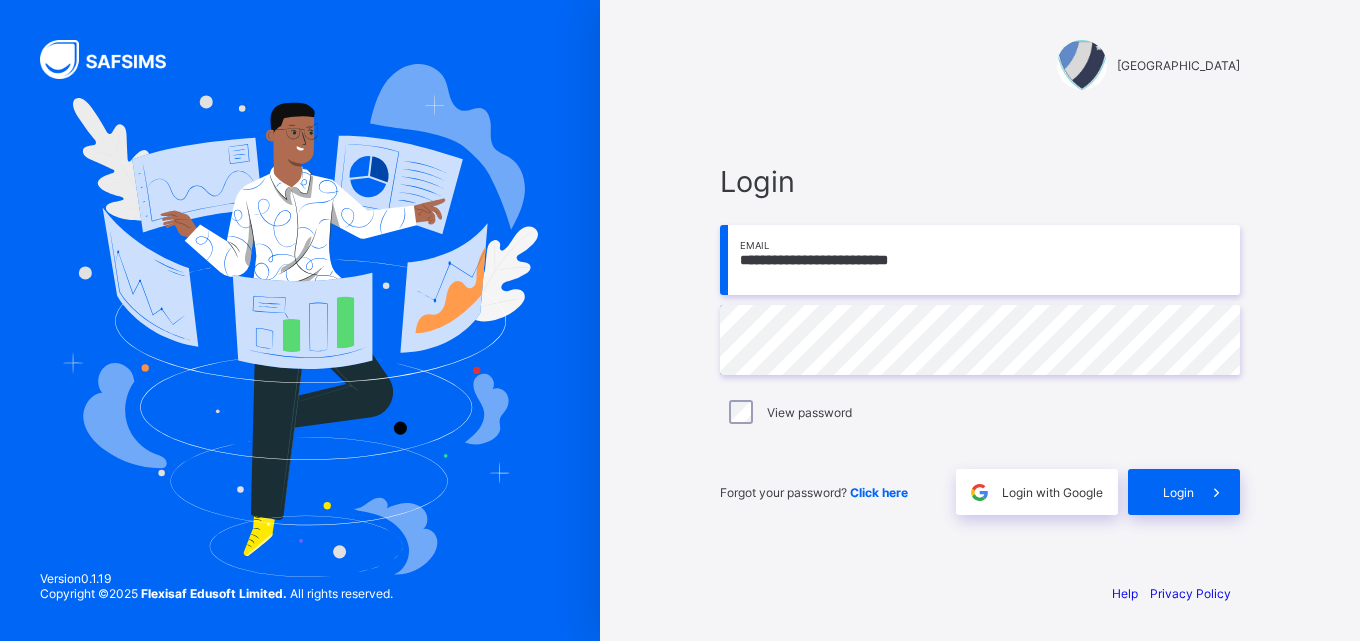 click on "View password" at bounding box center [980, 412] 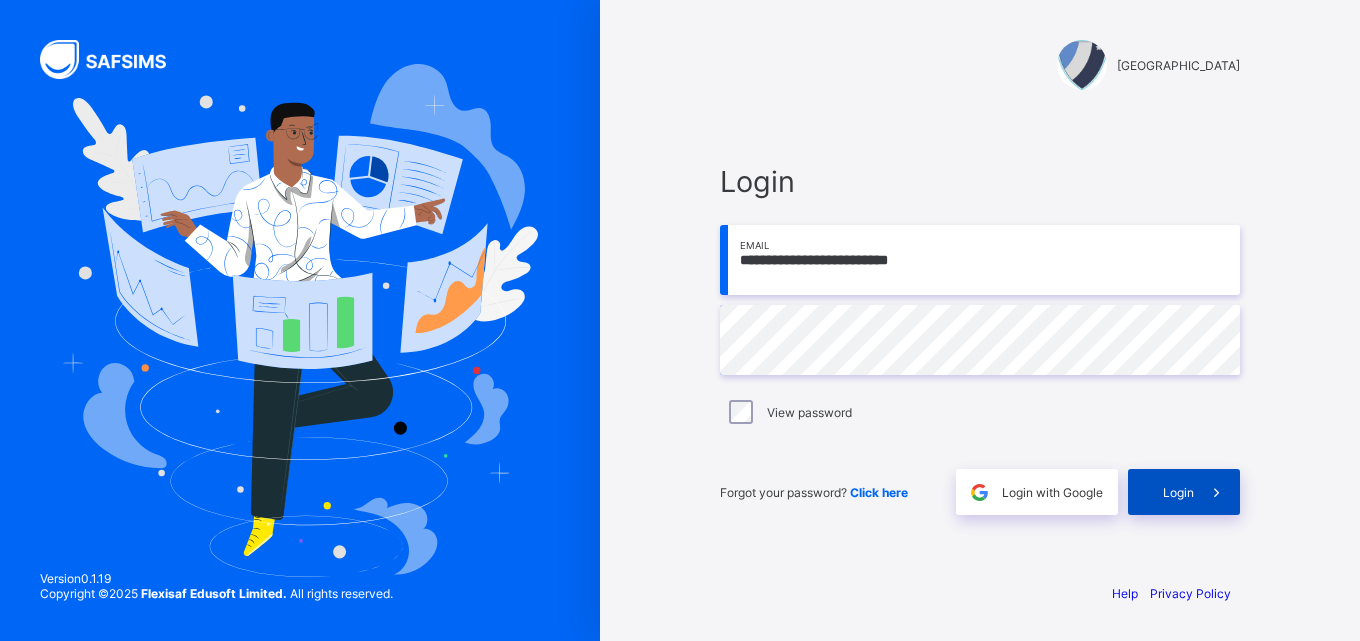 click at bounding box center (1217, 492) 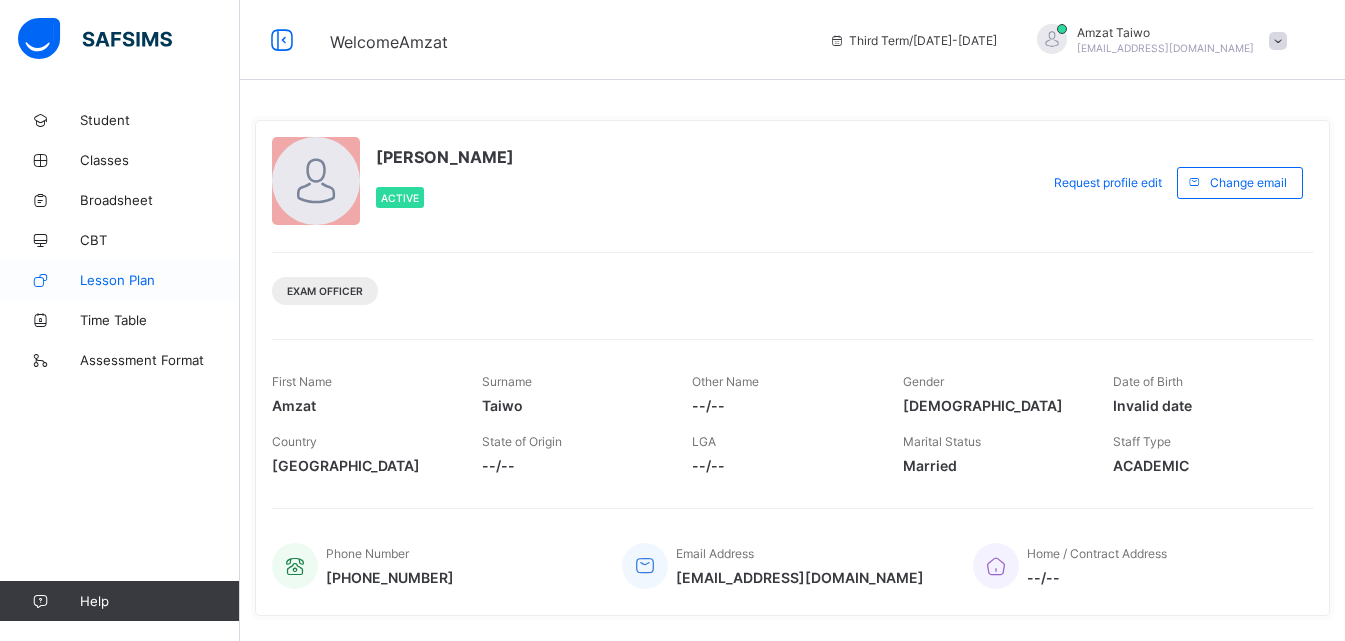 click on "Lesson Plan" at bounding box center [160, 280] 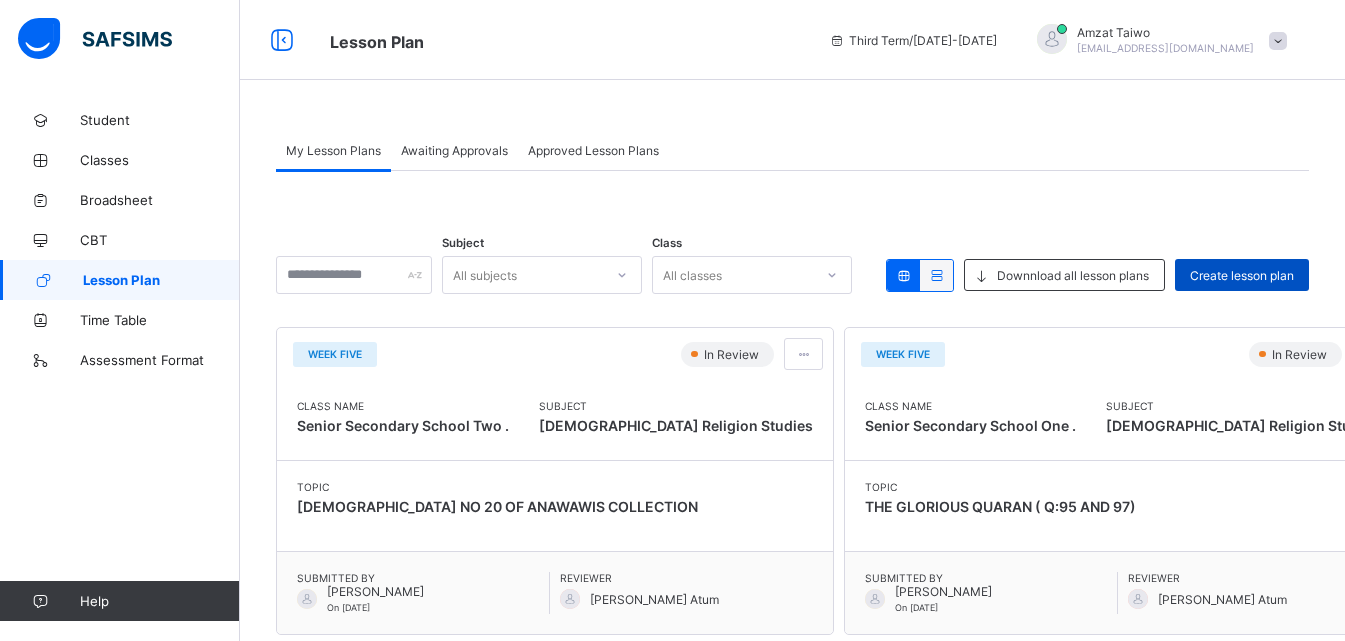 click on "Create lesson plan" at bounding box center [1242, 275] 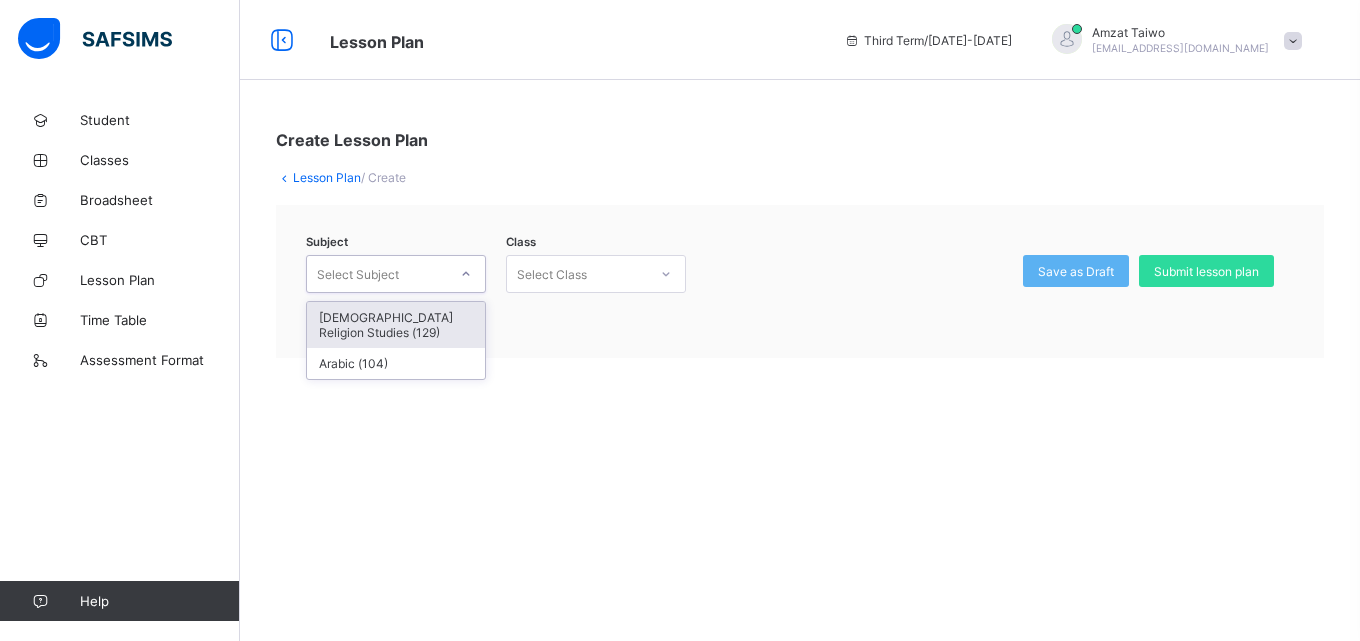 click 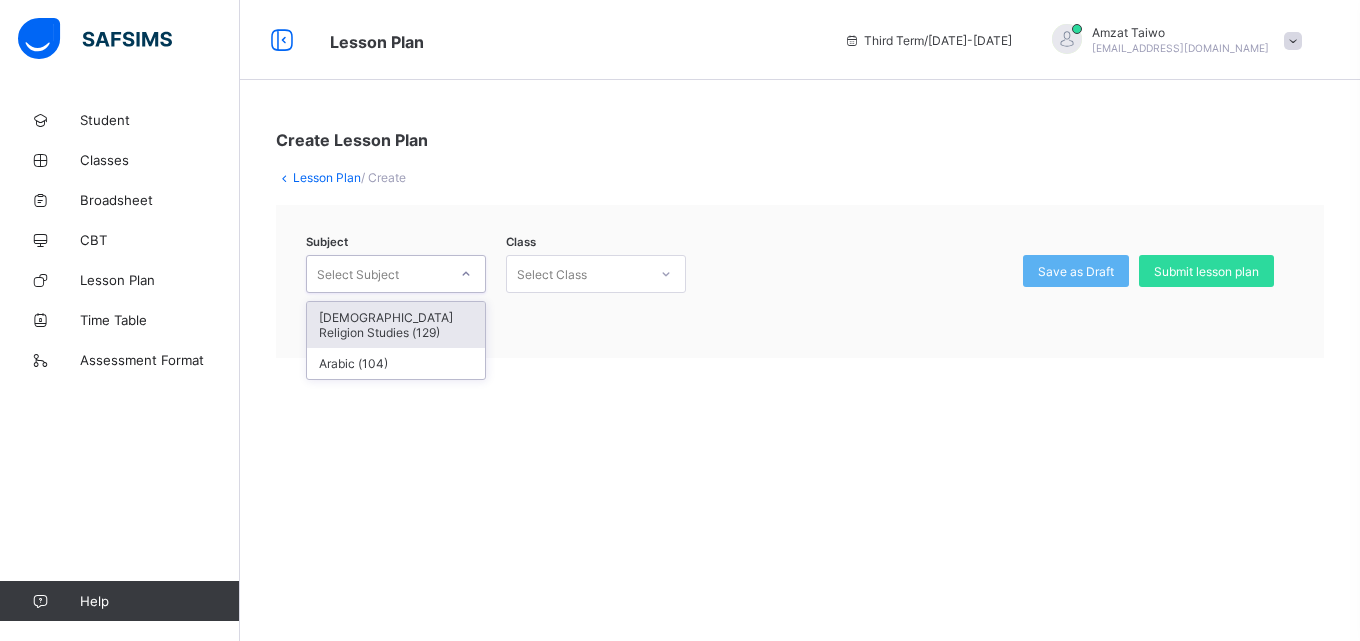click on "[DEMOGRAPHIC_DATA] Religion Studies (129)" at bounding box center [396, 325] 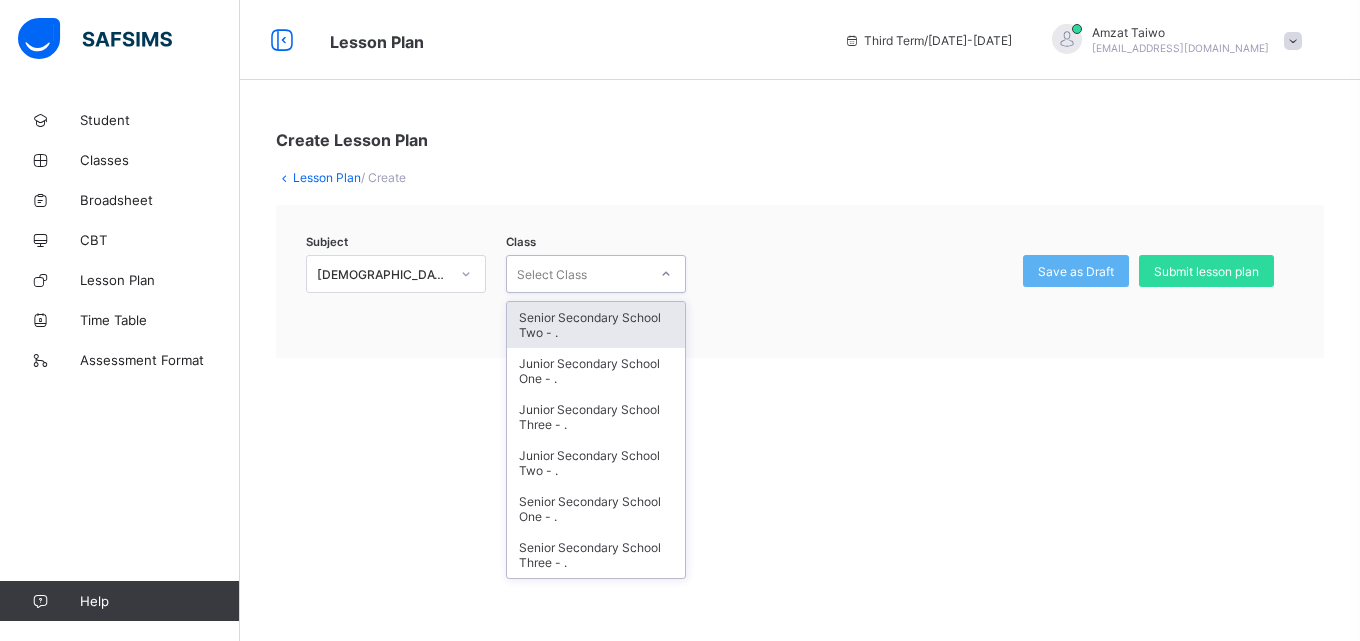 click 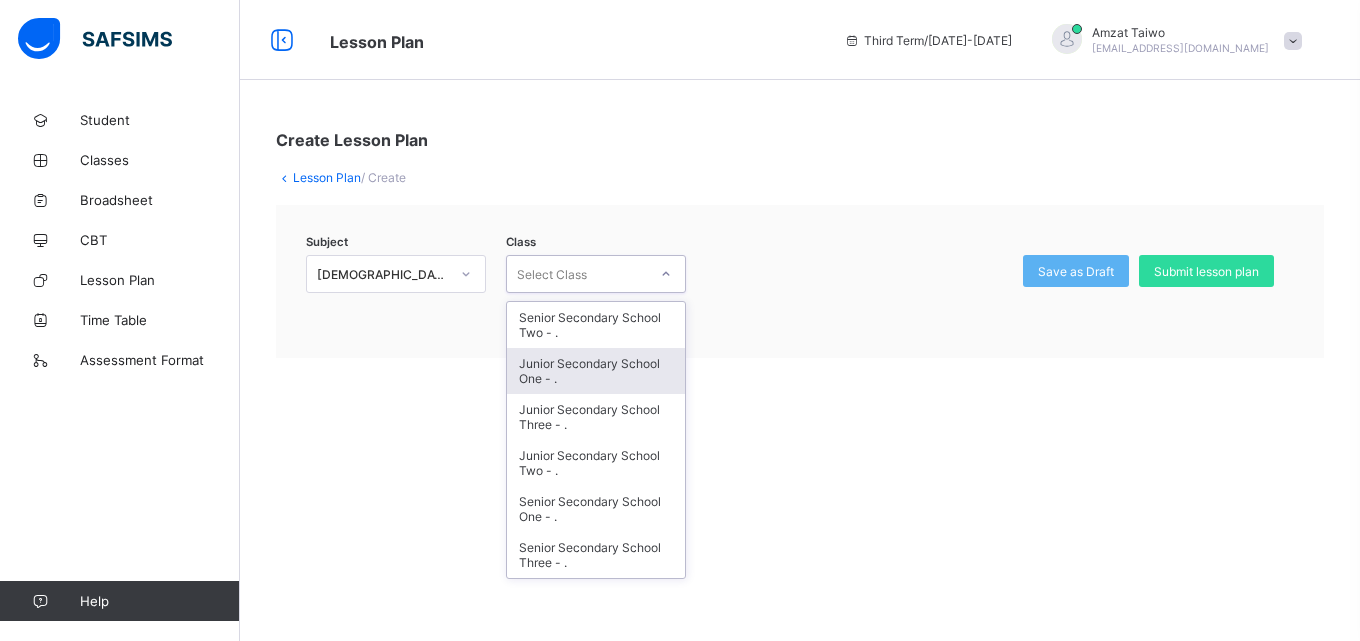 click on "Junior Secondary School One - ." at bounding box center (596, 371) 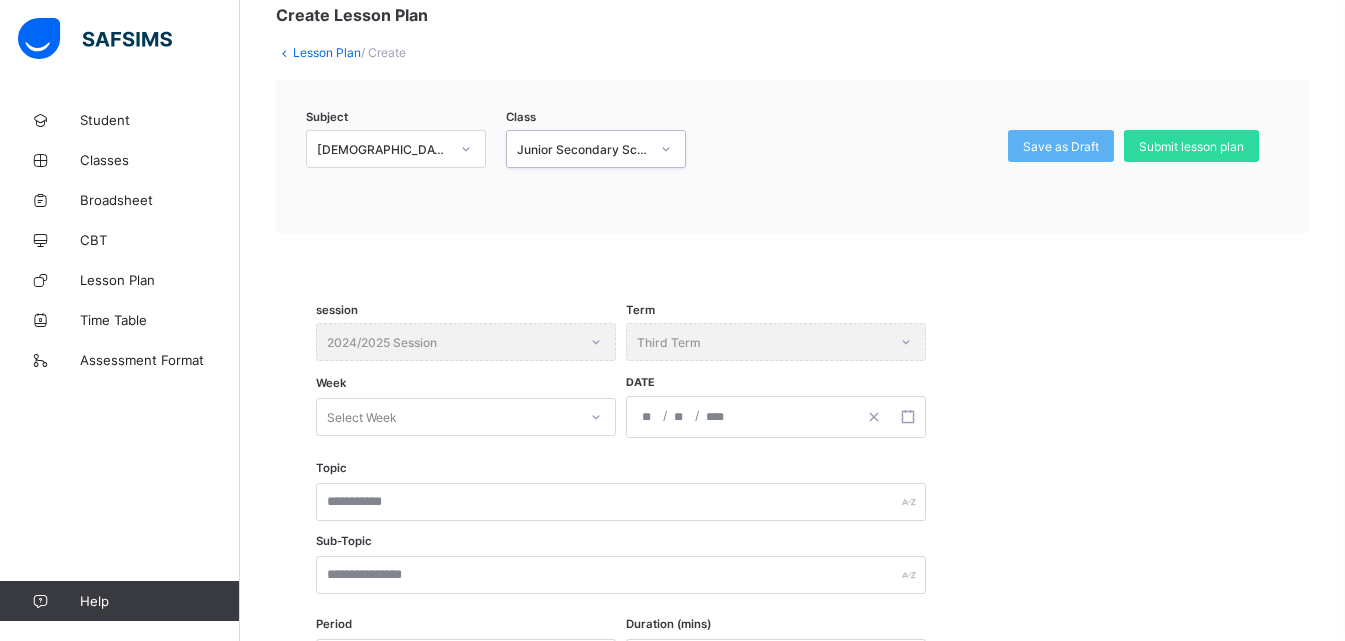 scroll, scrollTop: 200, scrollLeft: 0, axis: vertical 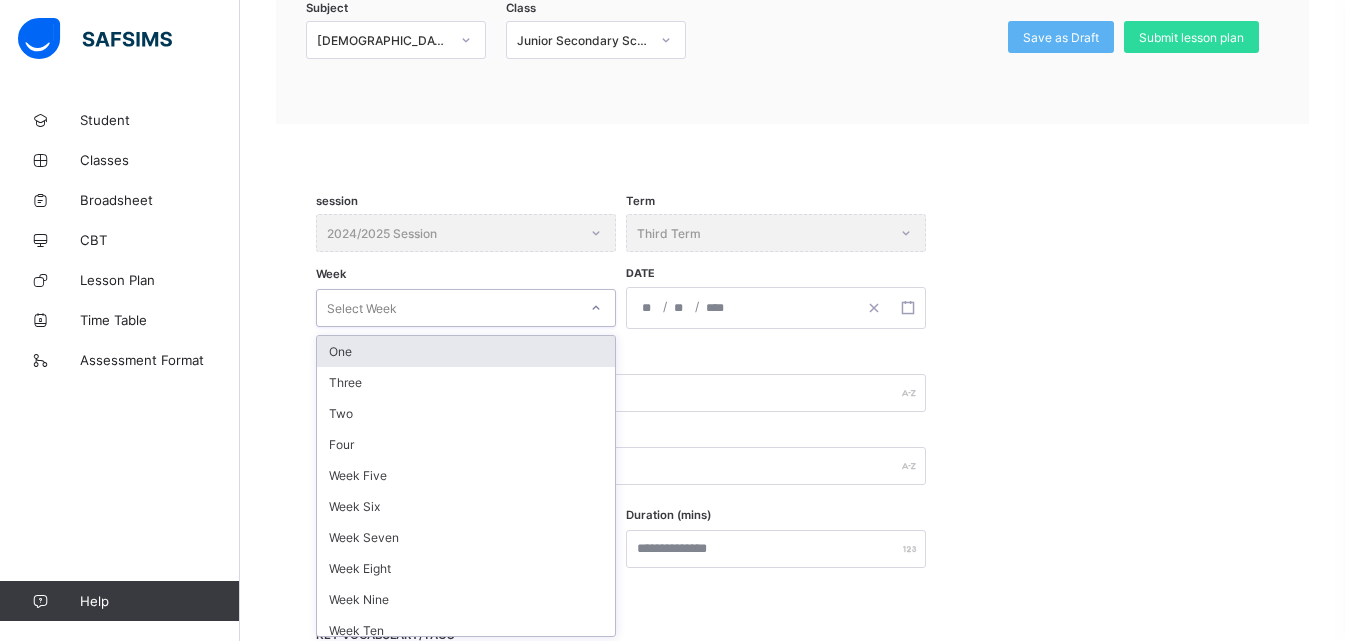 click on "option One focused, 1 of 10. 10 results available. Use Up and Down to choose options, press Enter to select the currently focused option, press Escape to exit the menu, press Tab to select the option and exit the menu. Select Week One Three Two Four Week Five Week Six Week Seven Week Eight Week Nine Week Ten" at bounding box center [466, 308] 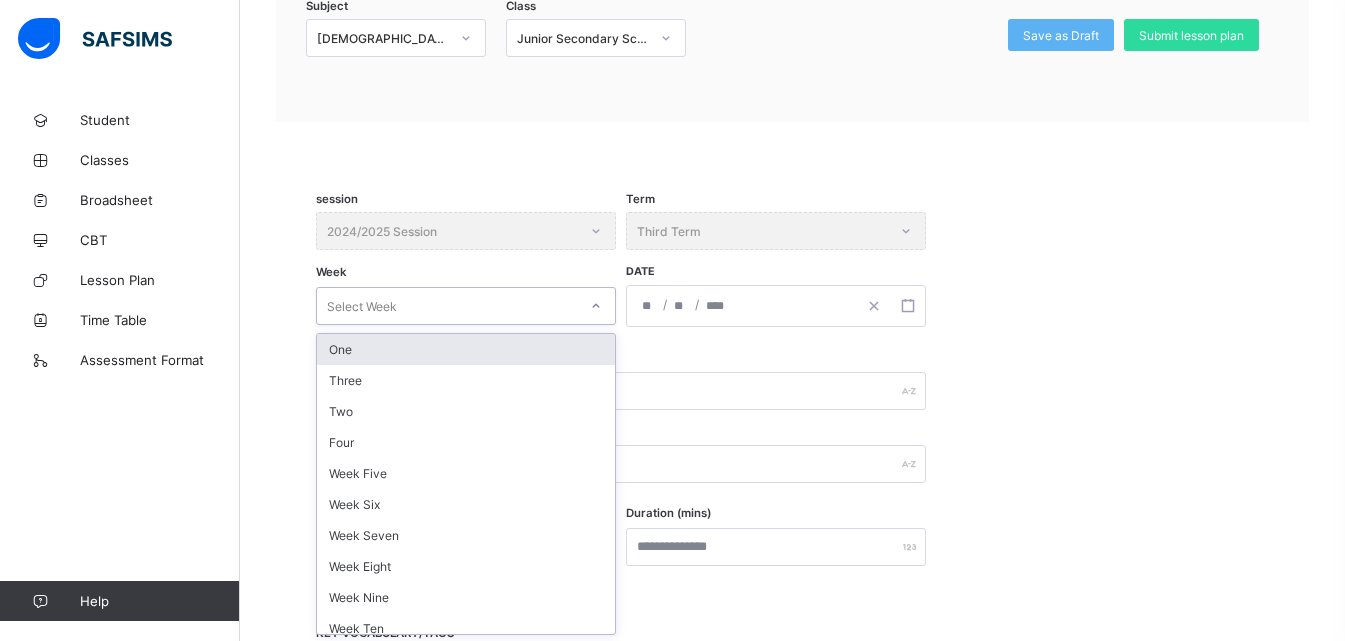 scroll, scrollTop: 238, scrollLeft: 0, axis: vertical 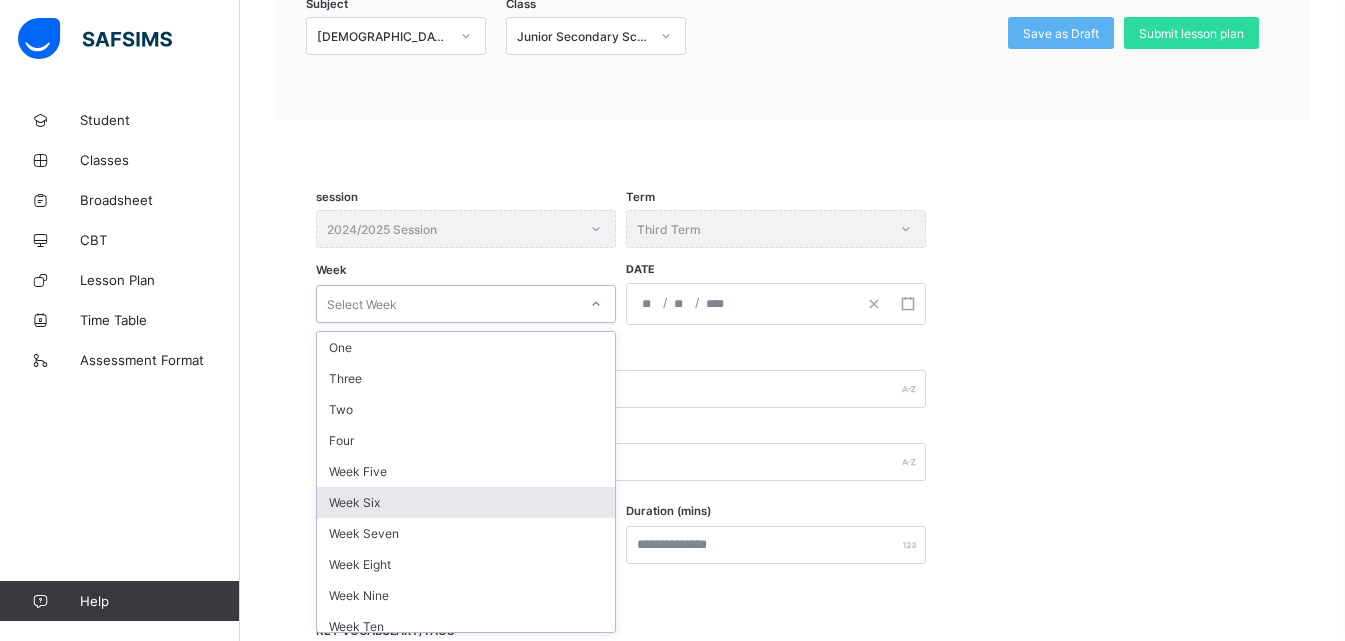 click on "Week Six" at bounding box center [466, 502] 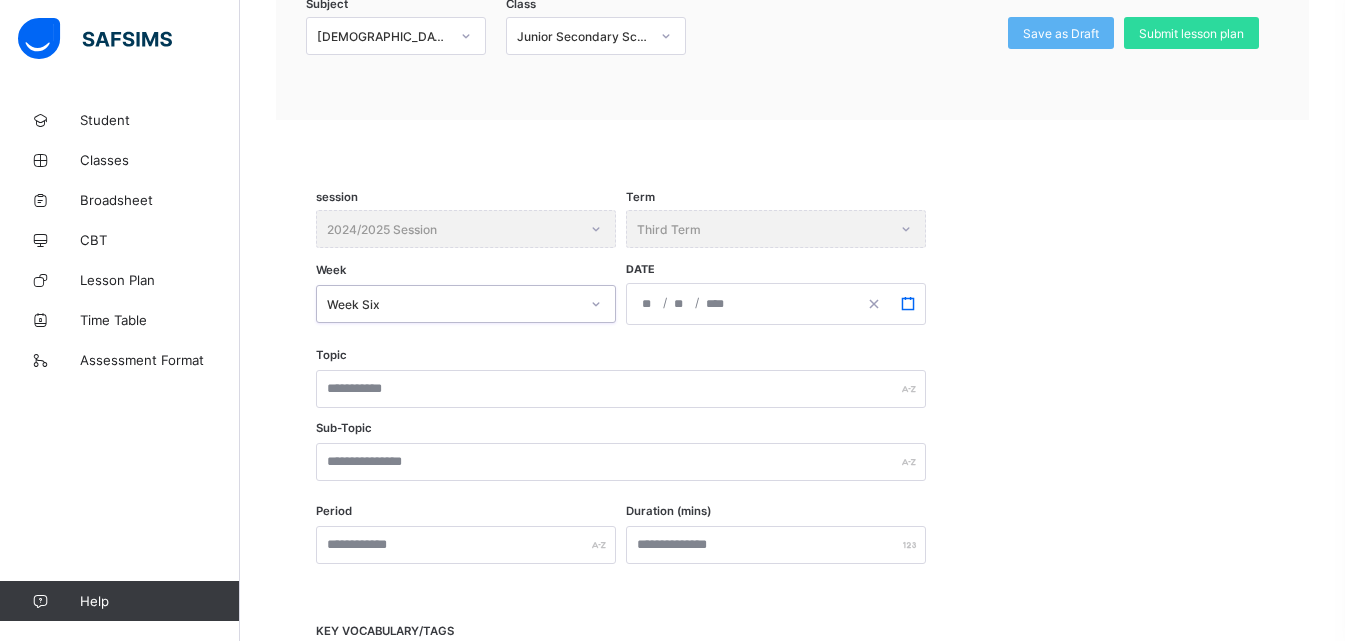click 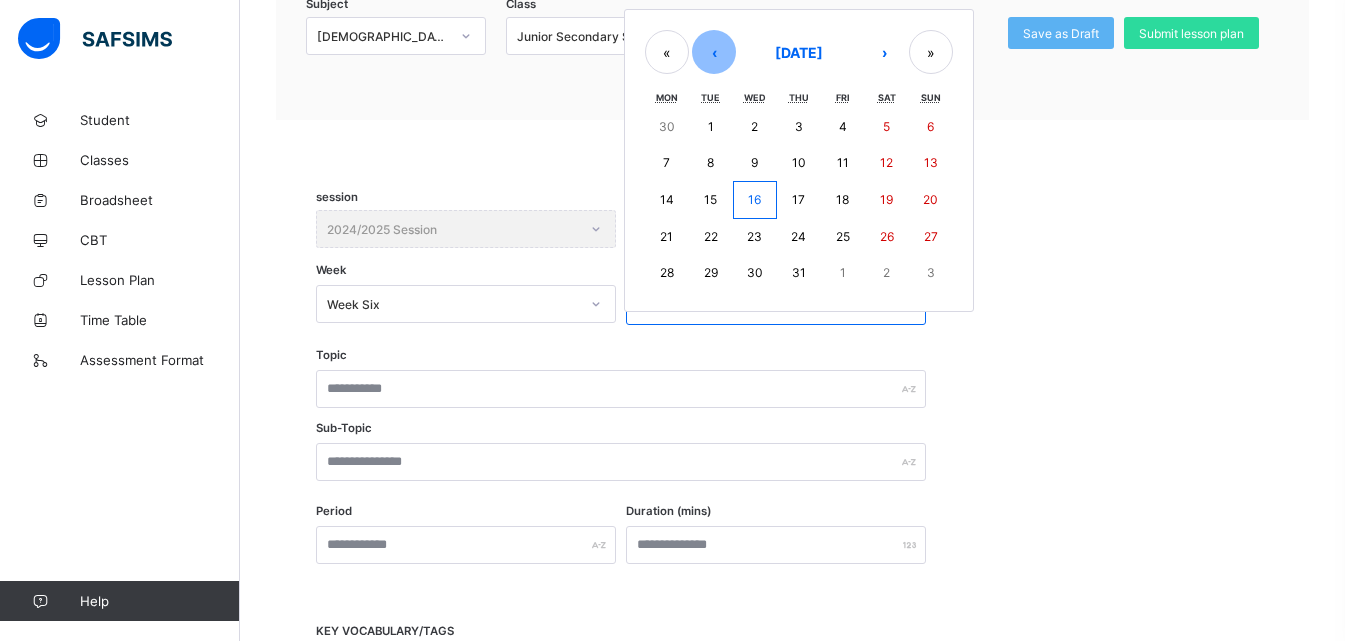 click on "‹" at bounding box center [714, 52] 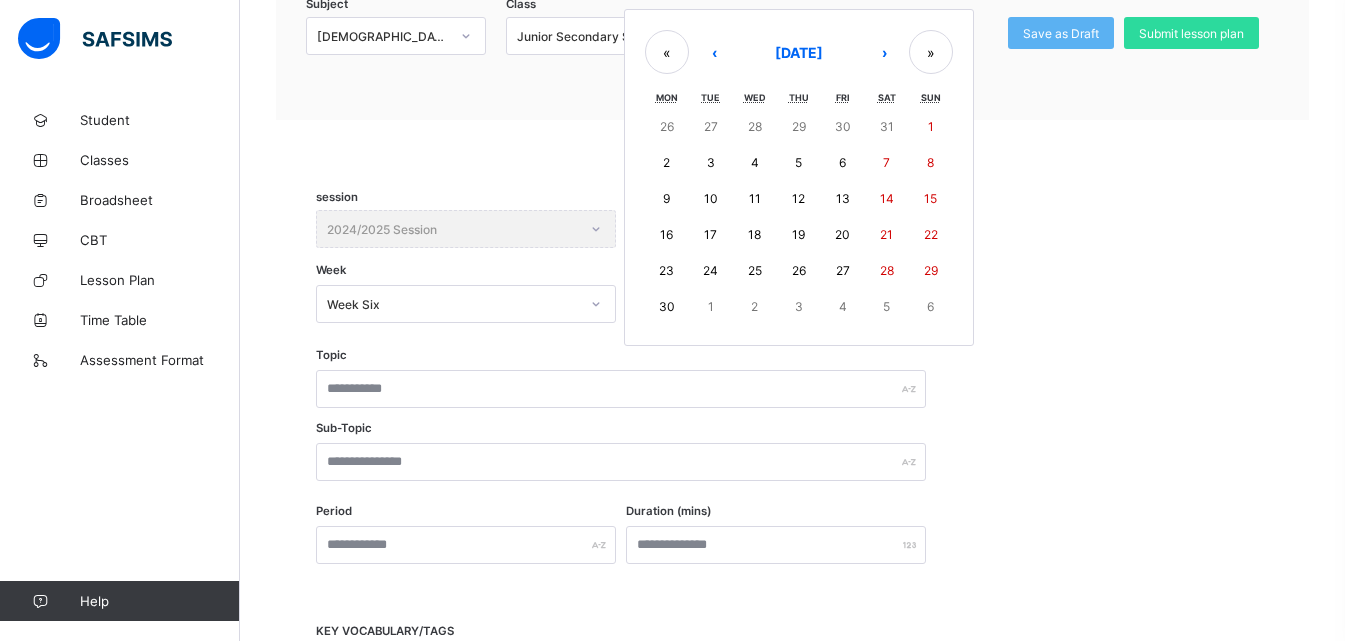 click on "2" at bounding box center (666, 162) 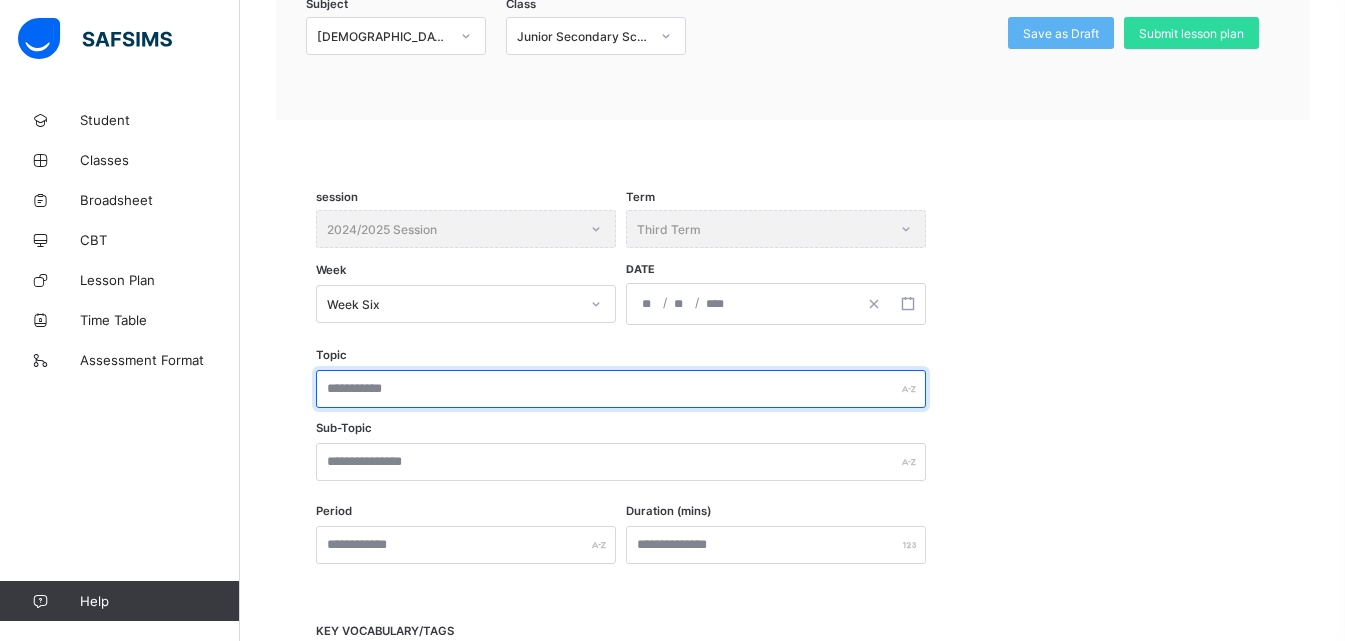 click at bounding box center (621, 389) 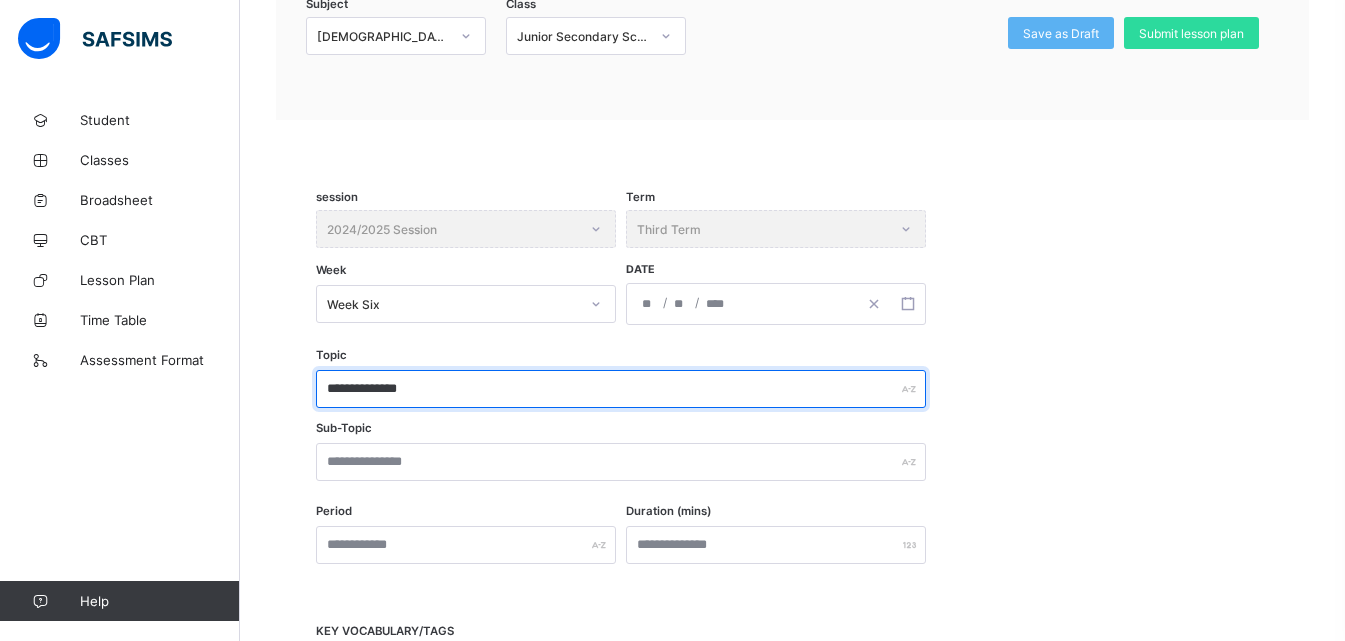 type on "**********" 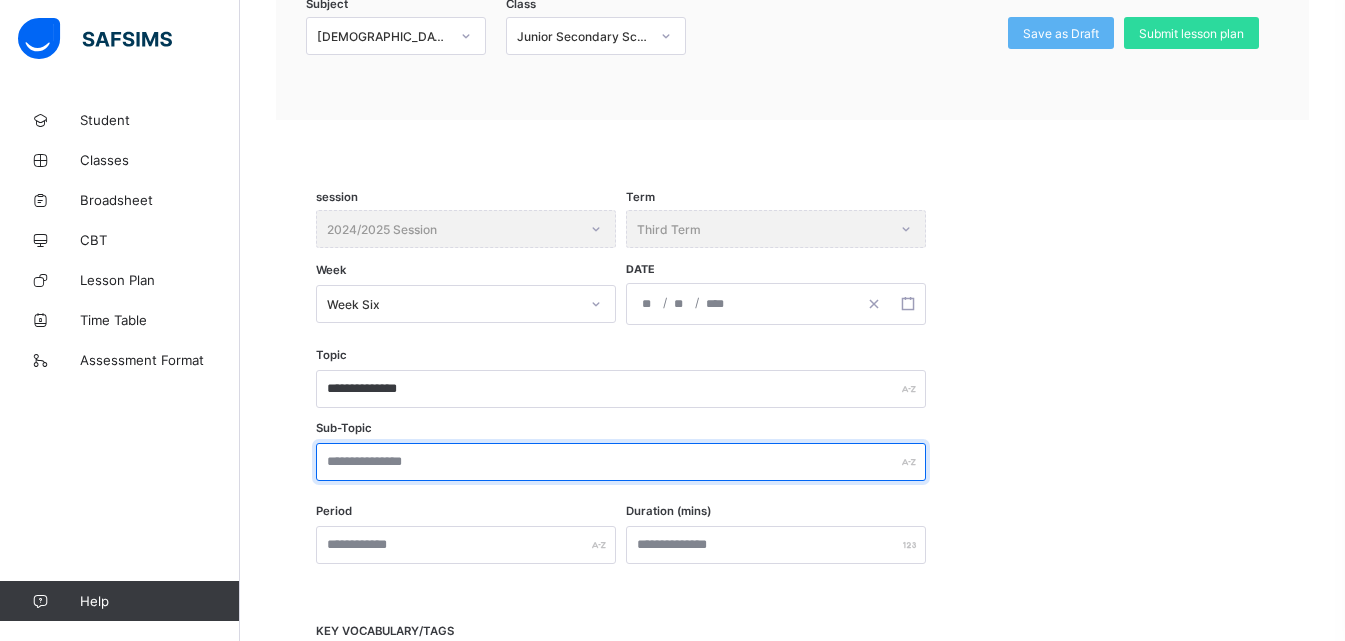 click at bounding box center (621, 462) 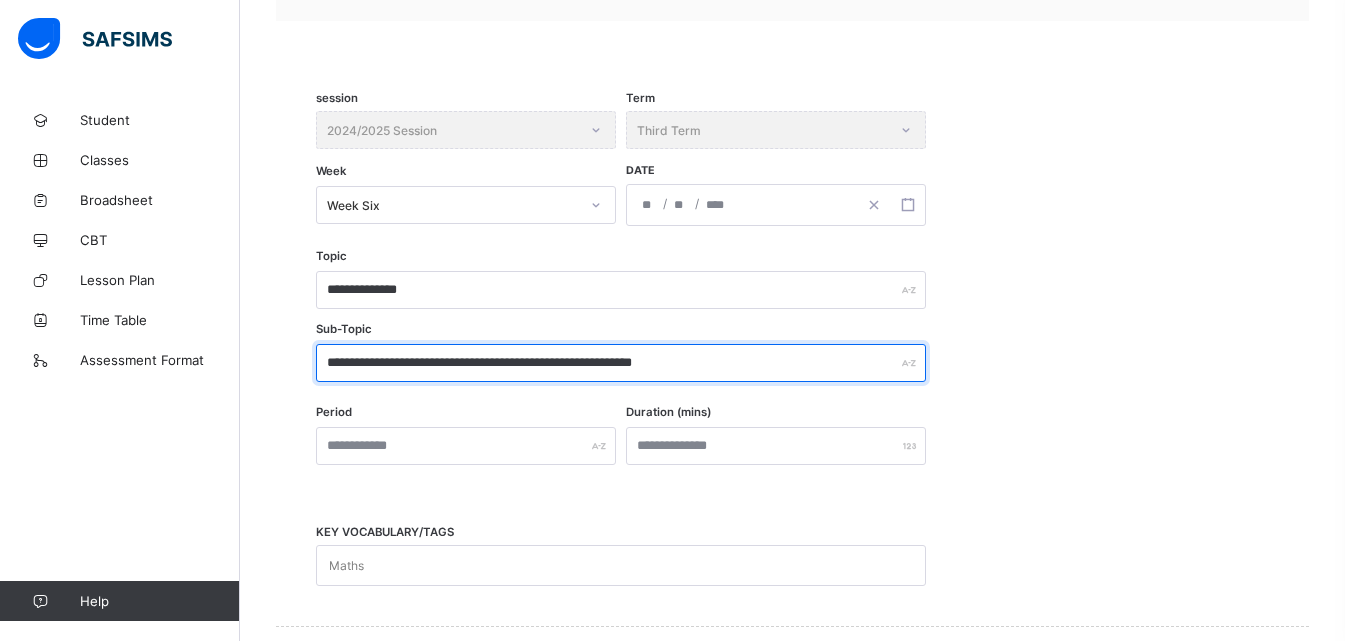 scroll, scrollTop: 338, scrollLeft: 0, axis: vertical 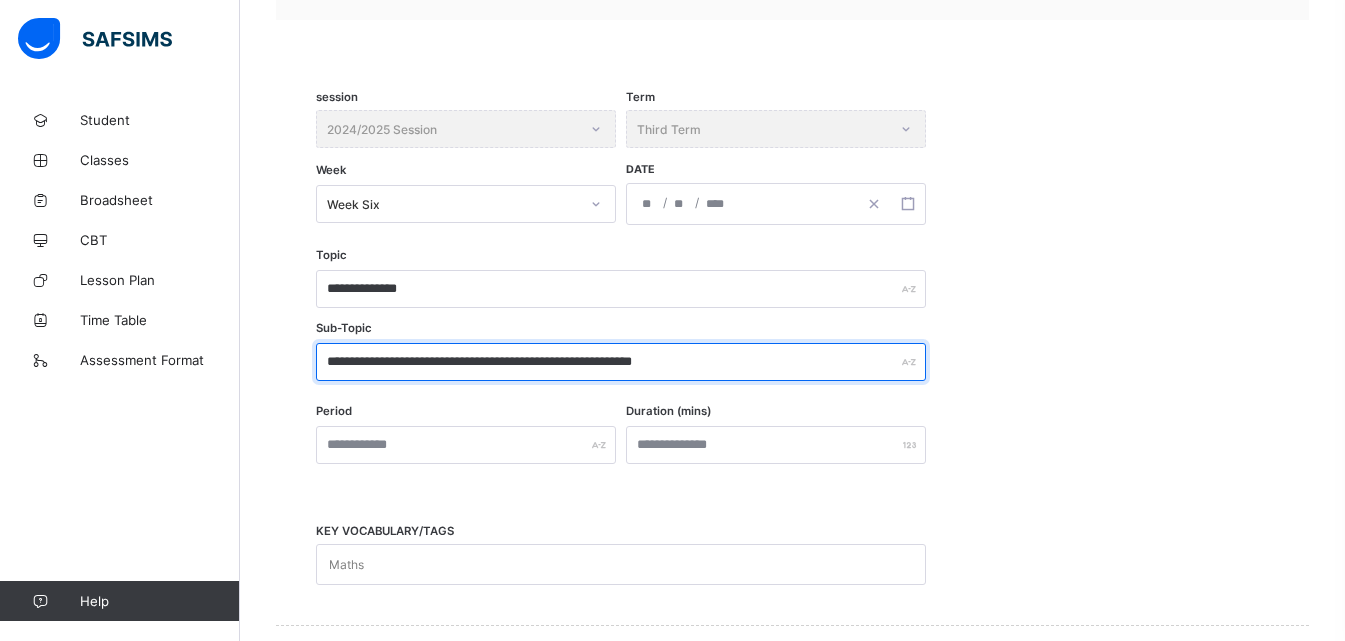 type on "**********" 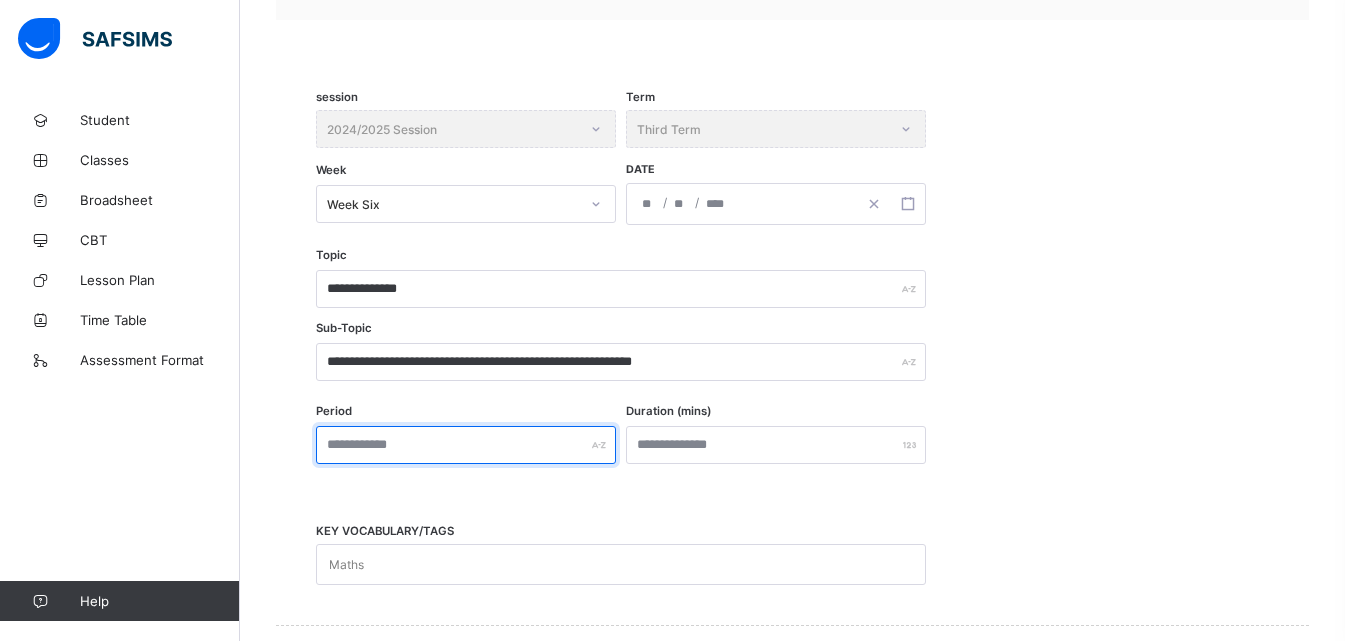 click at bounding box center [466, 445] 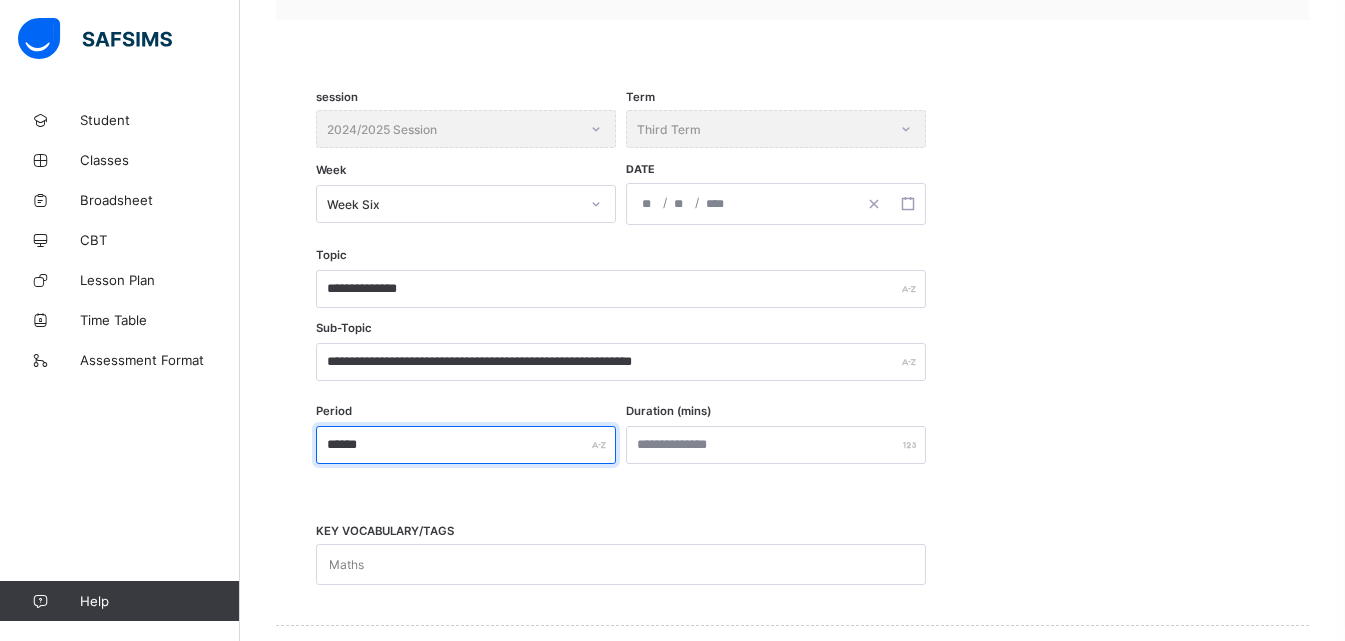 type on "******" 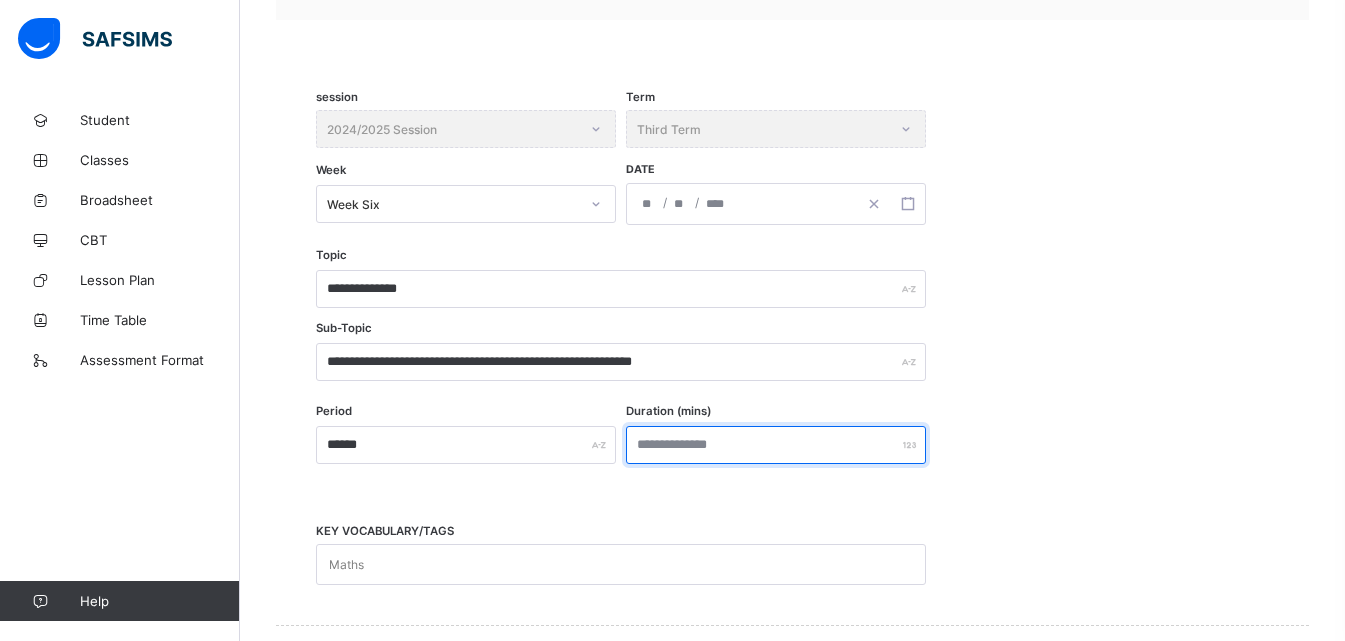 click at bounding box center (776, 445) 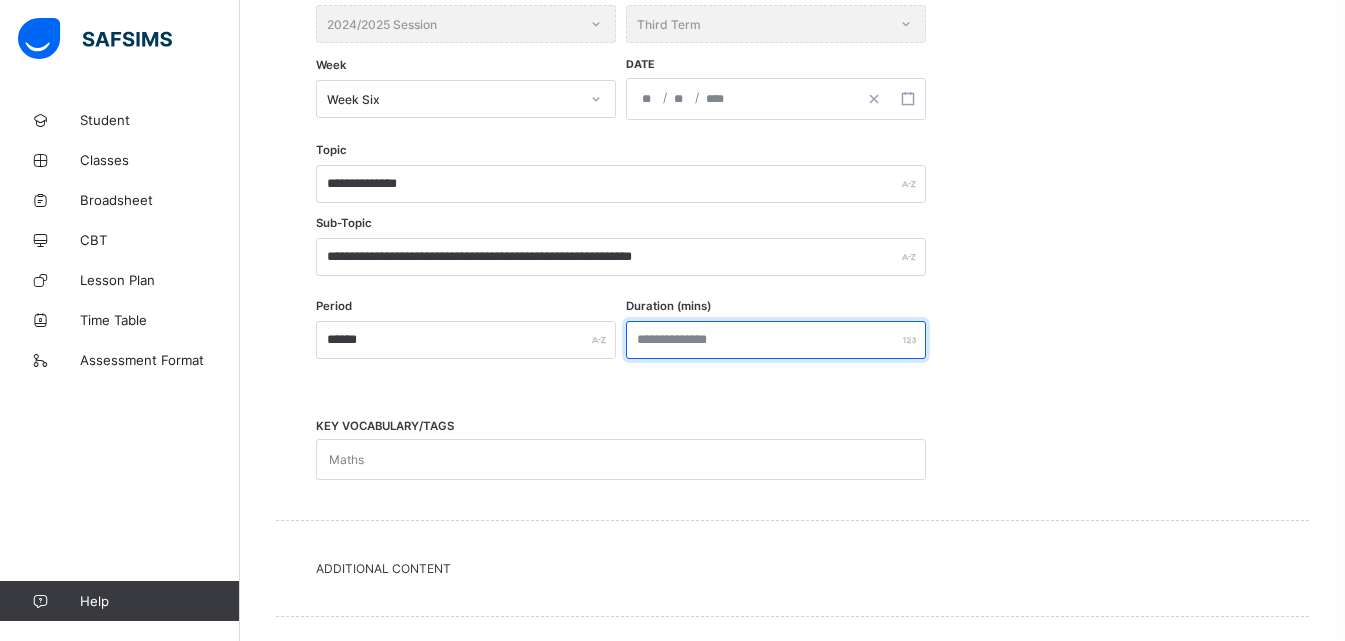scroll, scrollTop: 638, scrollLeft: 0, axis: vertical 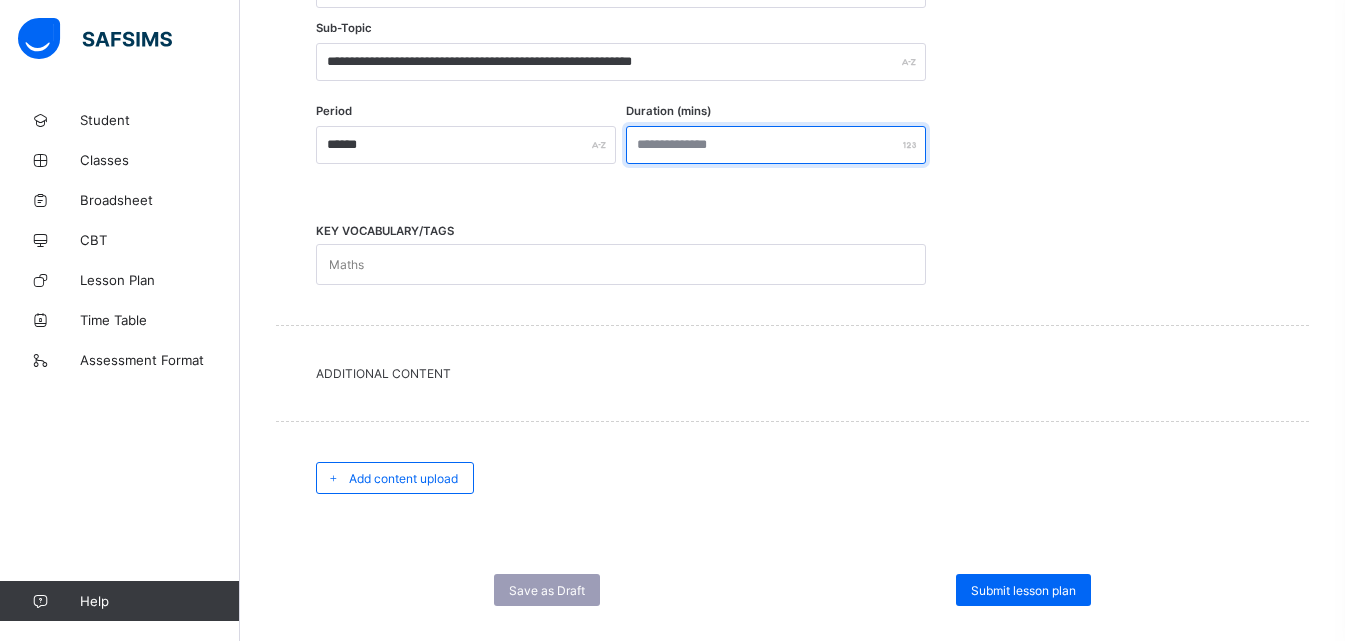 type on "**" 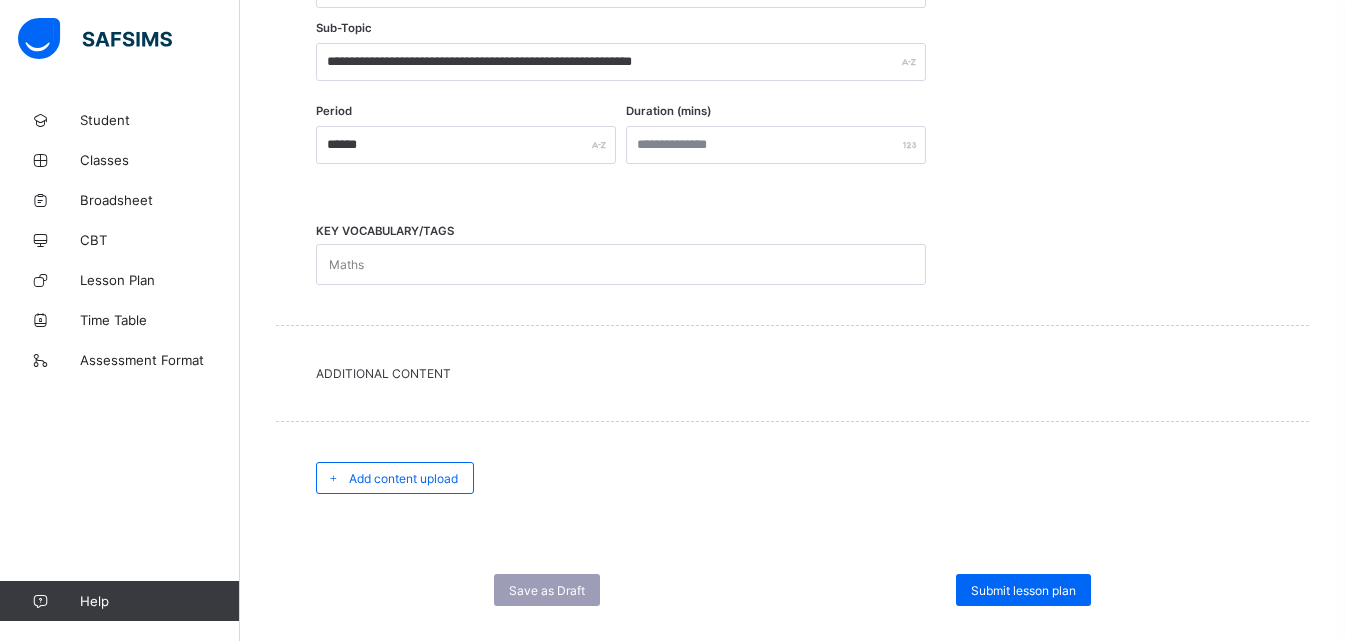 click on "Maths" at bounding box center (602, 264) 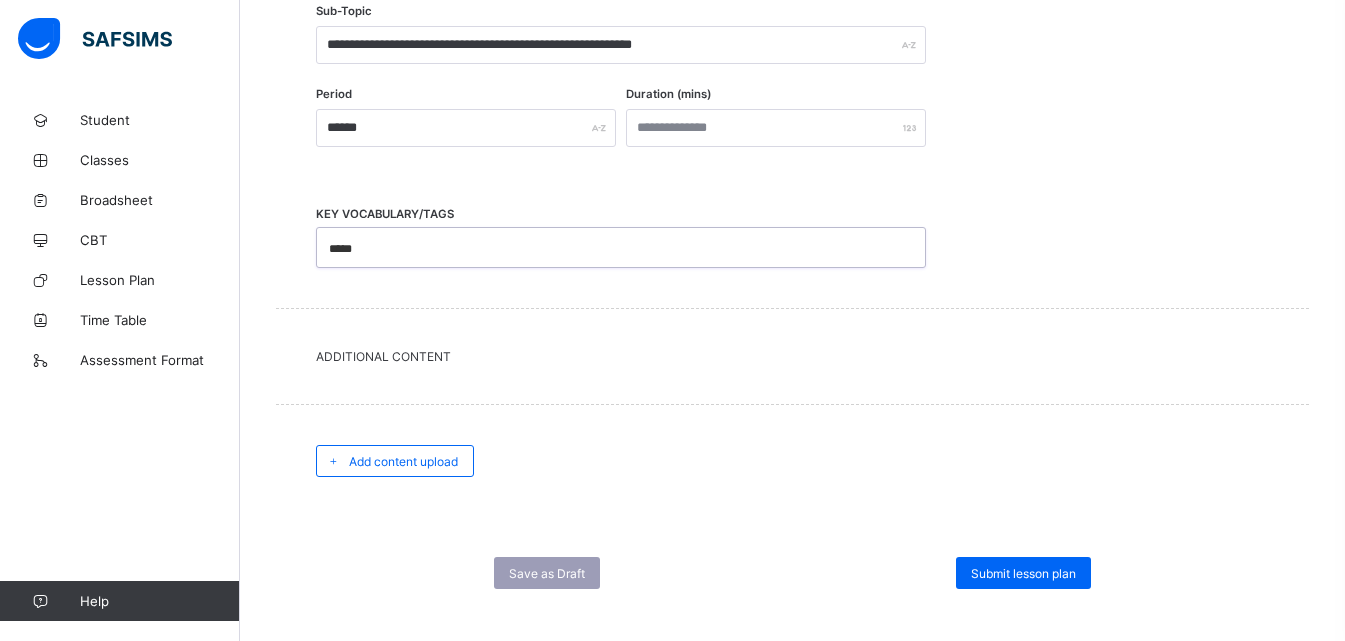 scroll, scrollTop: 672, scrollLeft: 0, axis: vertical 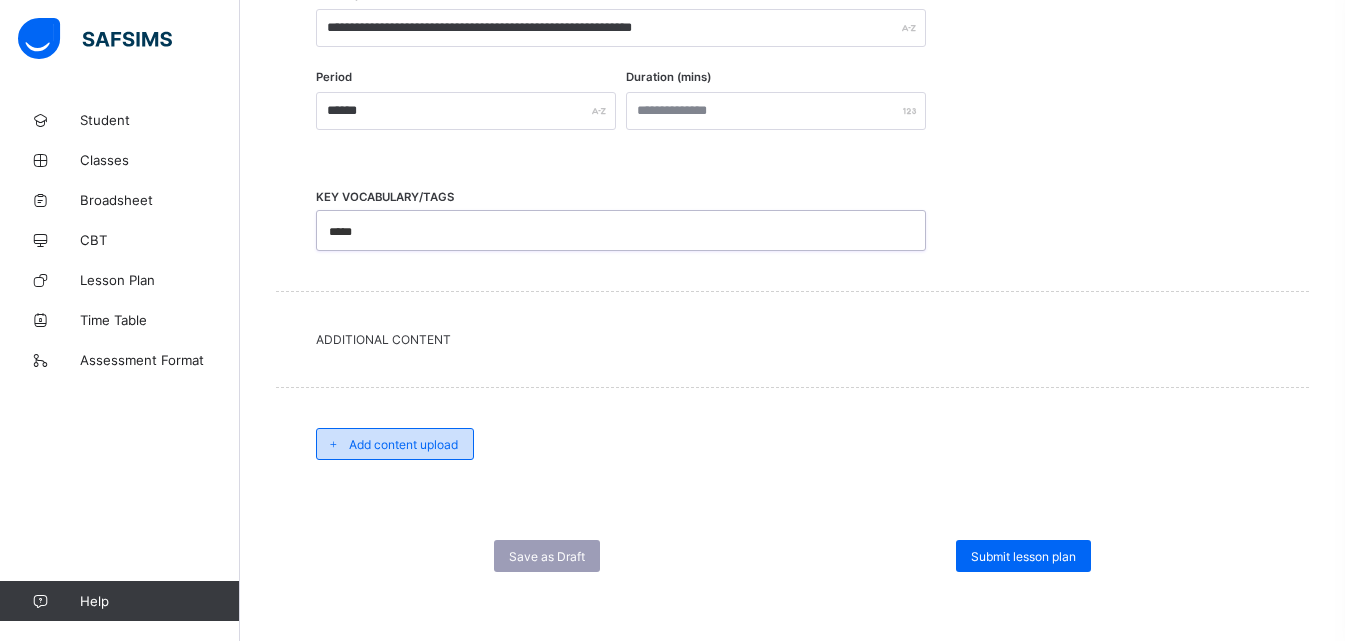 type on "*****" 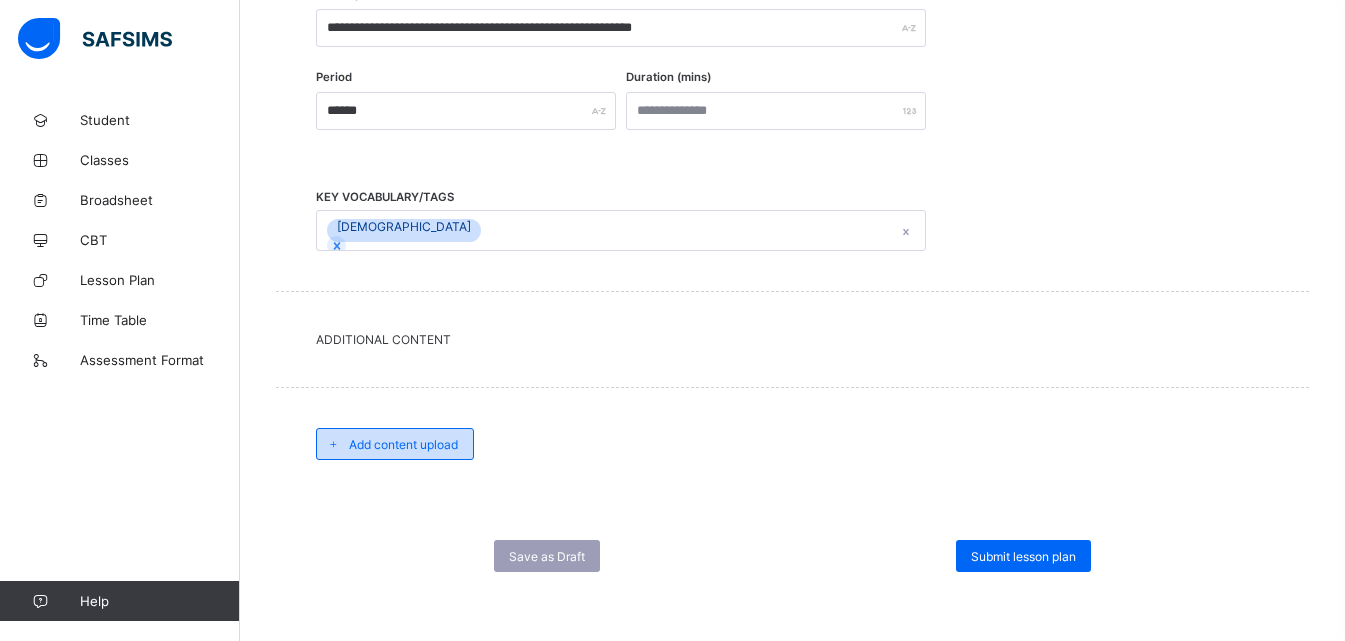 click on "Add content upload" at bounding box center (395, 444) 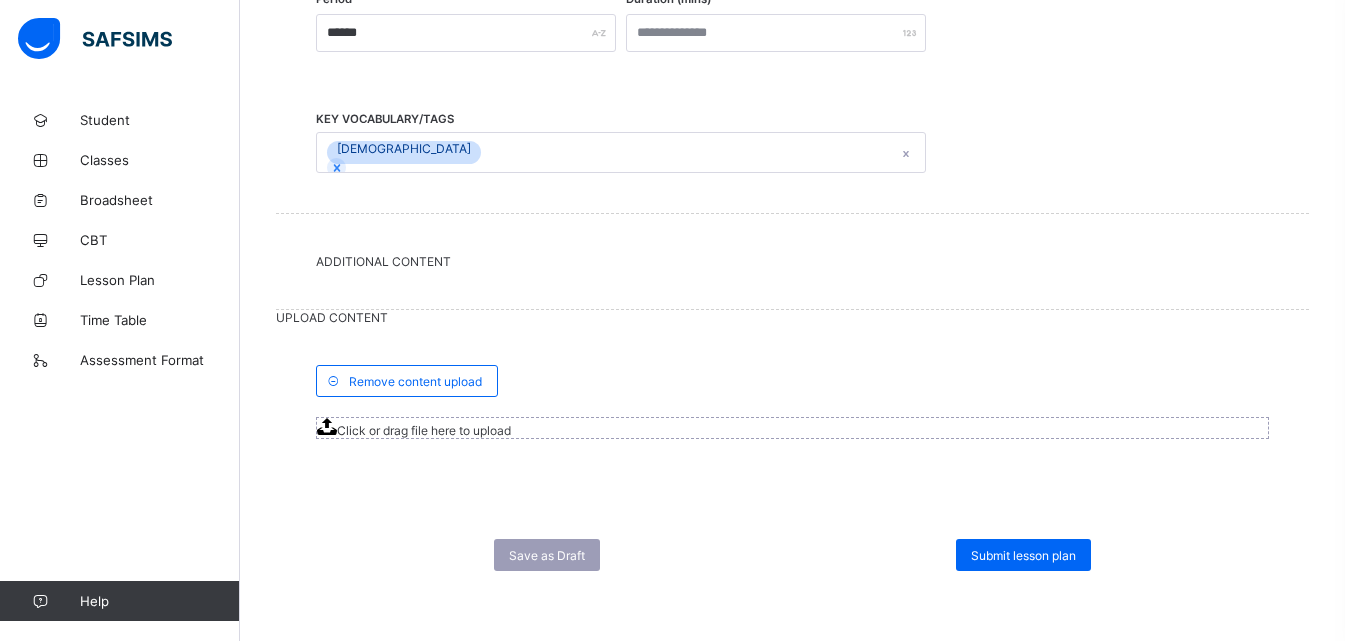 scroll, scrollTop: 871, scrollLeft: 0, axis: vertical 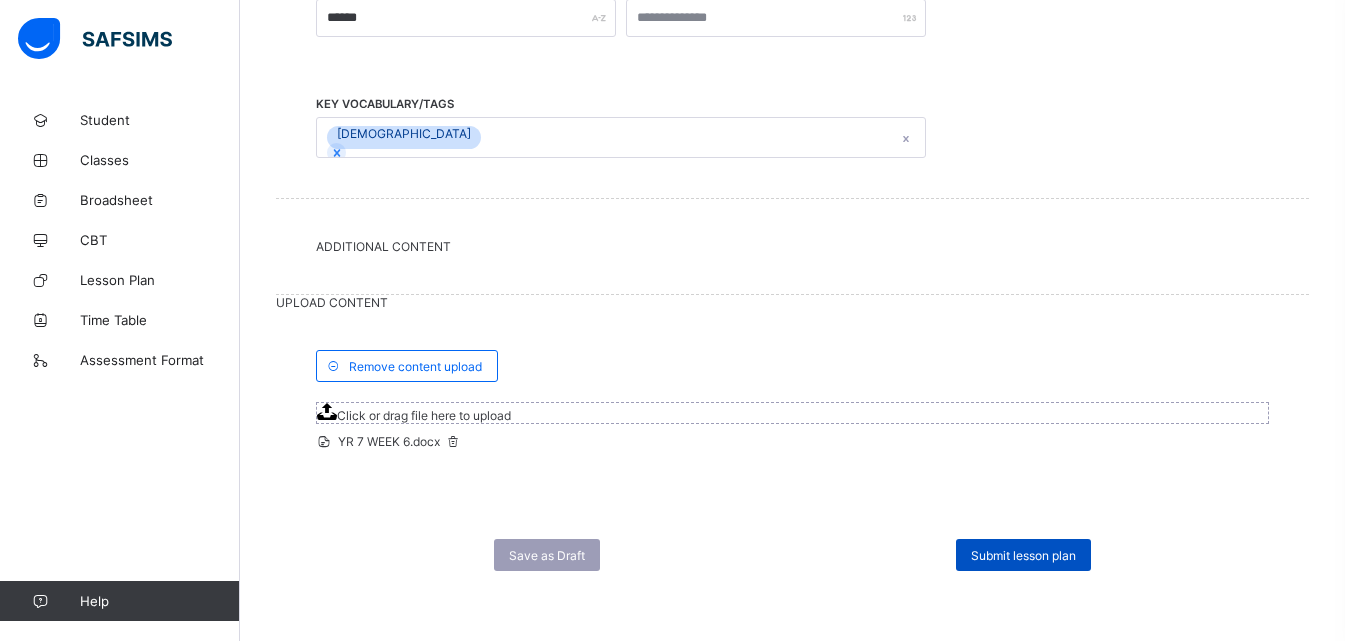 click on "Submit lesson plan" at bounding box center [1023, 555] 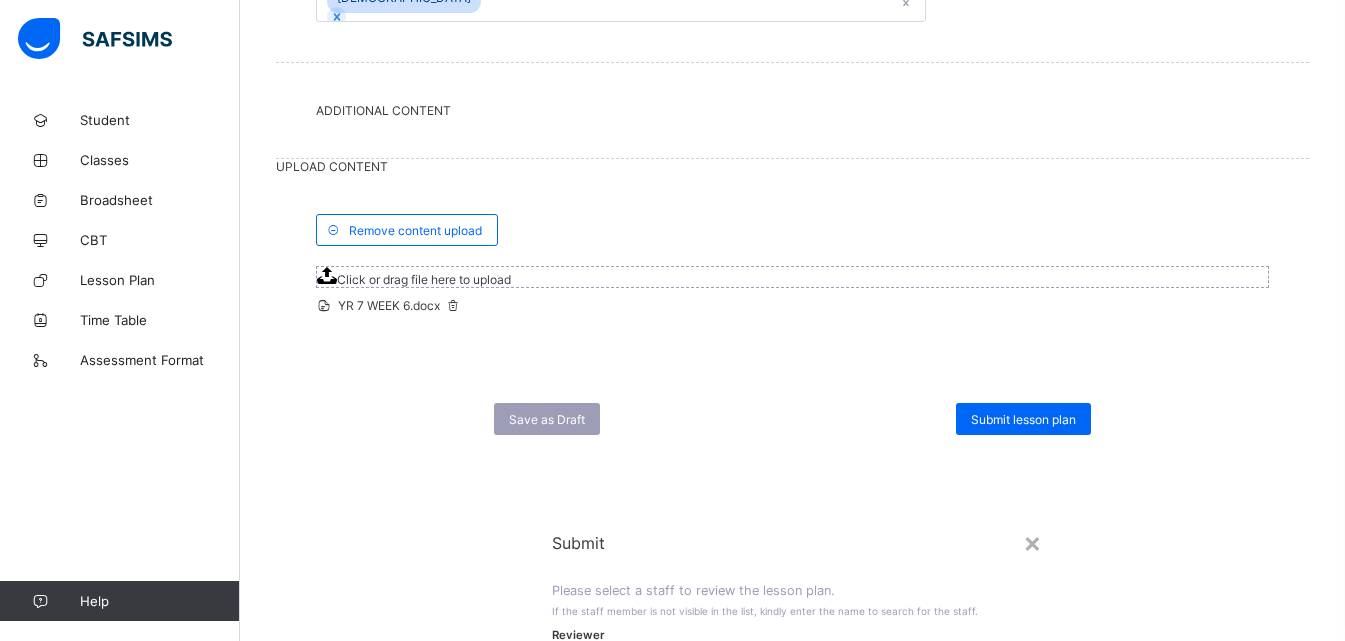 click 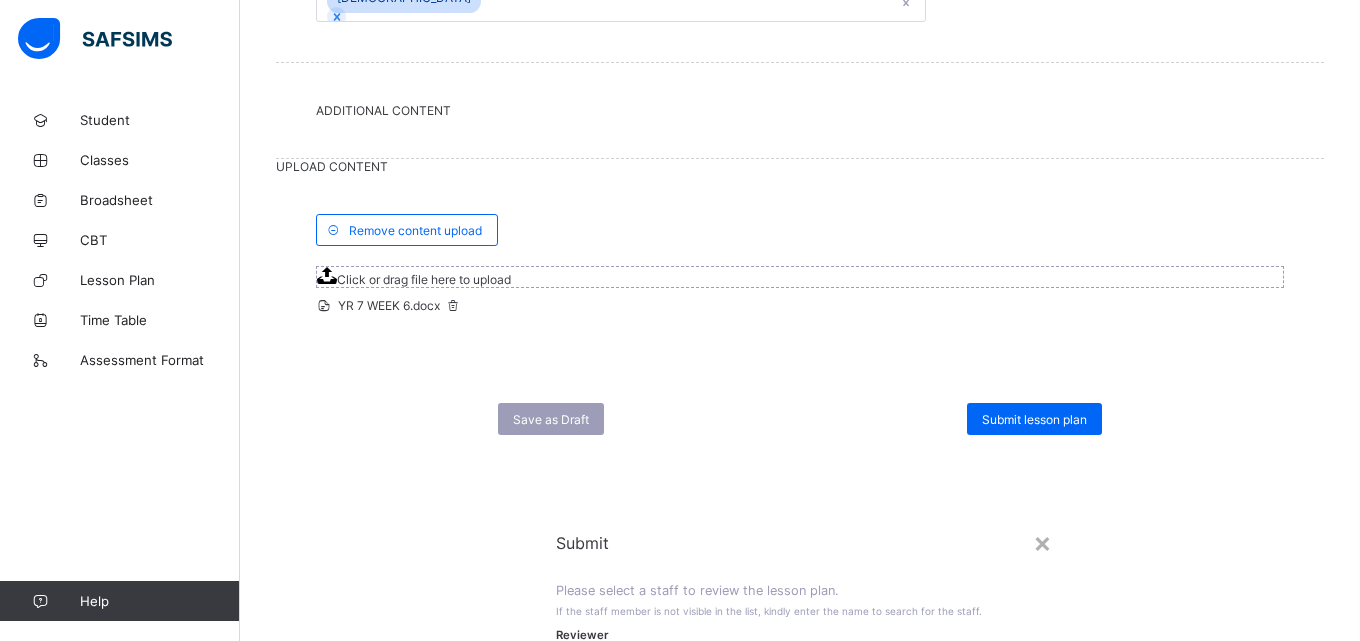 click on "Submit" at bounding box center [917, 768] 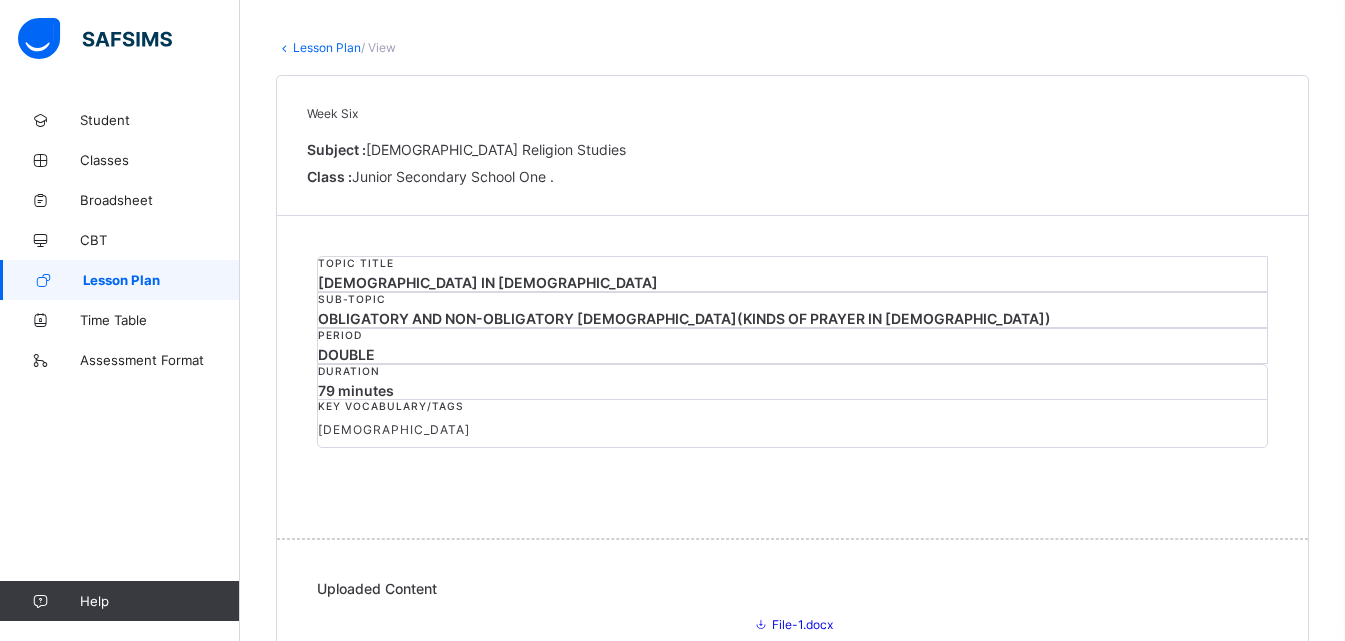 scroll, scrollTop: 0, scrollLeft: 0, axis: both 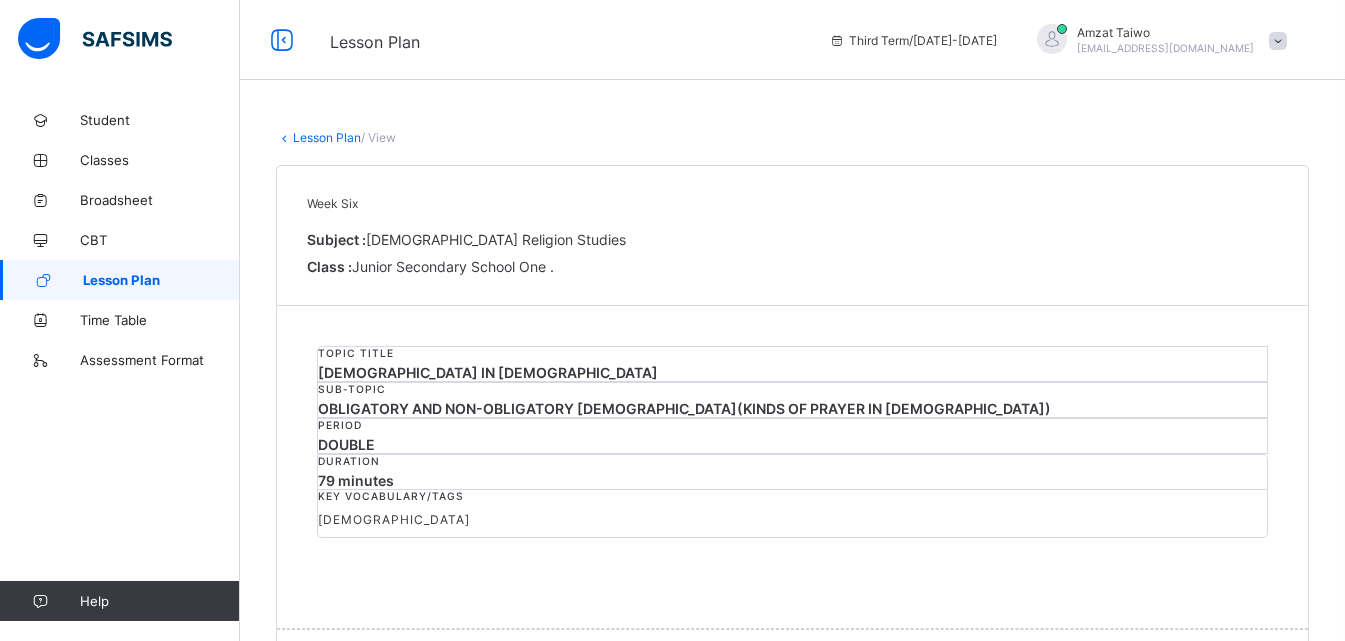 click on "Lesson Plan" at bounding box center [327, 137] 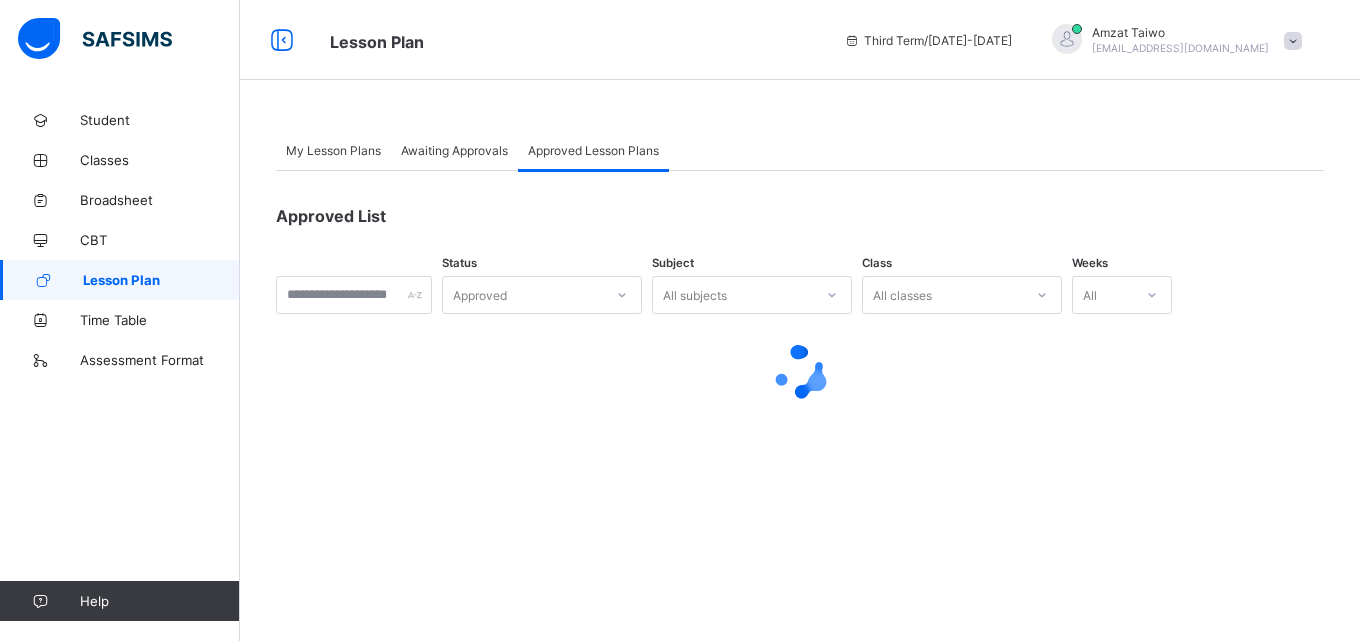 click on "My Lesson Plans" at bounding box center [333, 150] 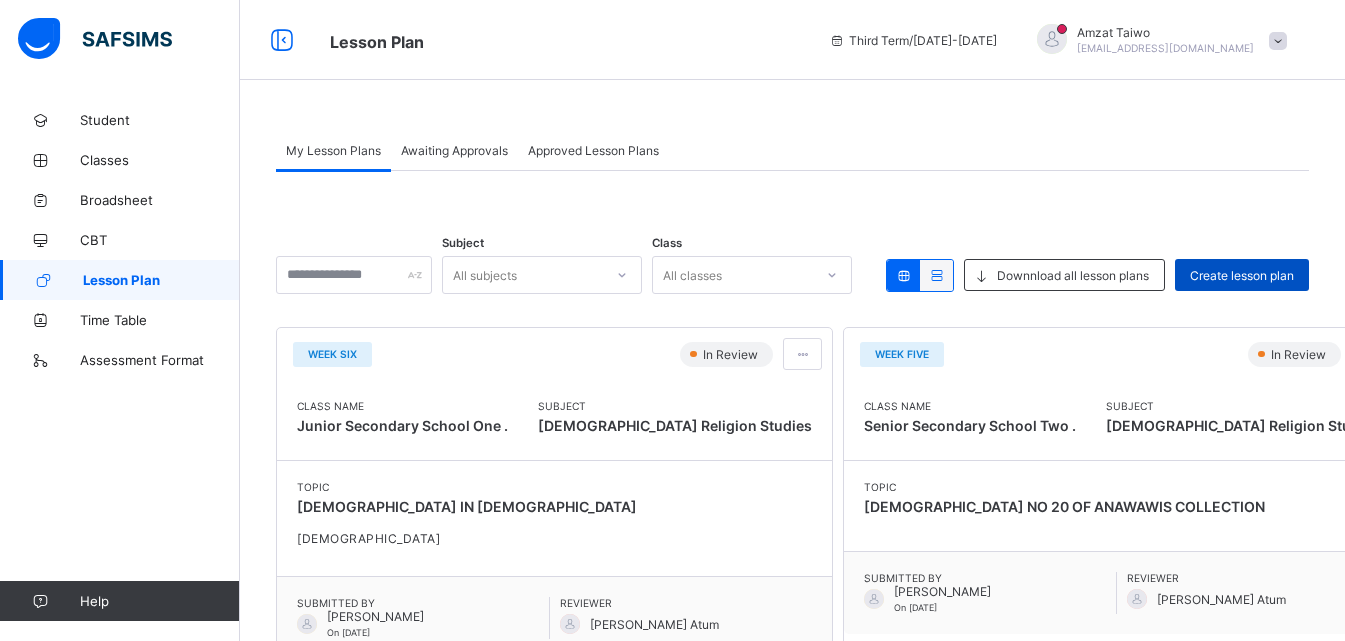 click on "Create lesson plan" at bounding box center [1242, 275] 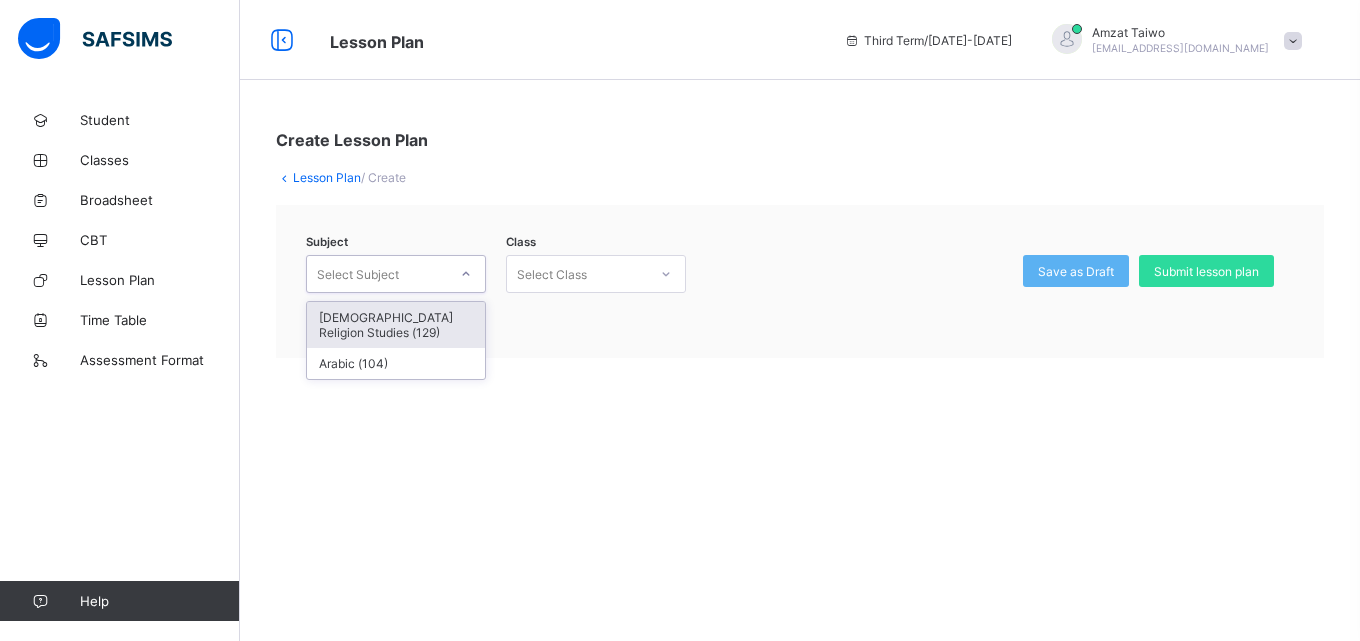 click 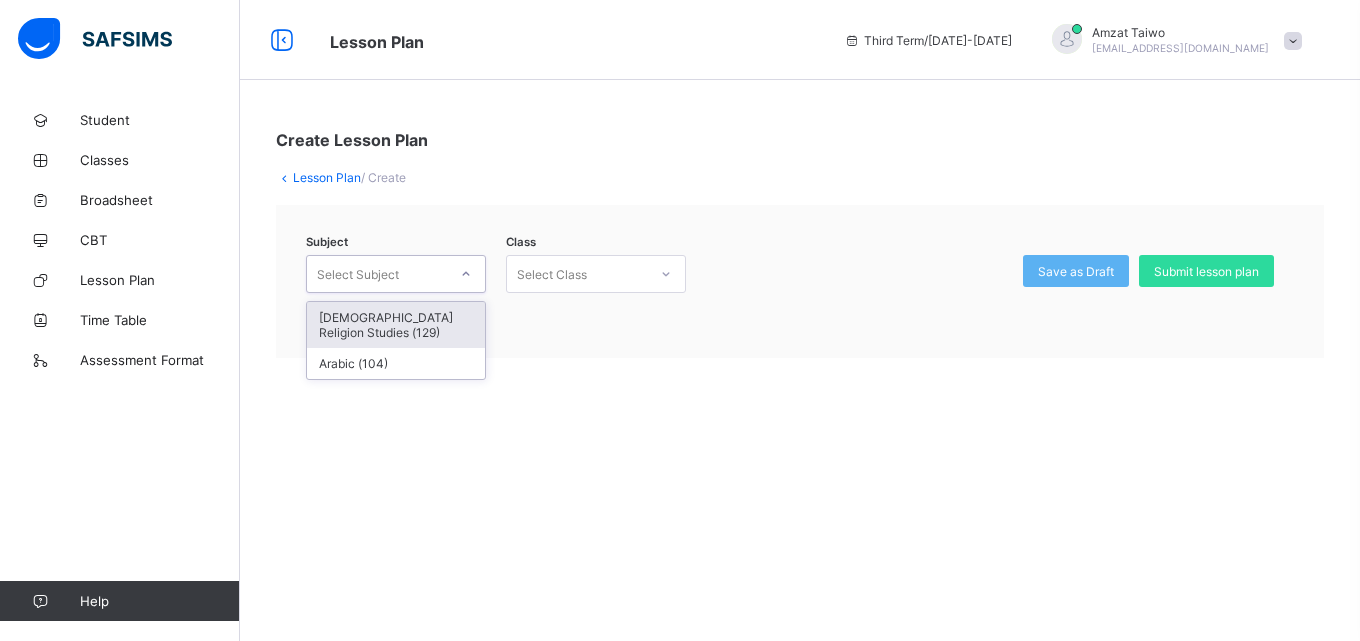 click on "[DEMOGRAPHIC_DATA] Religion Studies (129)" at bounding box center (396, 325) 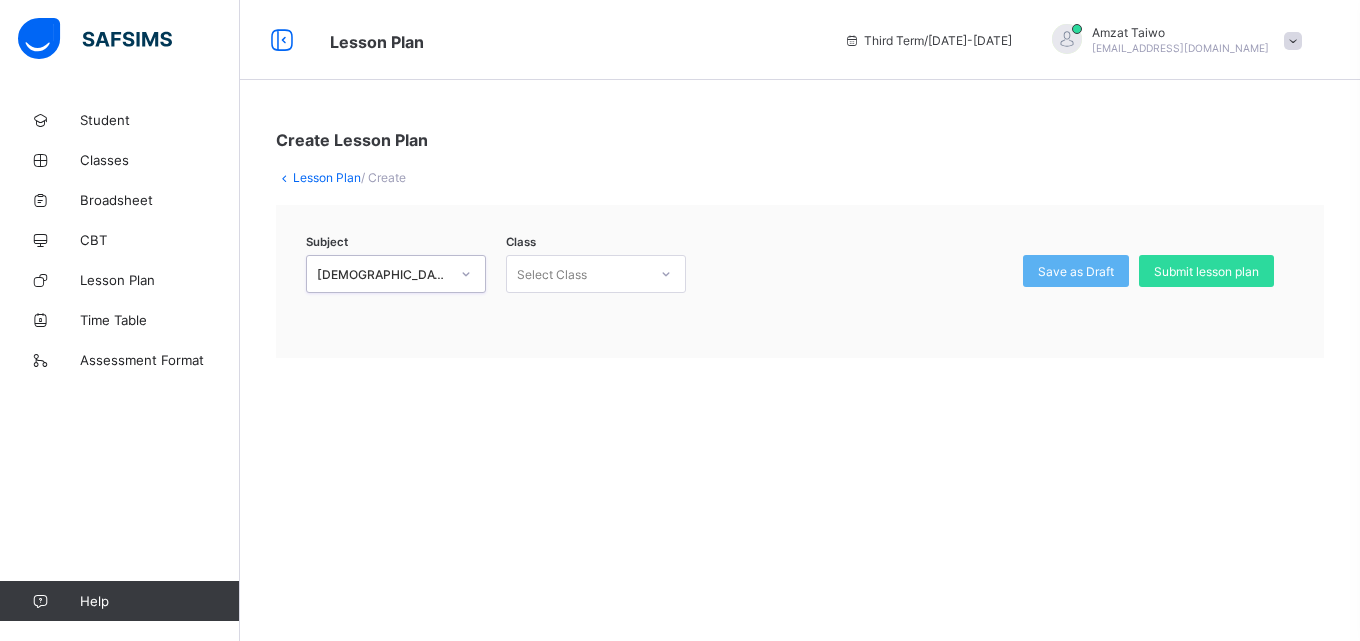 click 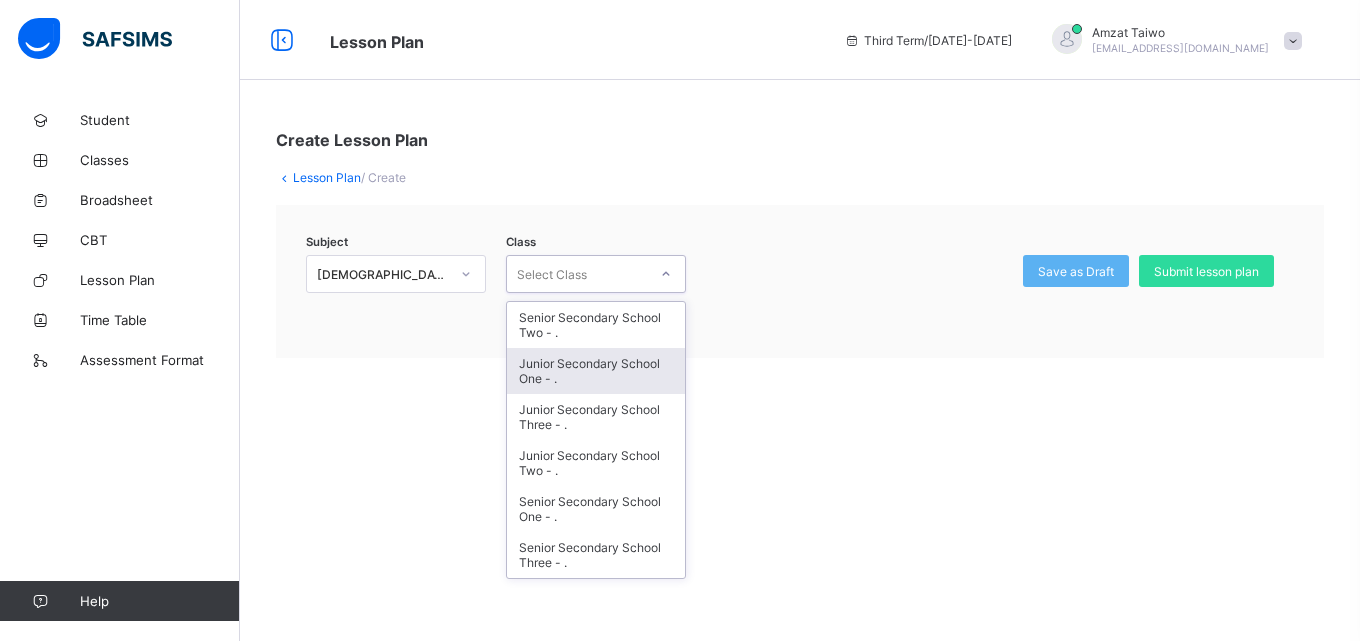click on "Junior Secondary School One - ." at bounding box center (596, 371) 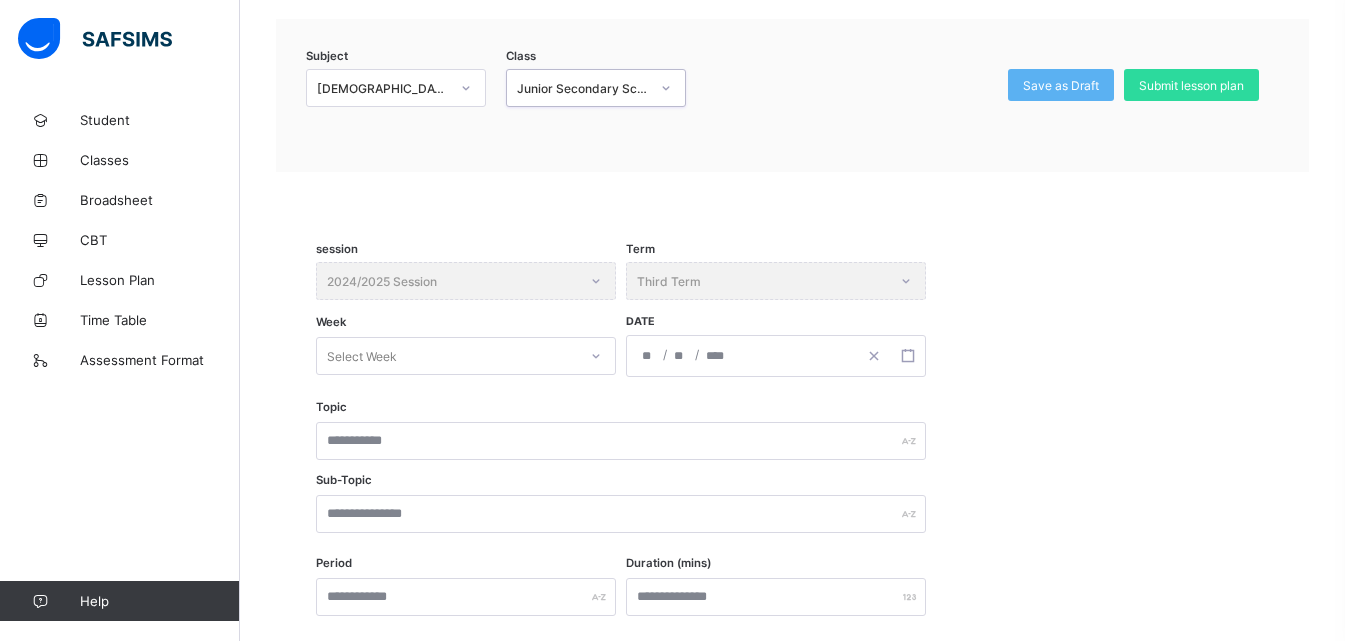 scroll, scrollTop: 200, scrollLeft: 0, axis: vertical 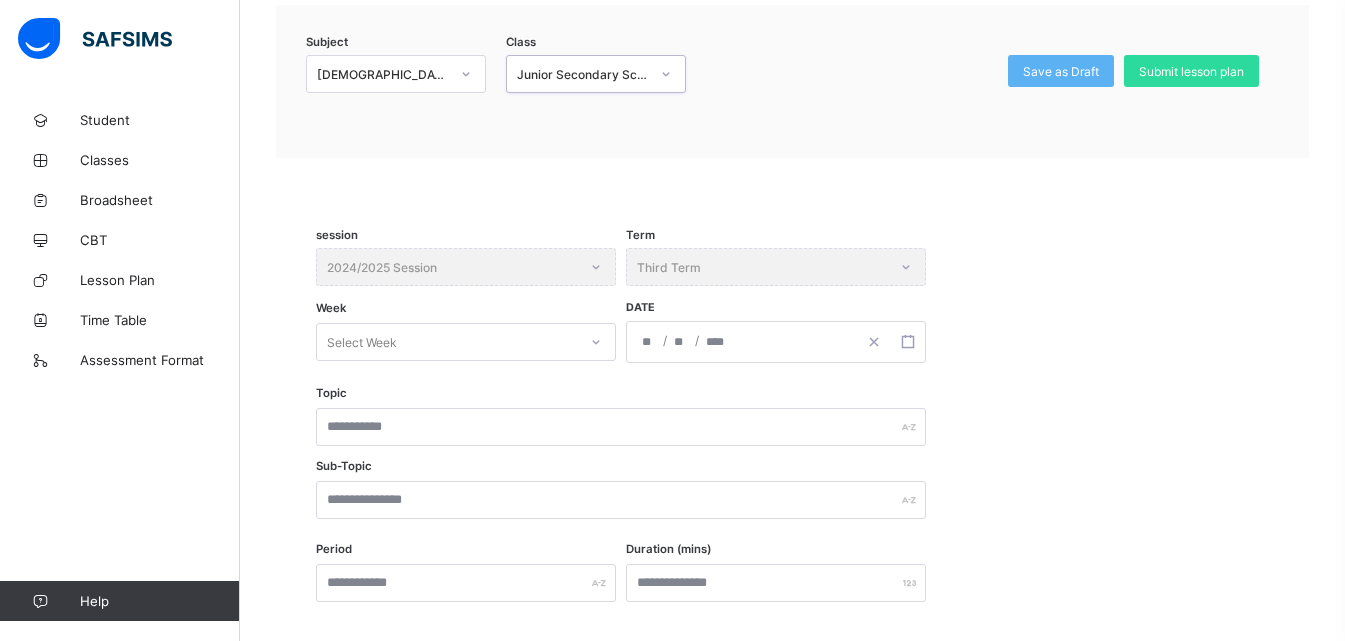 click on "Select Week" at bounding box center [466, 342] 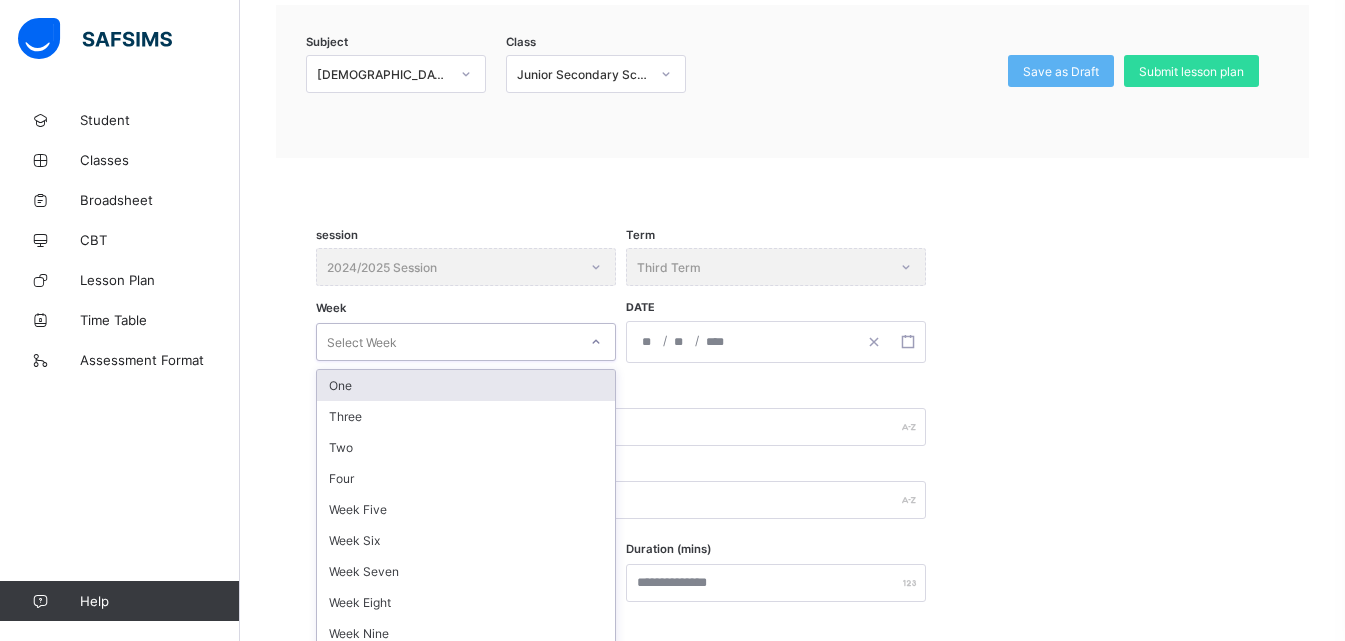 scroll, scrollTop: 238, scrollLeft: 0, axis: vertical 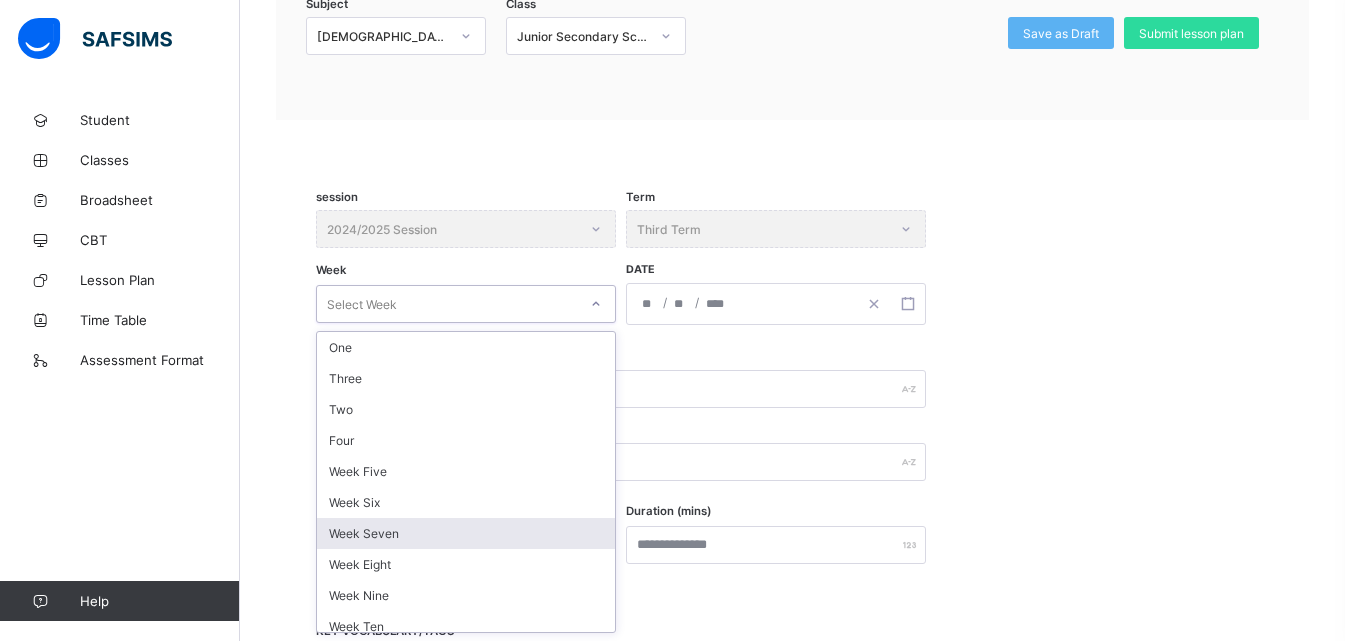 click on "Week Seven" at bounding box center (466, 533) 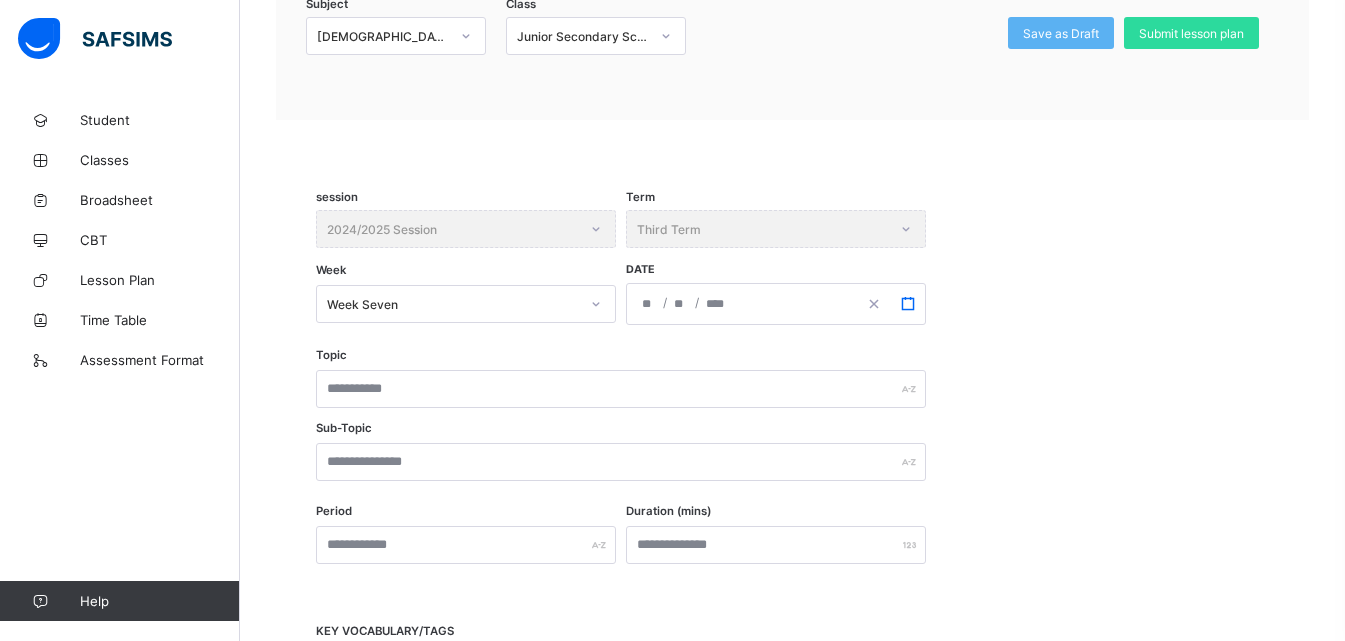 click at bounding box center [908, 304] 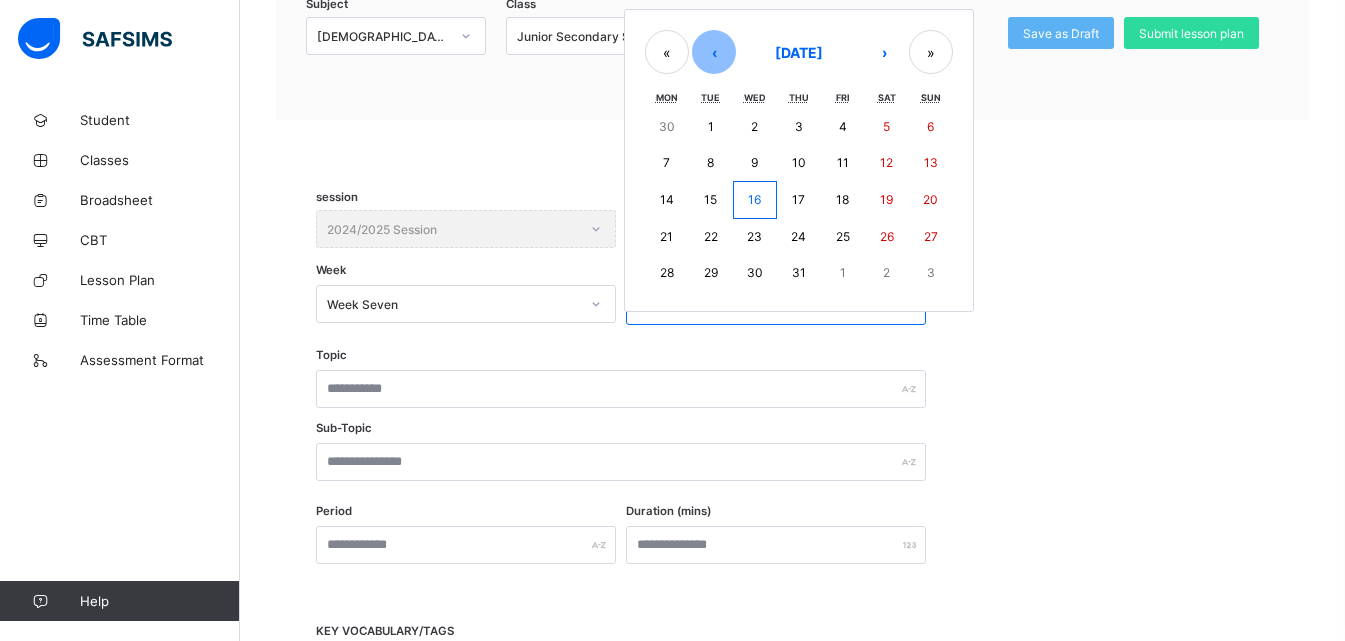 click on "‹" at bounding box center (714, 52) 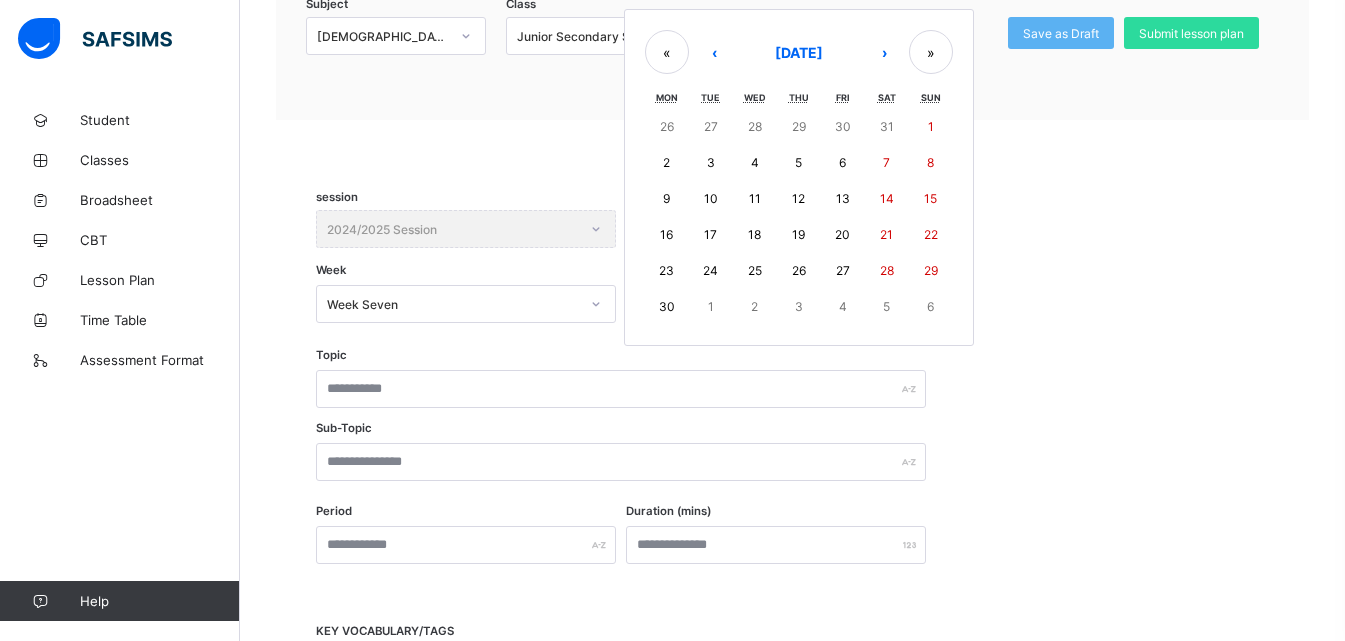 click on "9" at bounding box center [666, 198] 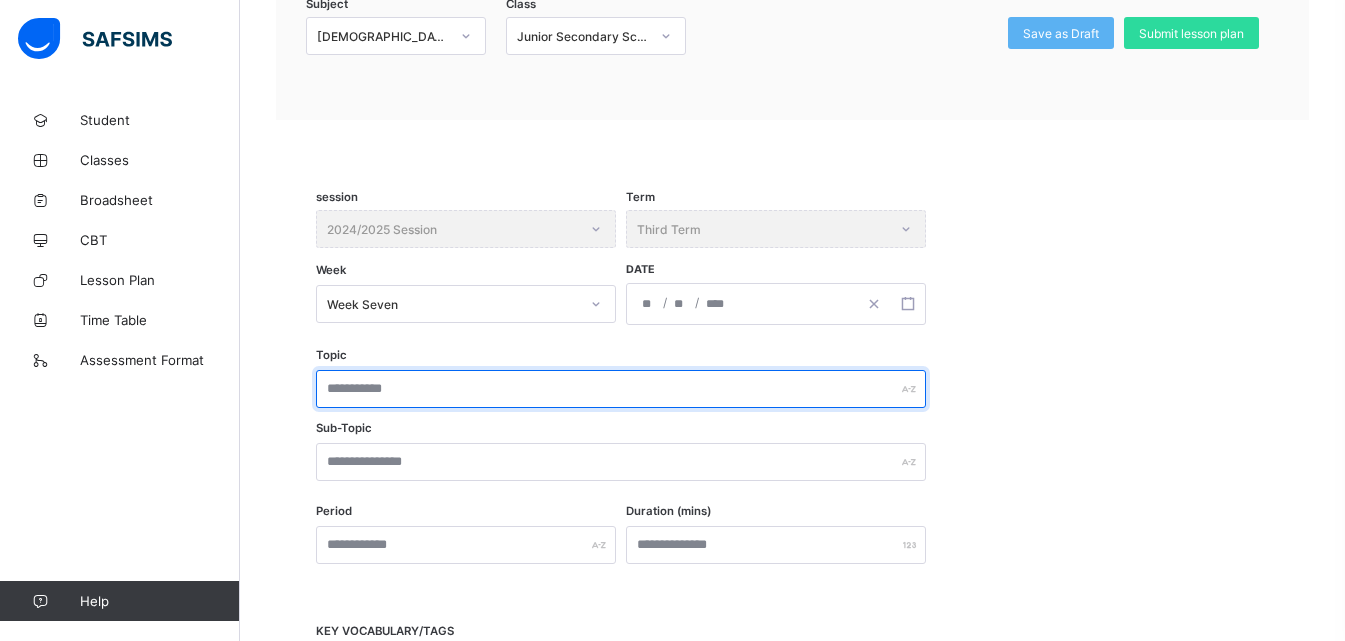 click at bounding box center (621, 389) 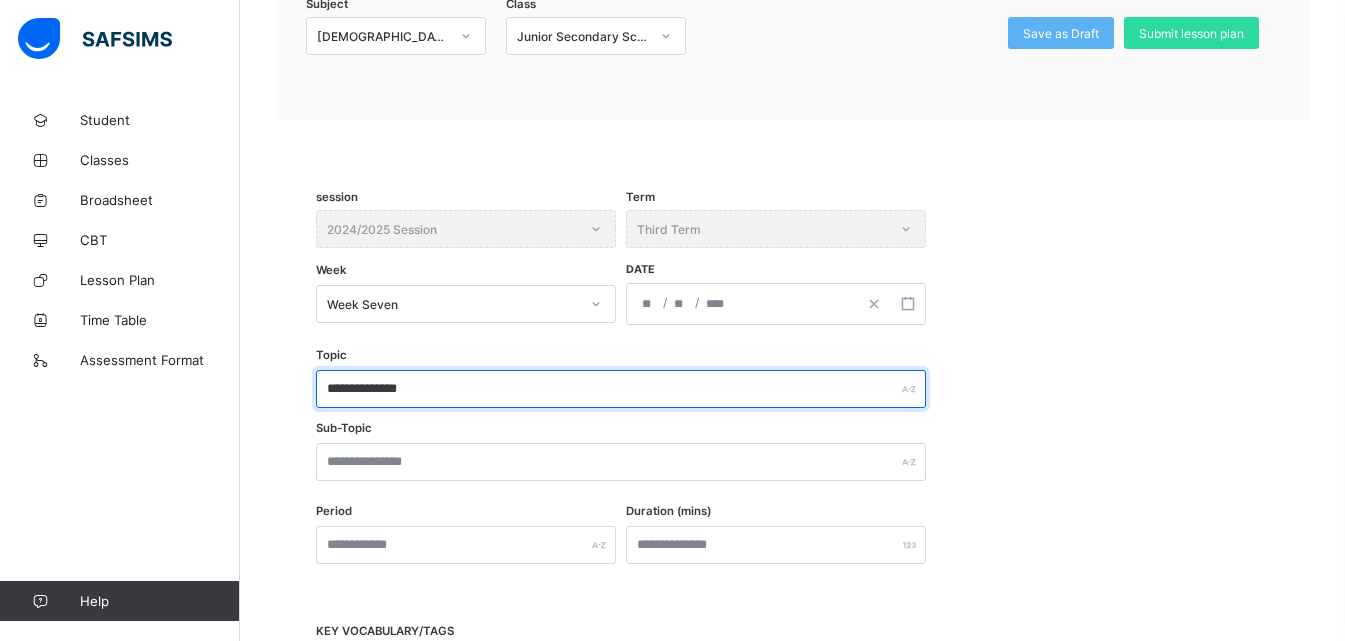 type on "**********" 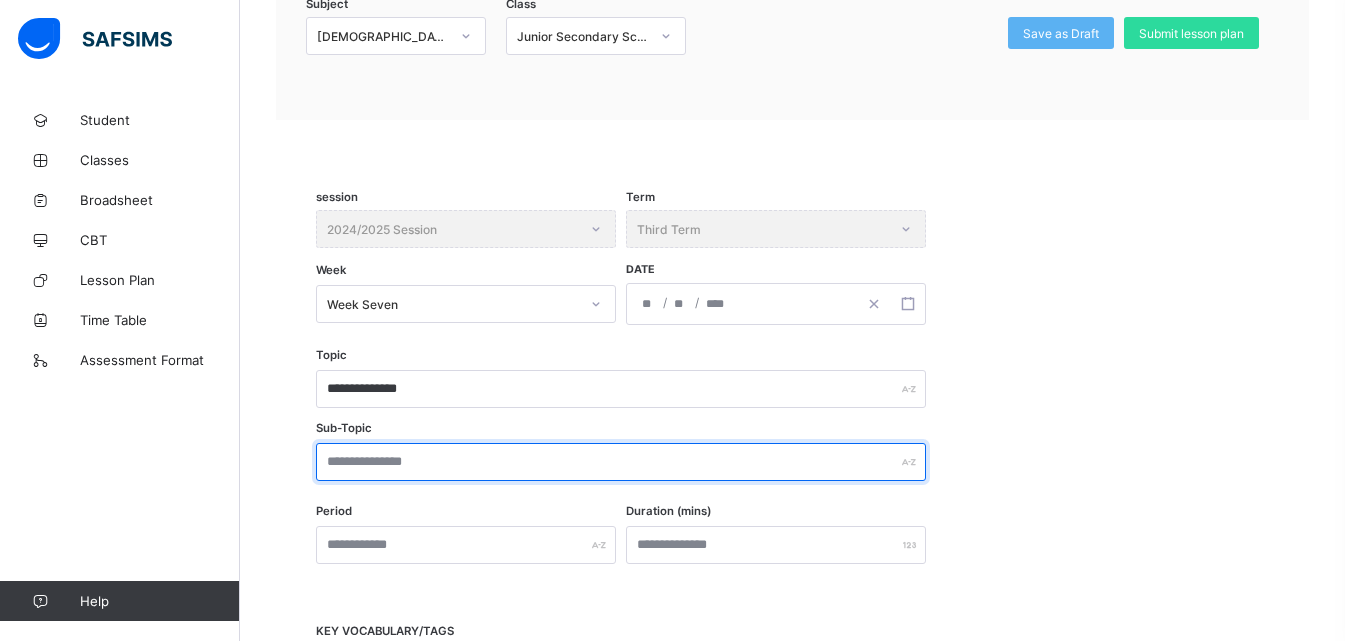 click at bounding box center (621, 462) 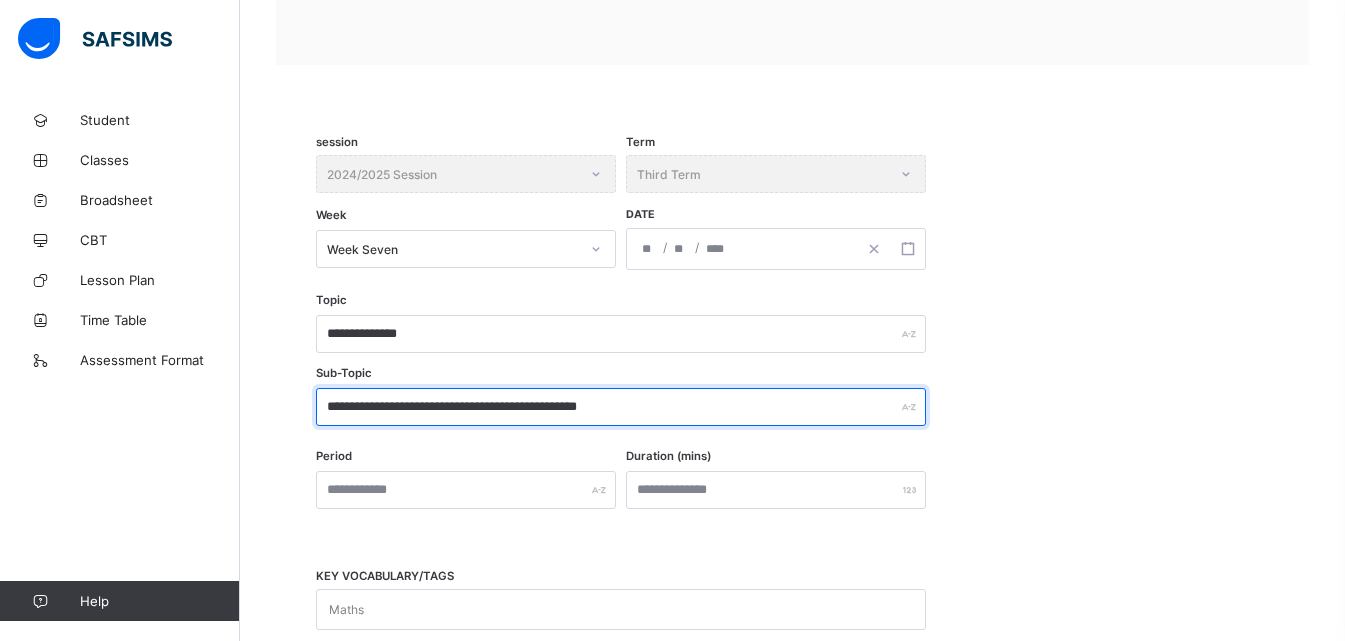 scroll, scrollTop: 338, scrollLeft: 0, axis: vertical 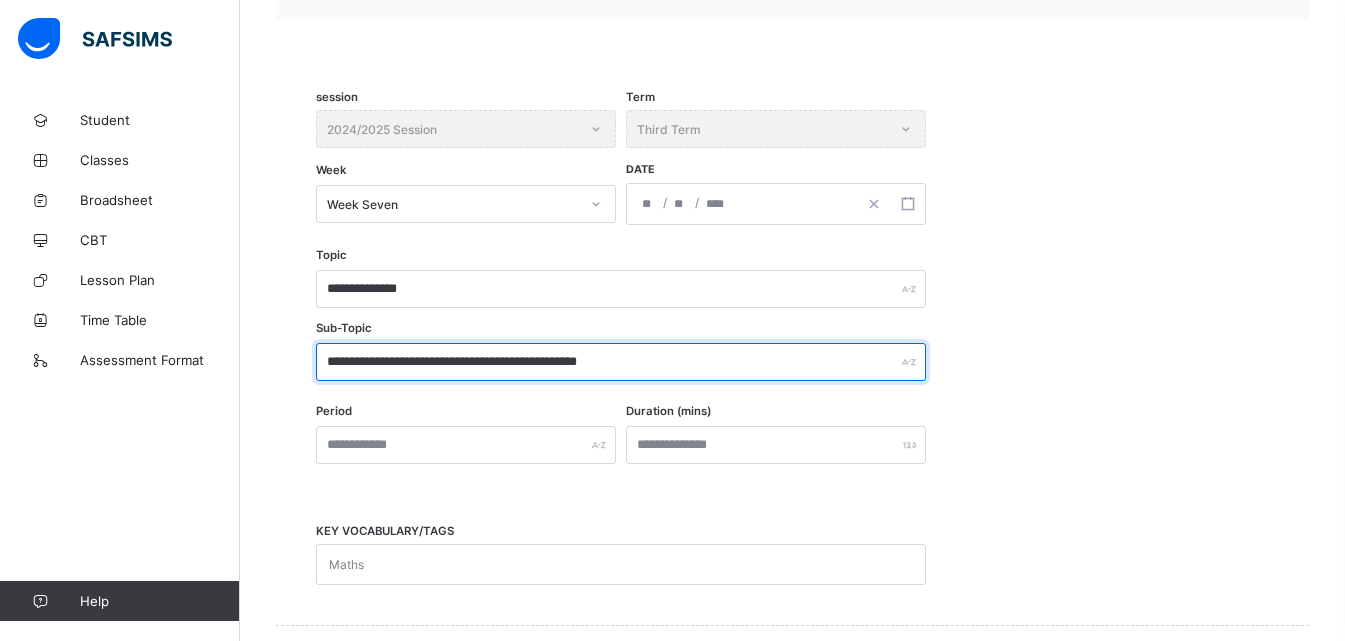 type on "**********" 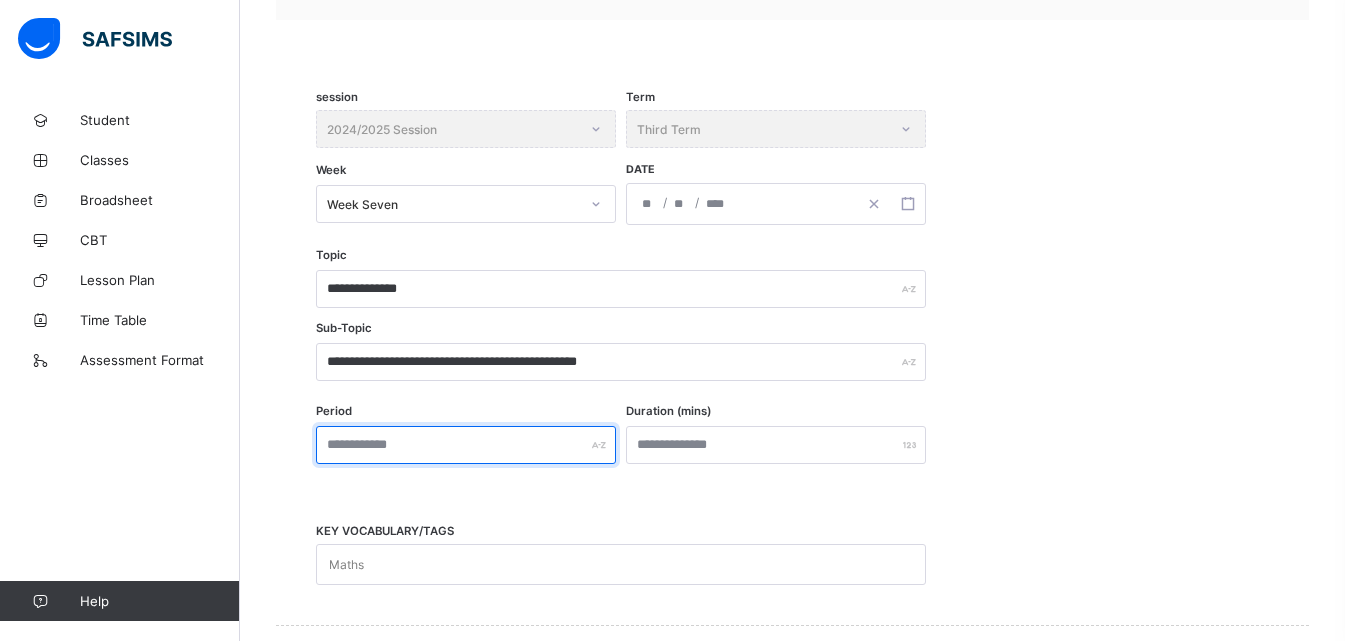 click at bounding box center [466, 445] 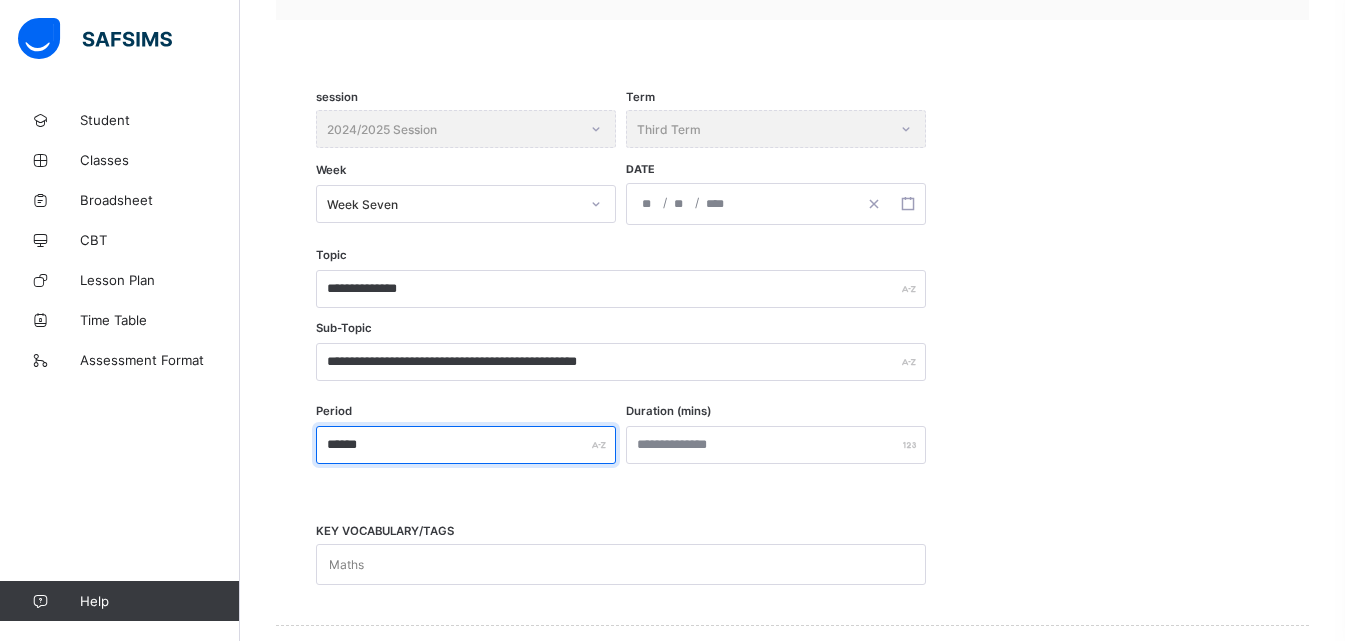 type on "******" 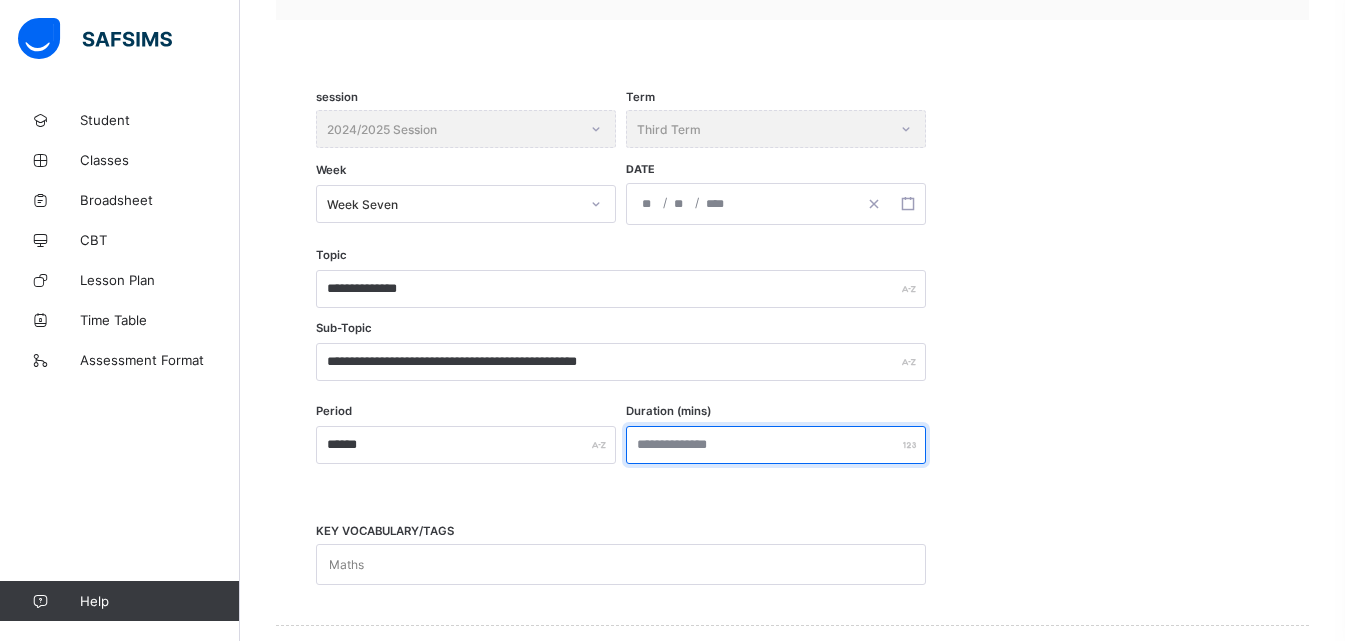 click at bounding box center (776, 445) 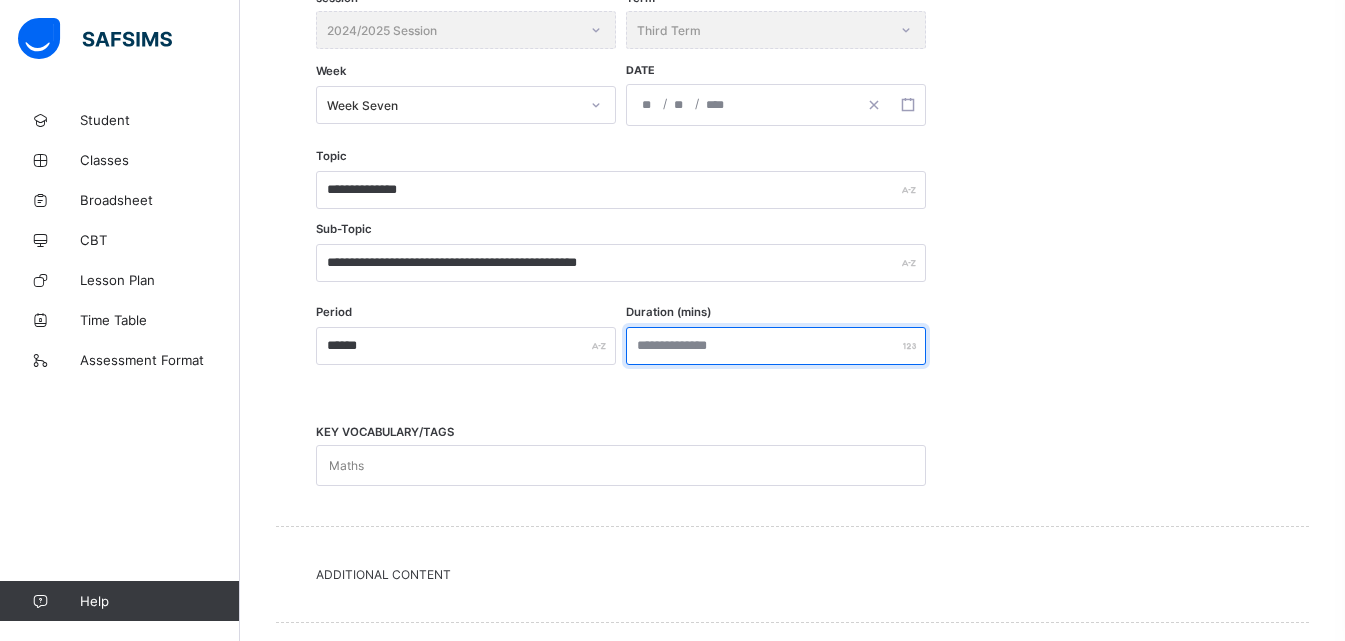 scroll, scrollTop: 538, scrollLeft: 0, axis: vertical 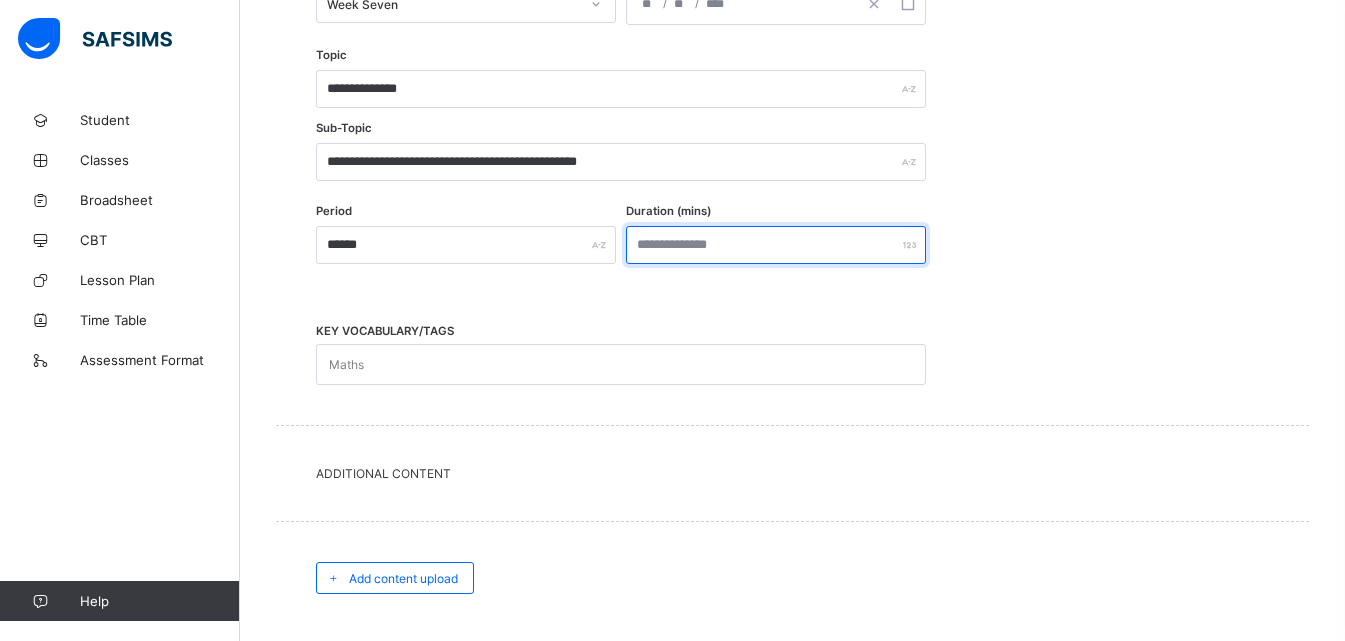 type on "**" 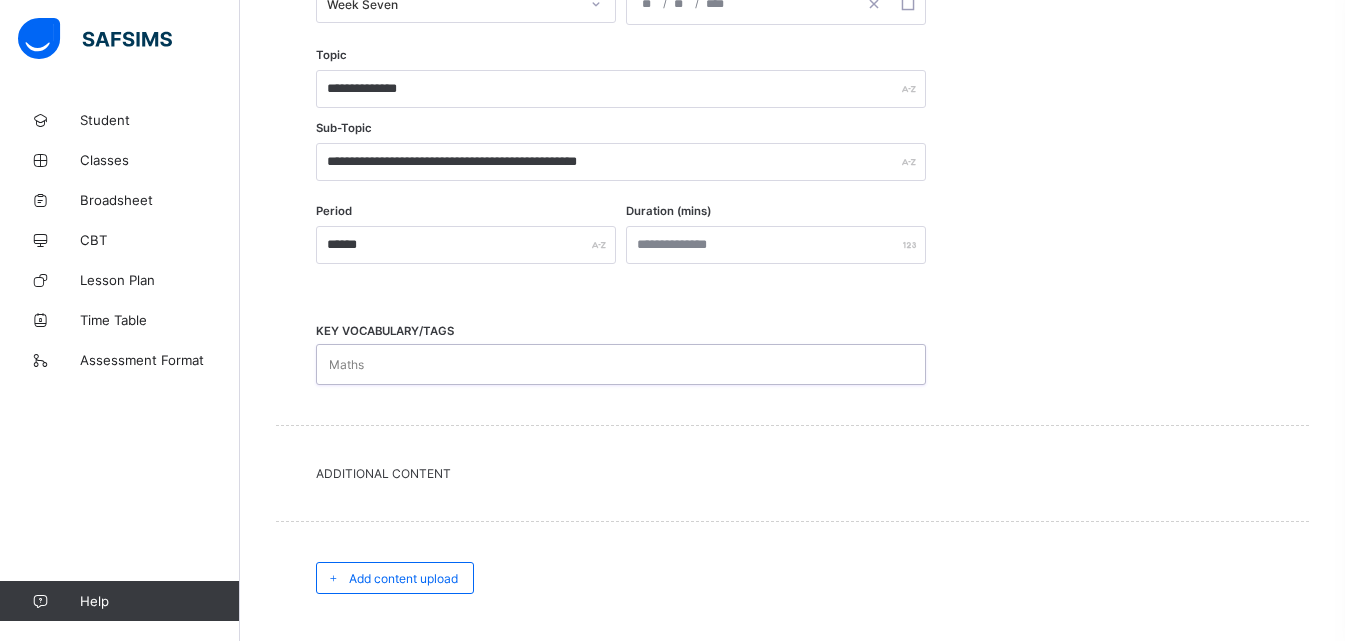 click on "Maths" at bounding box center [602, 364] 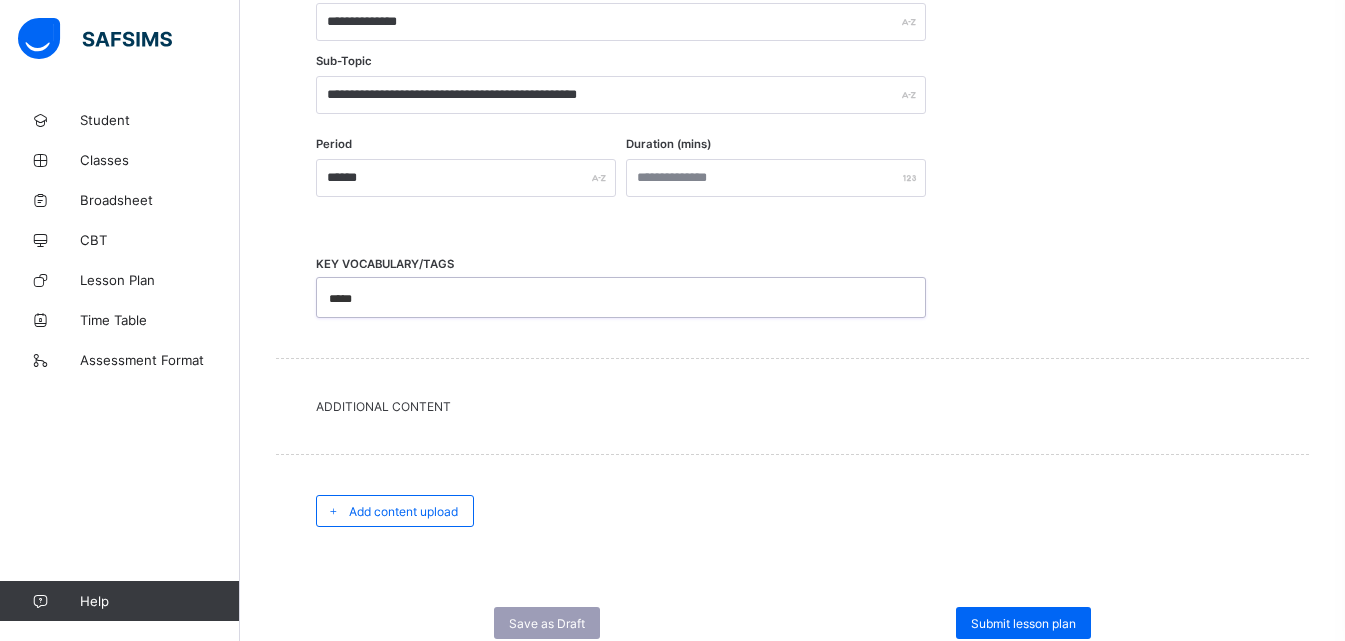 scroll, scrollTop: 672, scrollLeft: 0, axis: vertical 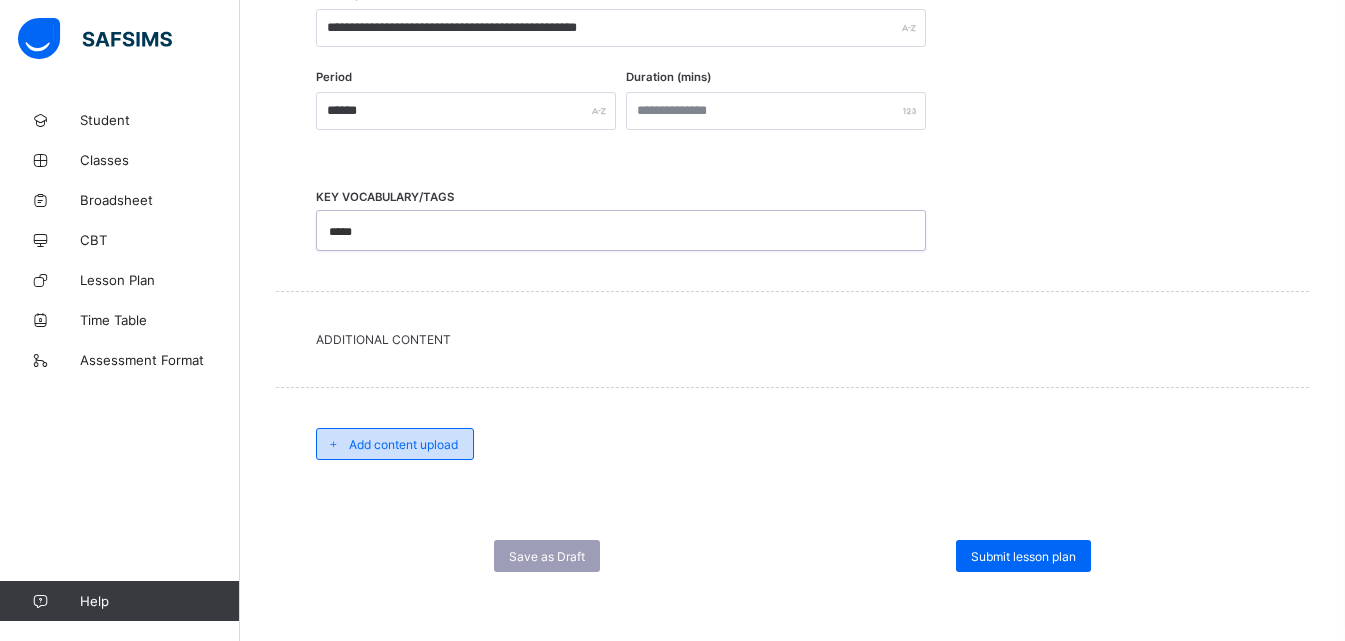 type on "*****" 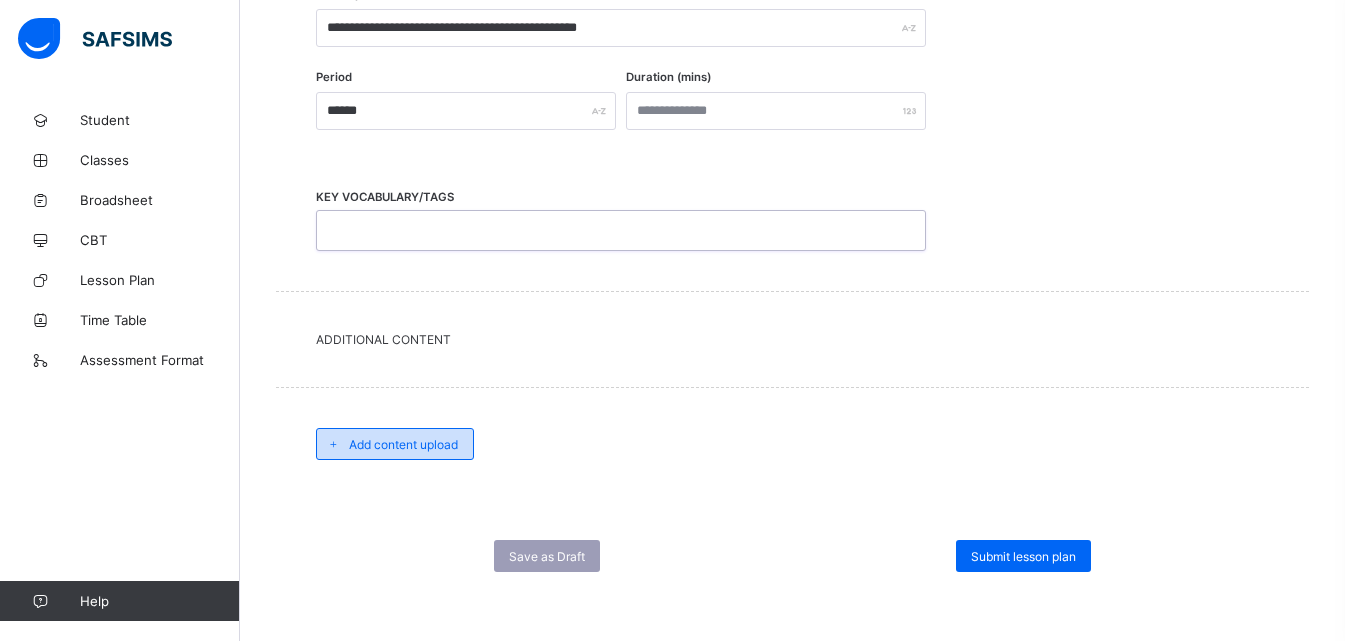 click on "Add content upload" at bounding box center (395, 444) 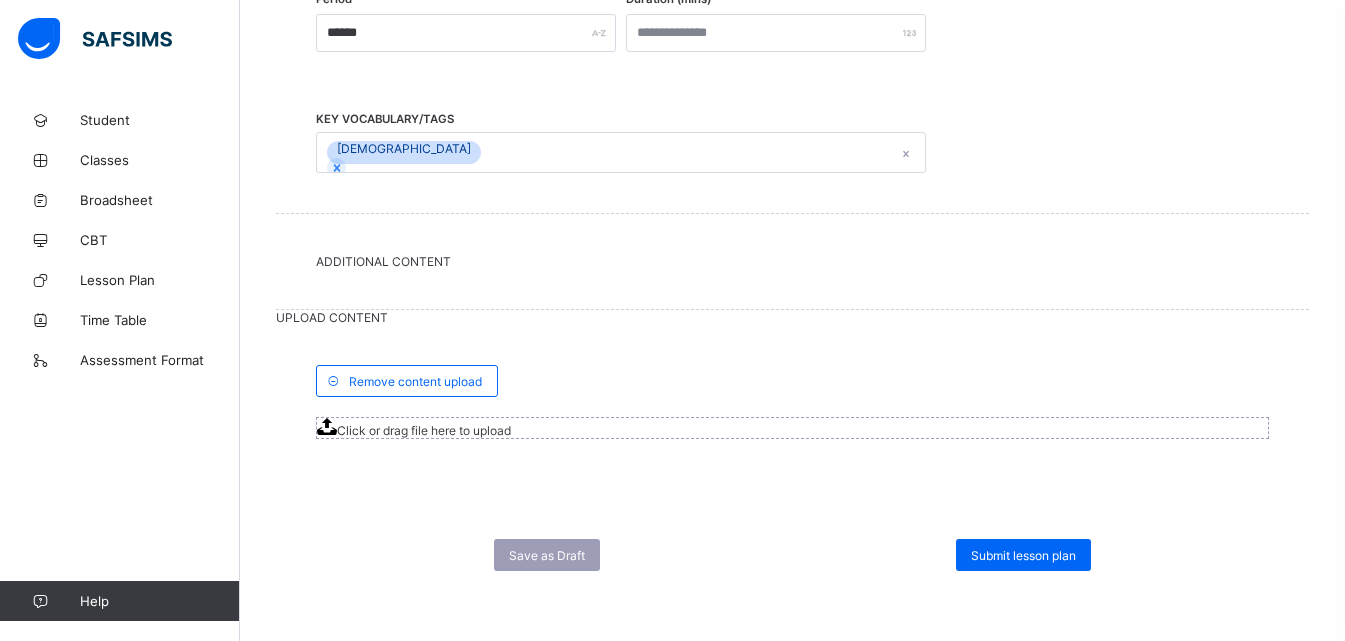 scroll, scrollTop: 871, scrollLeft: 0, axis: vertical 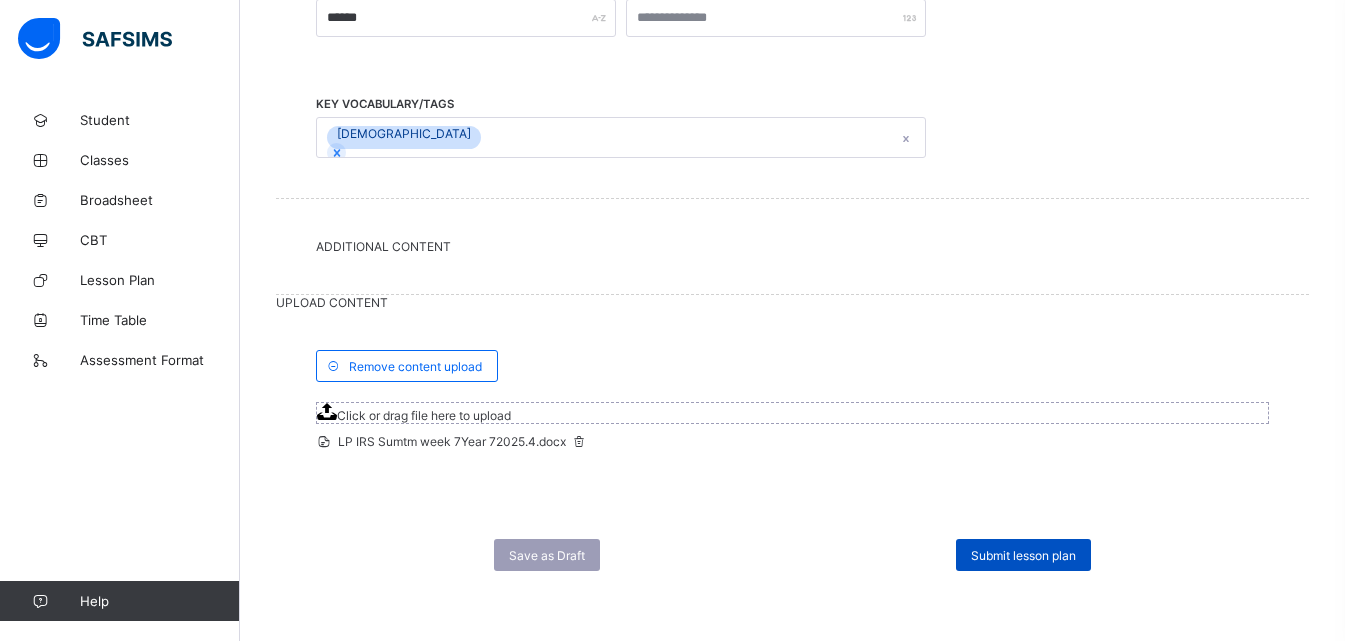 click on "Submit lesson plan" at bounding box center (1023, 555) 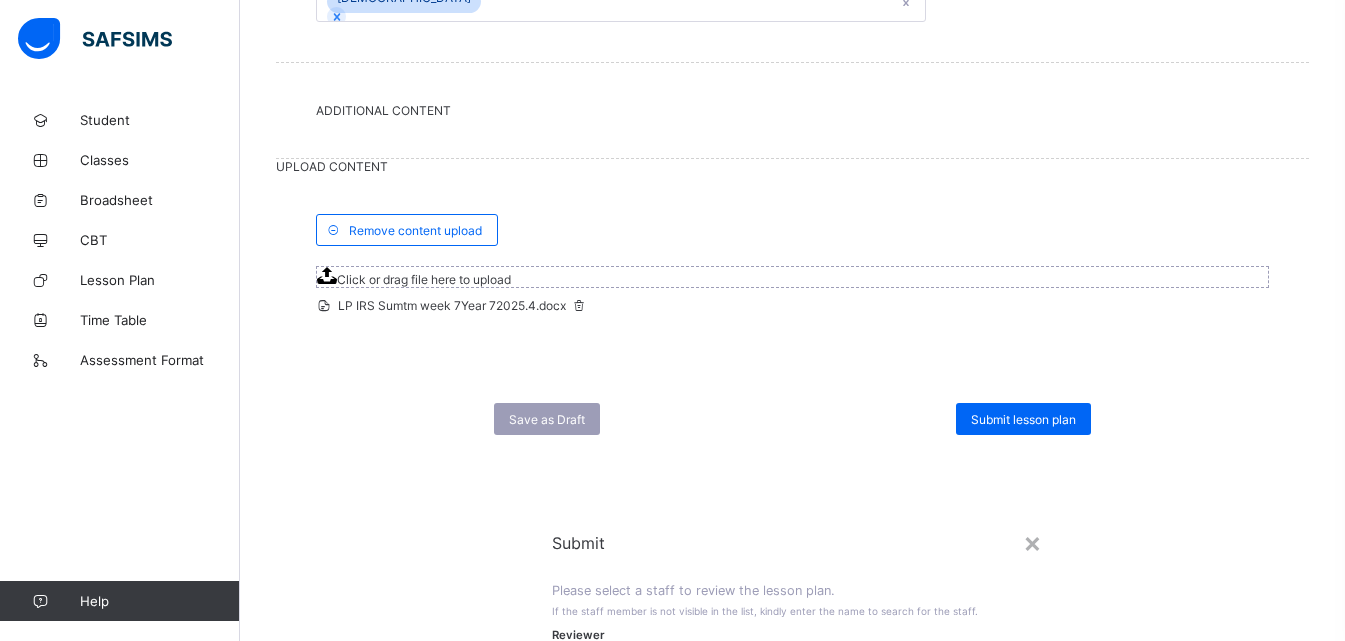 click 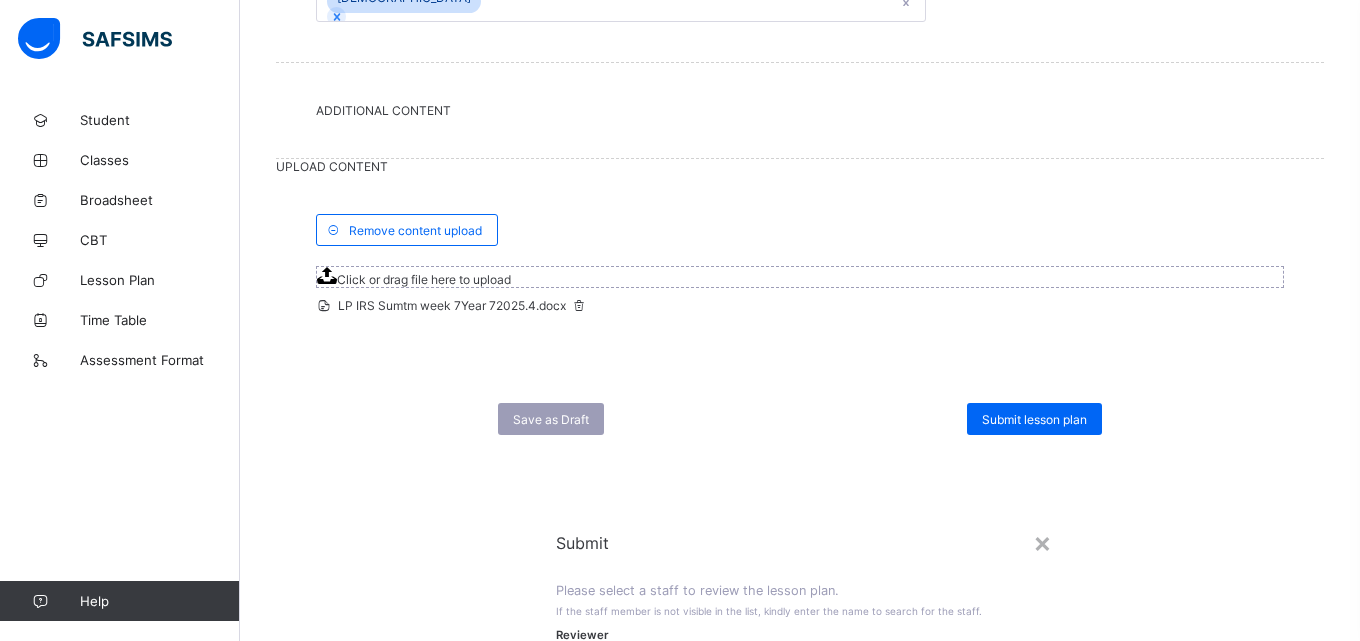 click on "Submit" at bounding box center [917, 768] 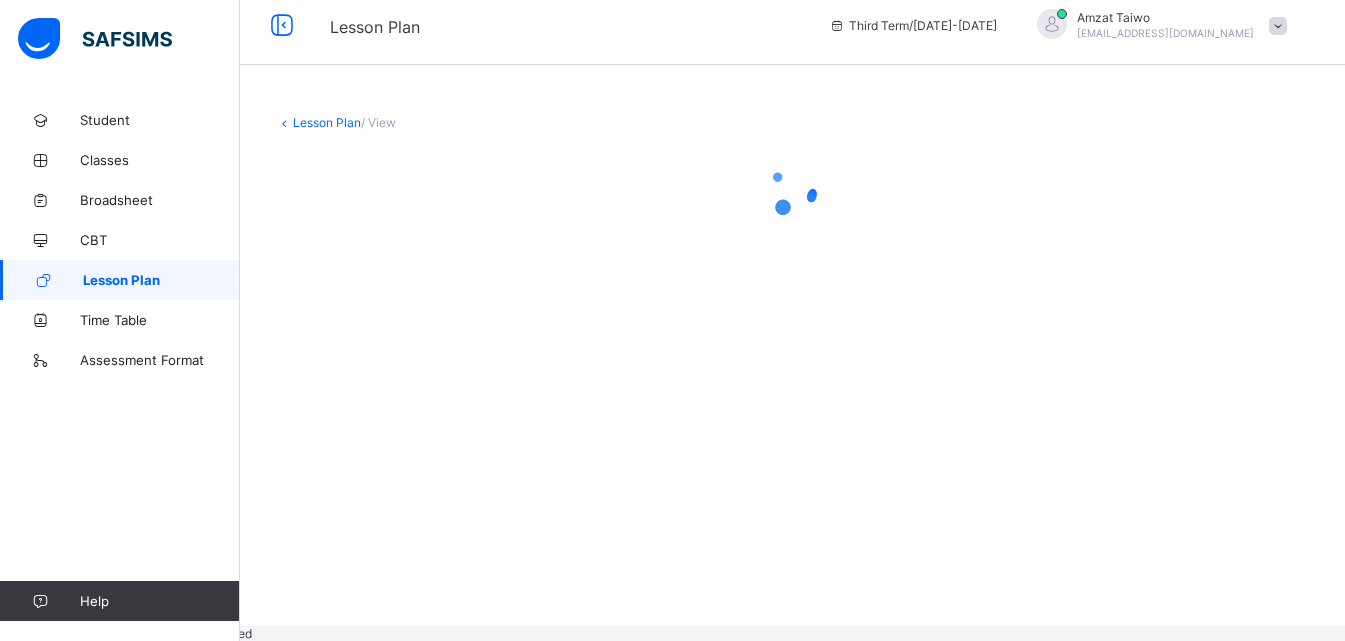 scroll, scrollTop: 0, scrollLeft: 0, axis: both 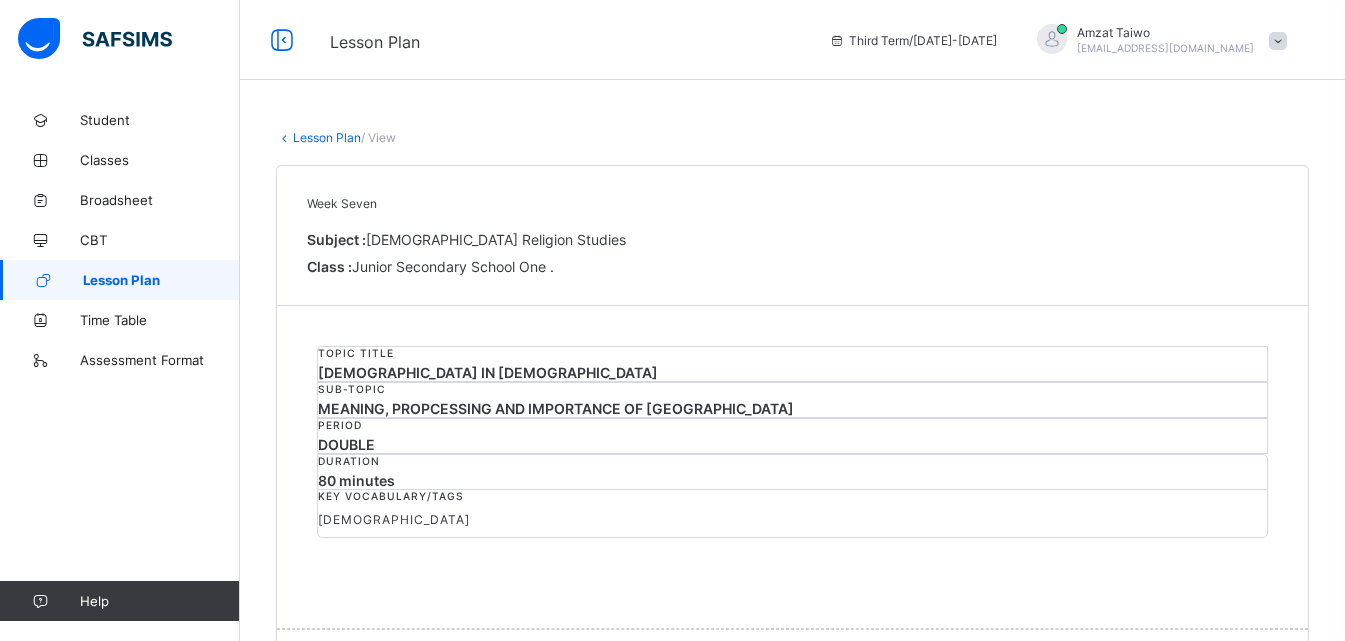 click on "Lesson Plan" at bounding box center [327, 137] 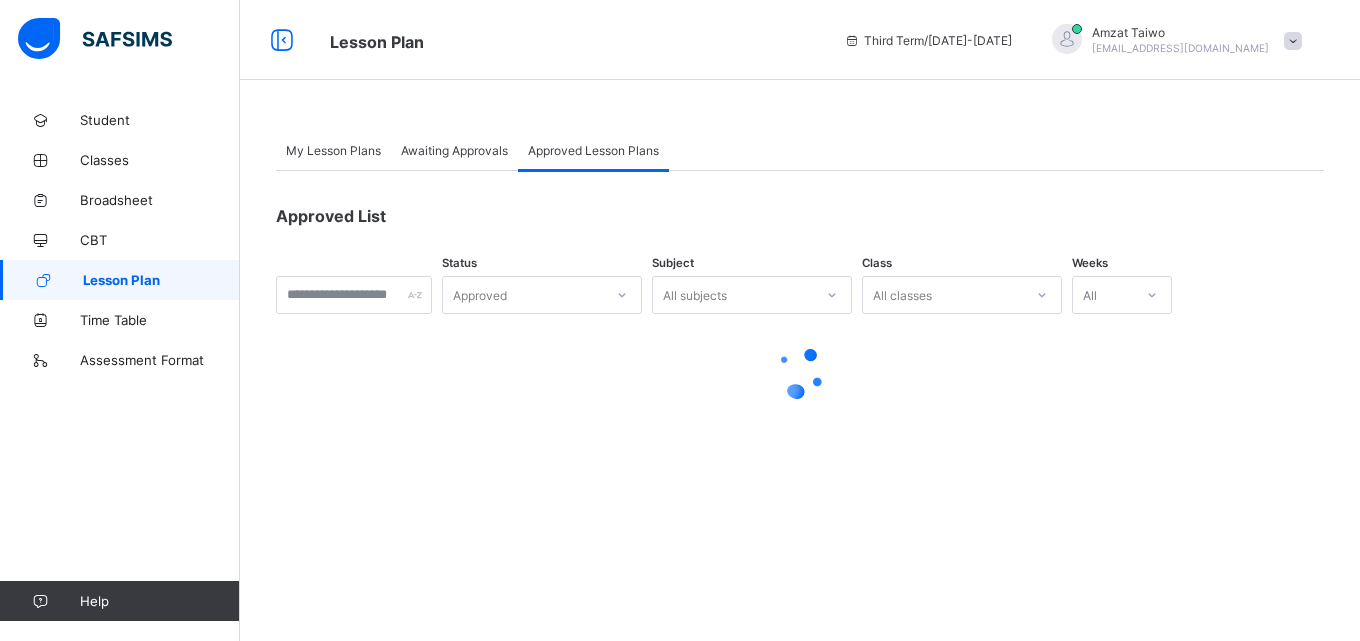 click on "My Lesson Plans" at bounding box center [333, 150] 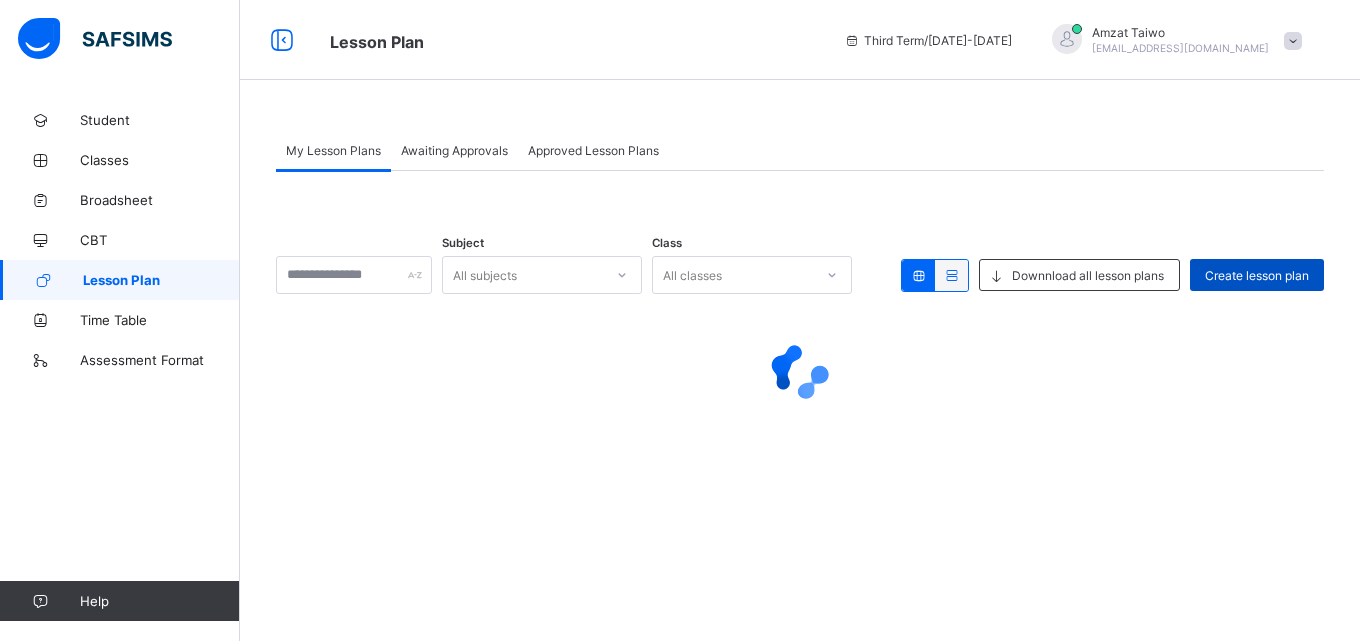 click on "Create lesson plan" at bounding box center (1257, 275) 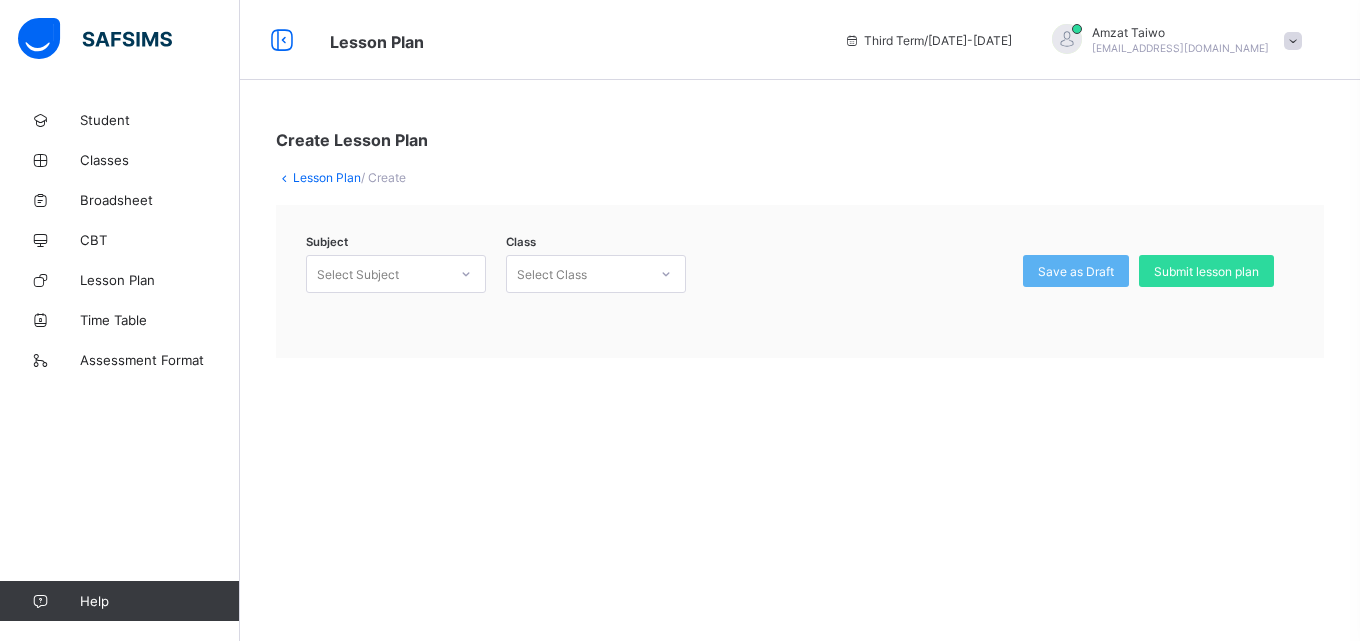 click 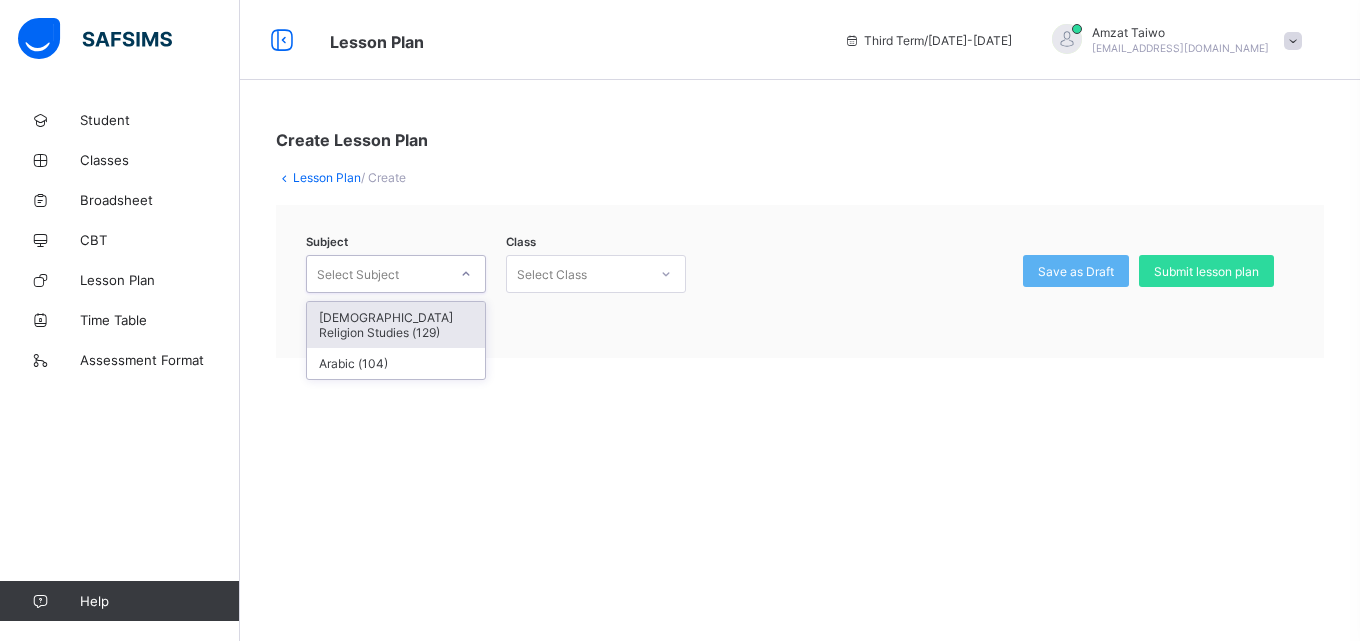 click on "[DEMOGRAPHIC_DATA] Religion Studies (129)" at bounding box center [396, 325] 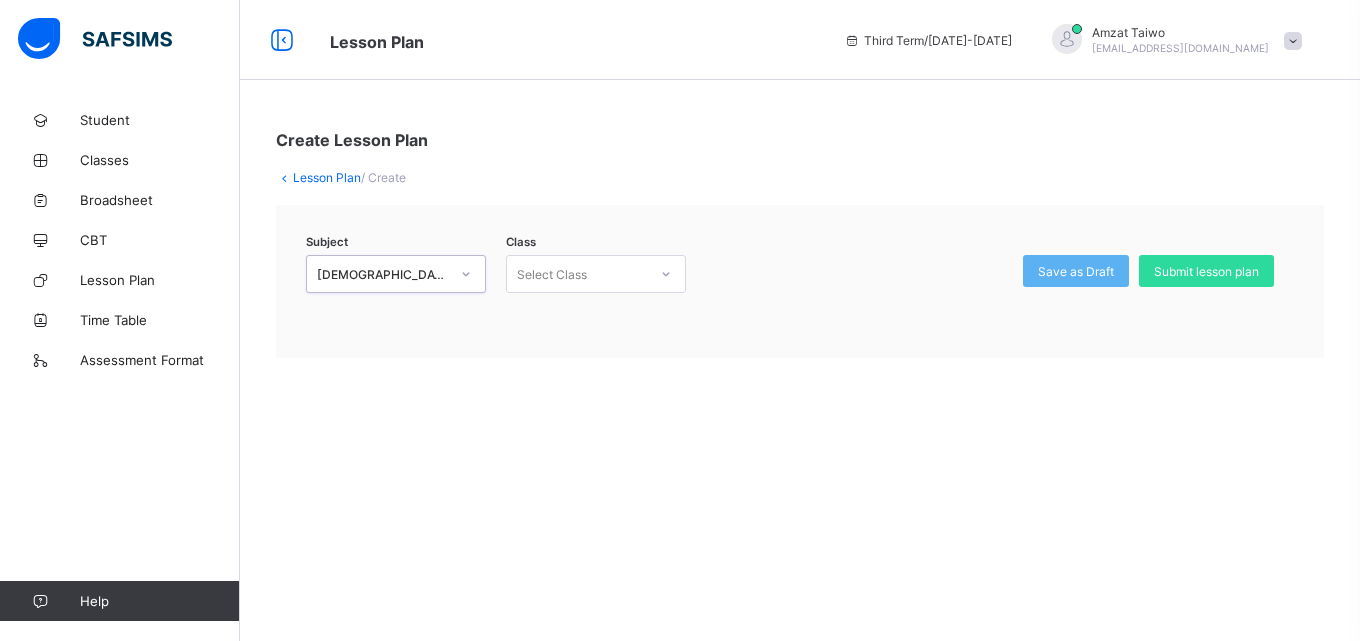 click 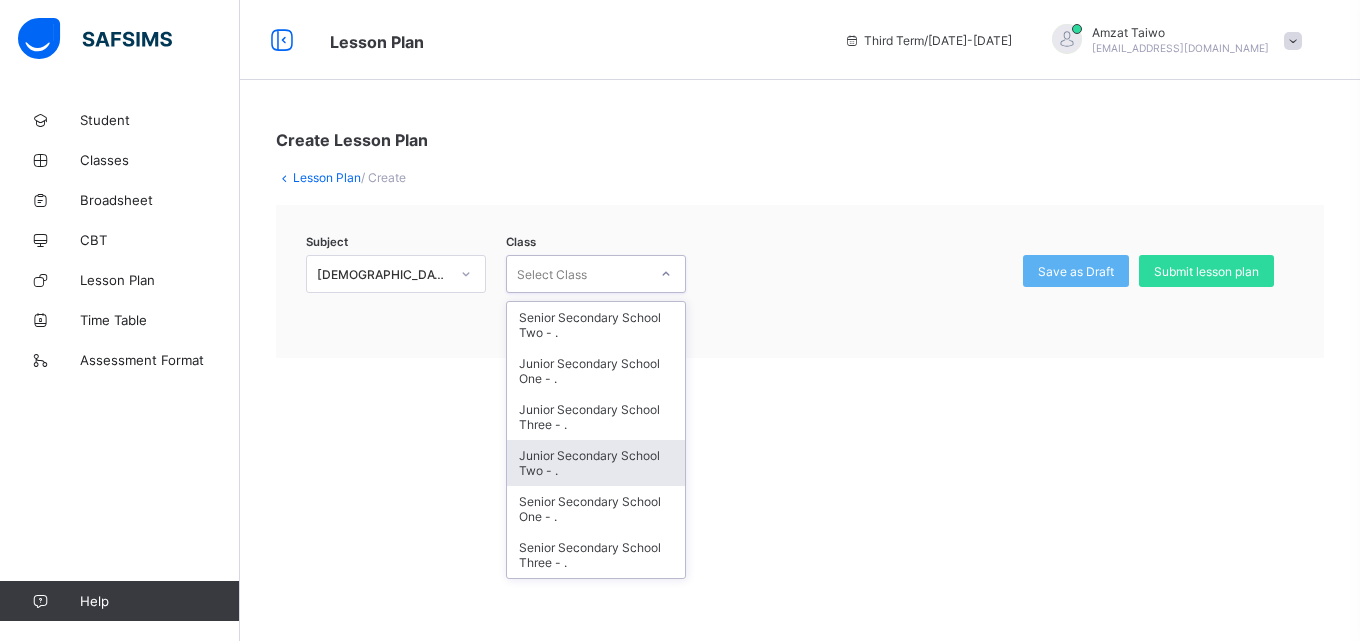 click on "Junior Secondary School Two - ." at bounding box center [596, 463] 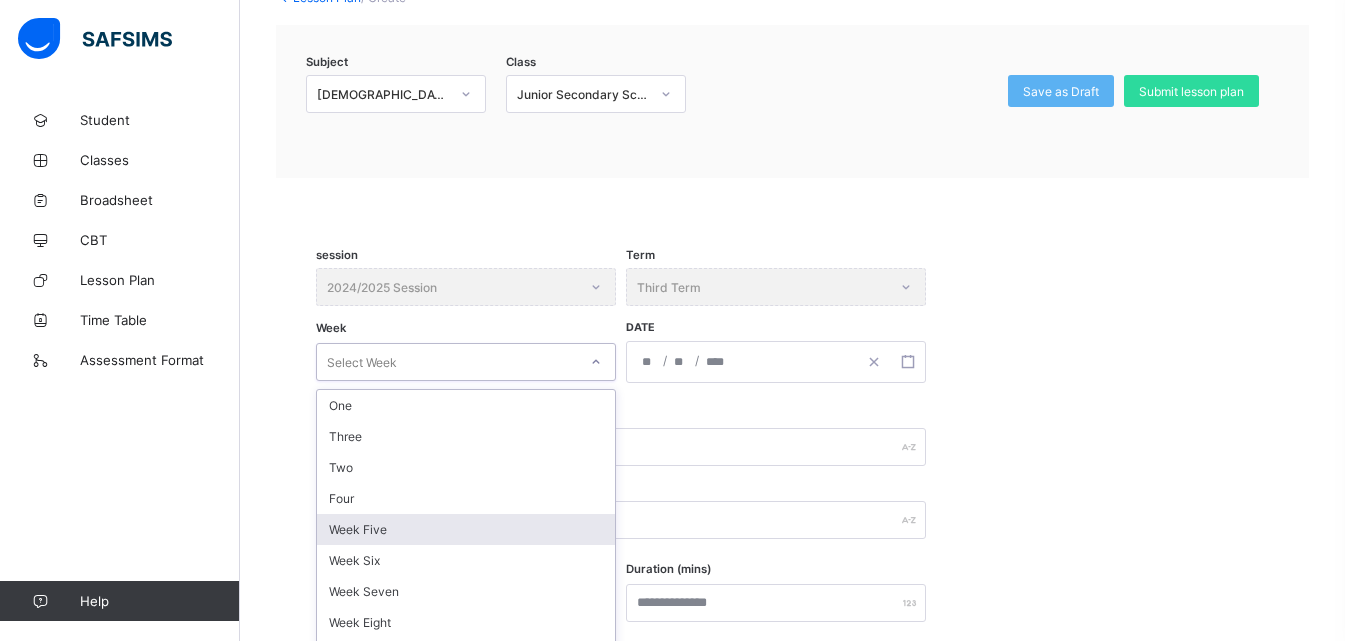 click on "option Week Five focused, 5 of 10. 10 results available. Use Up and Down to choose options, press Enter to select the currently focused option, press Escape to exit the menu, press Tab to select the option and exit the menu. Select Week One Three Two Four Week Five Week Six Week Seven Week Eight Week Nine Week Ten" at bounding box center (466, 362) 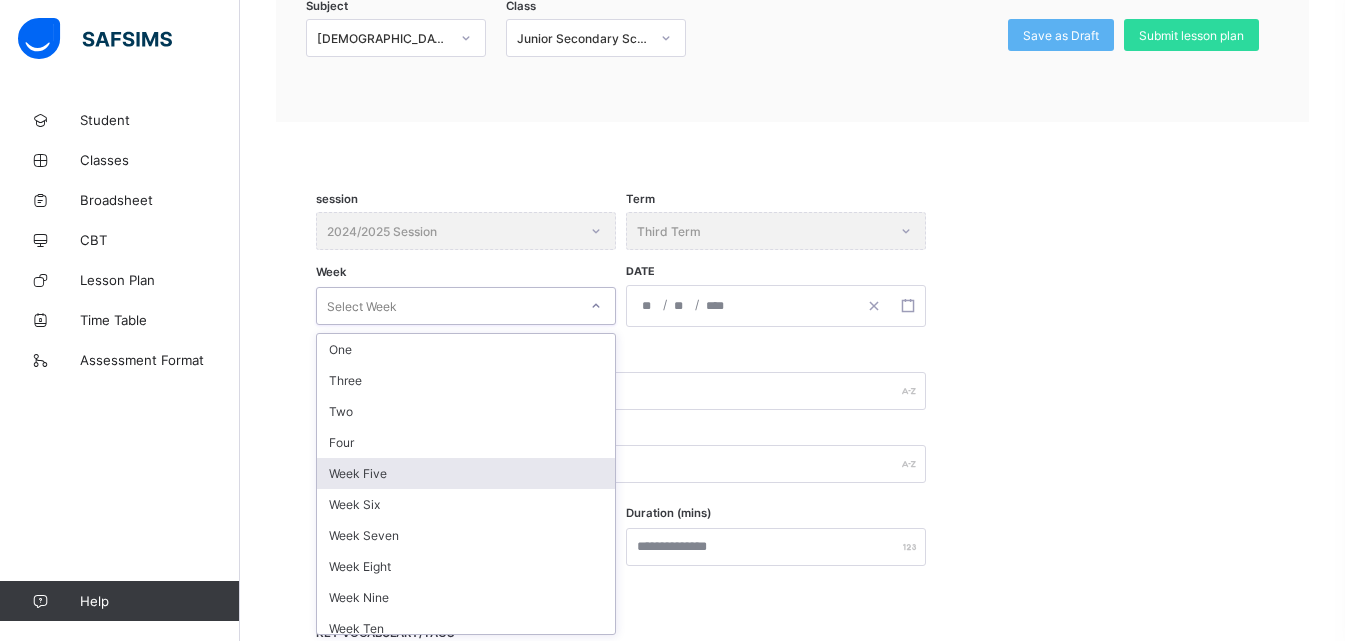scroll, scrollTop: 238, scrollLeft: 0, axis: vertical 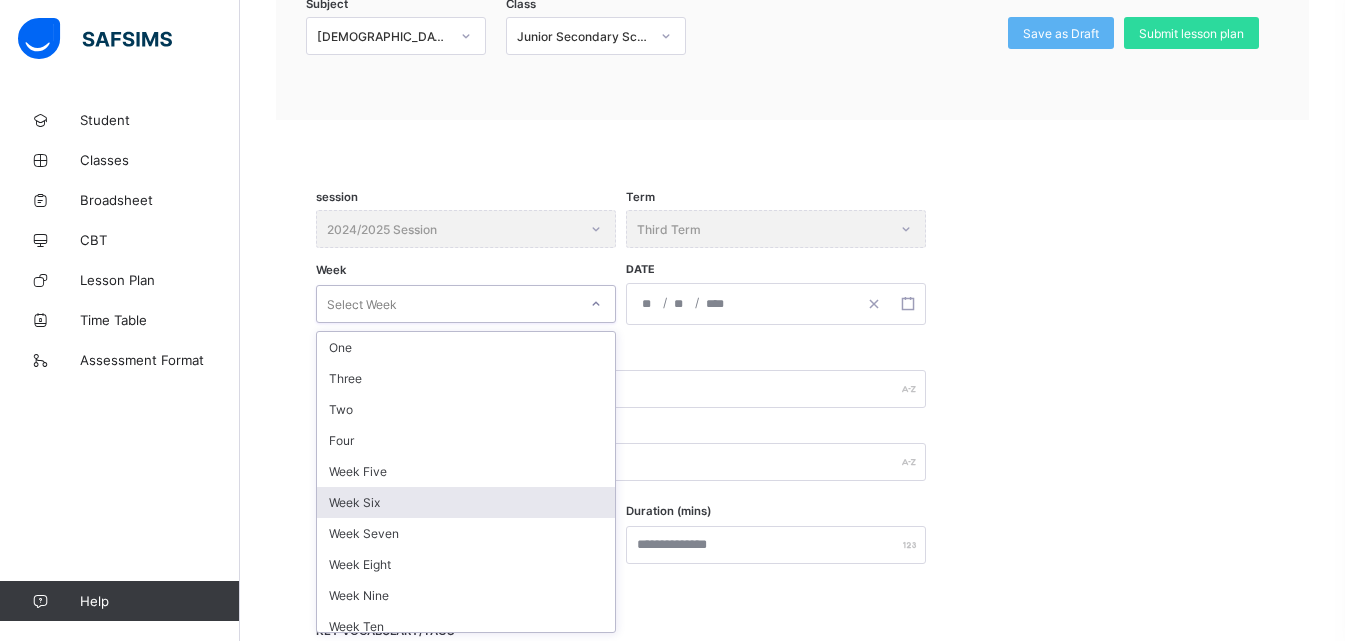 click on "Week Six" at bounding box center [466, 502] 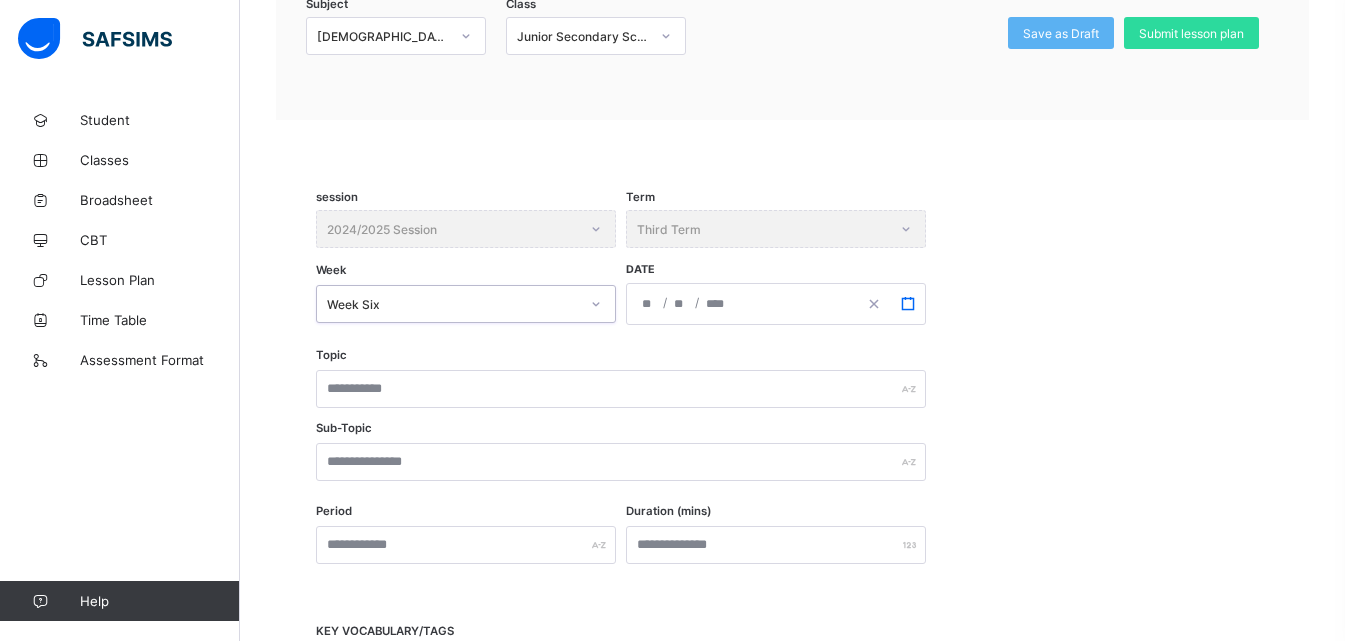 click 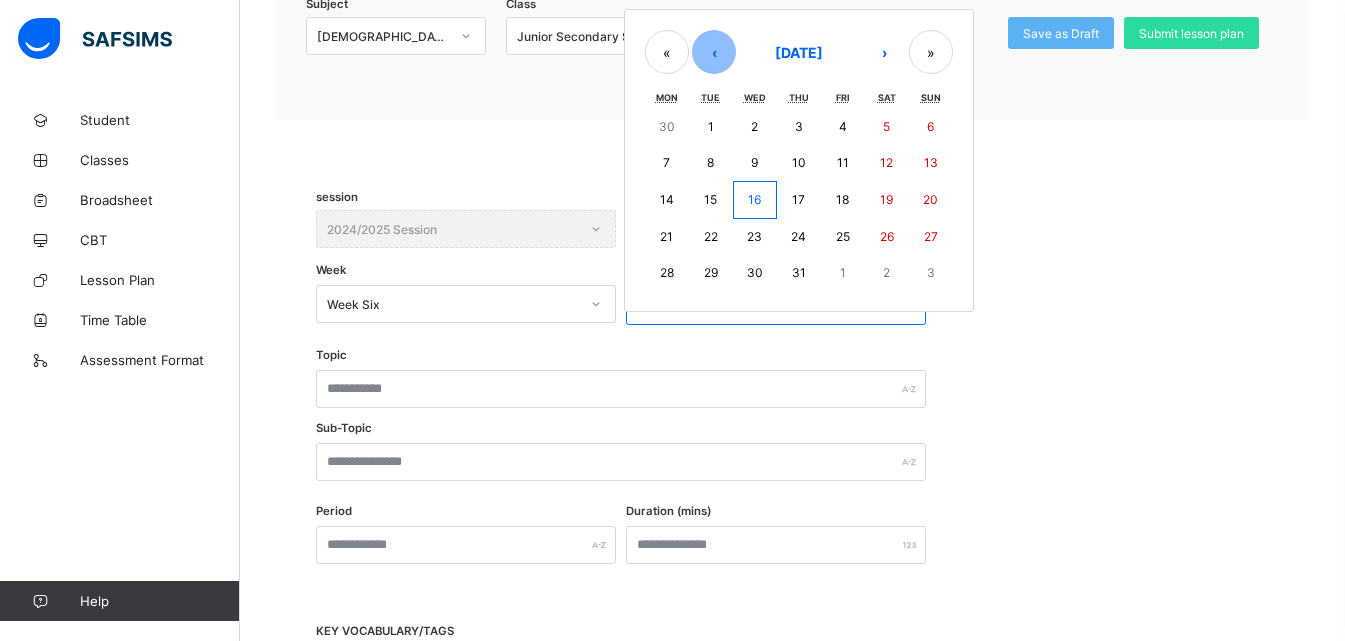 click on "‹" at bounding box center [714, 52] 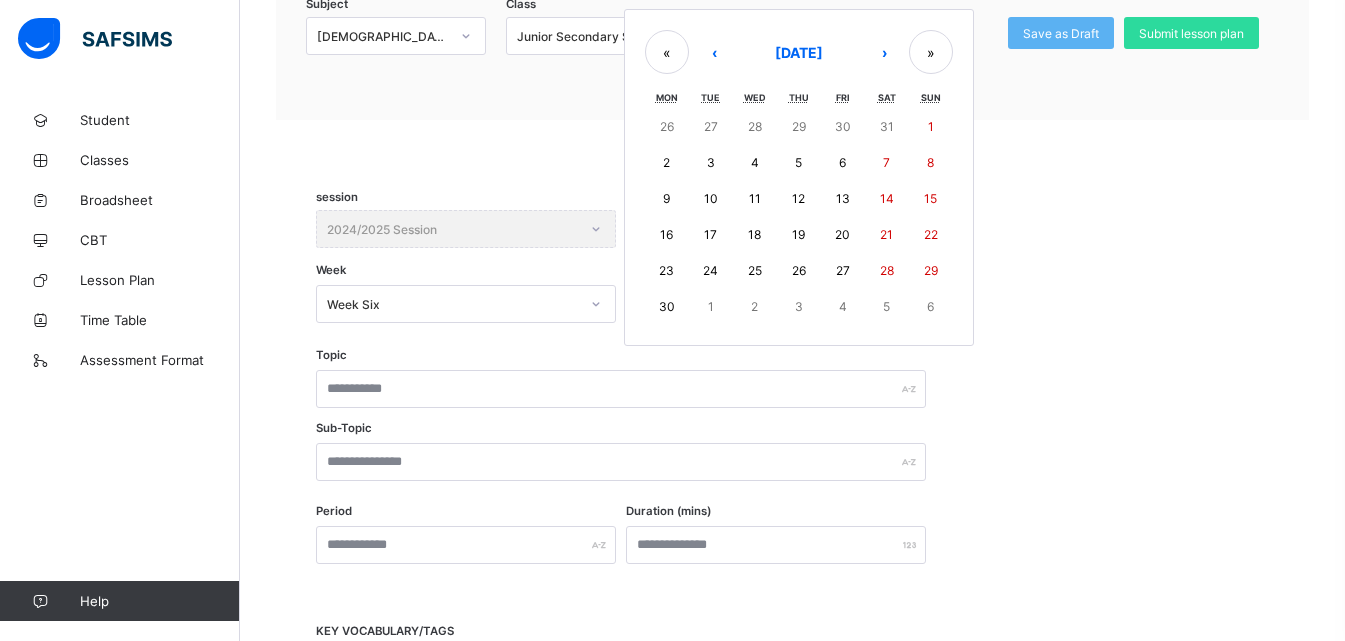 click on "2" at bounding box center (667, 163) 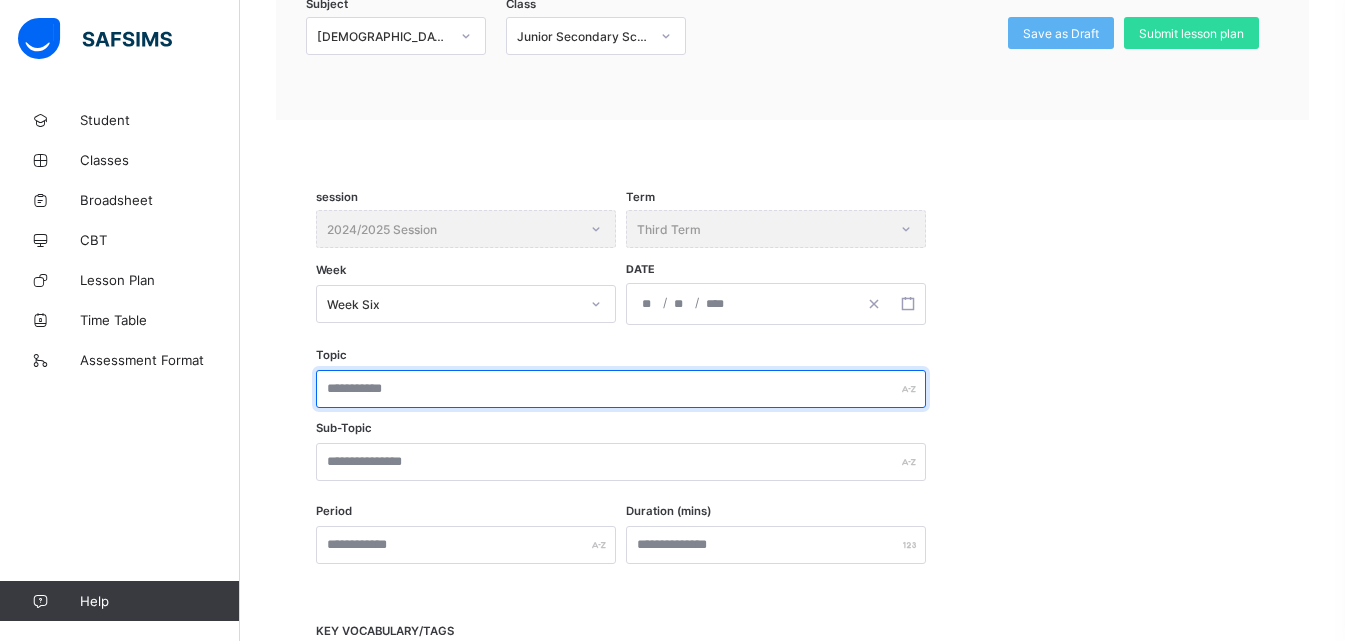 click at bounding box center [621, 389] 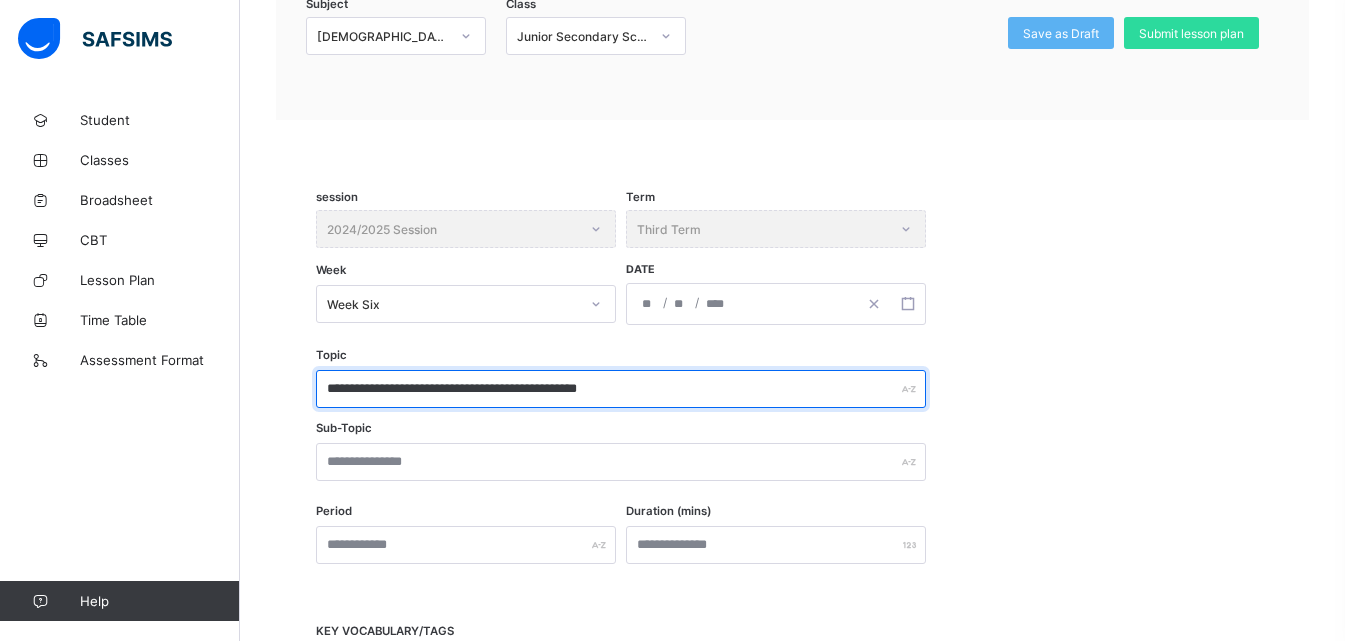 type on "**********" 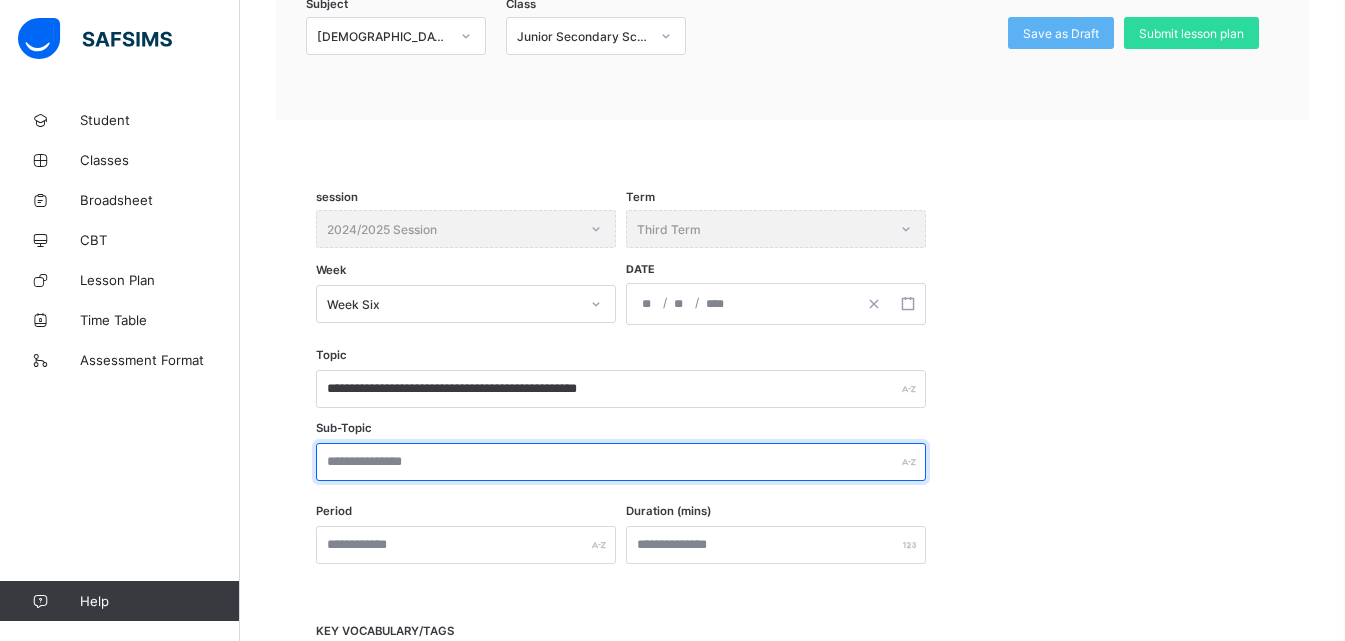click at bounding box center (621, 462) 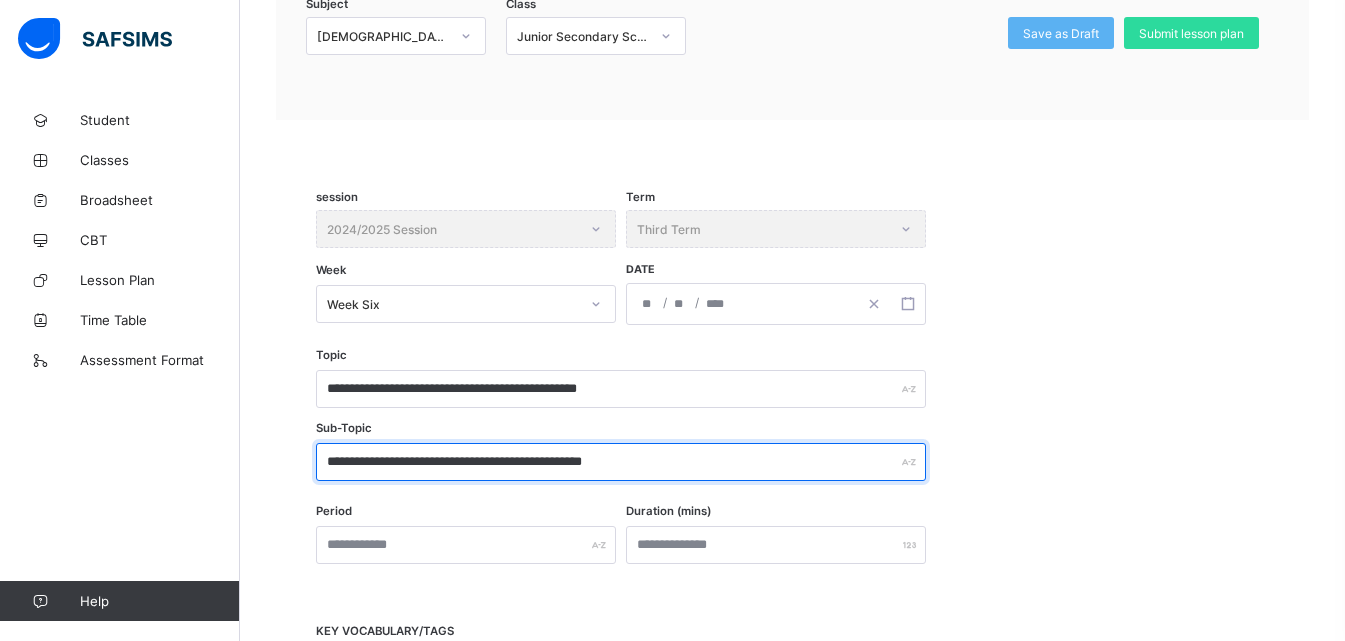 type on "**********" 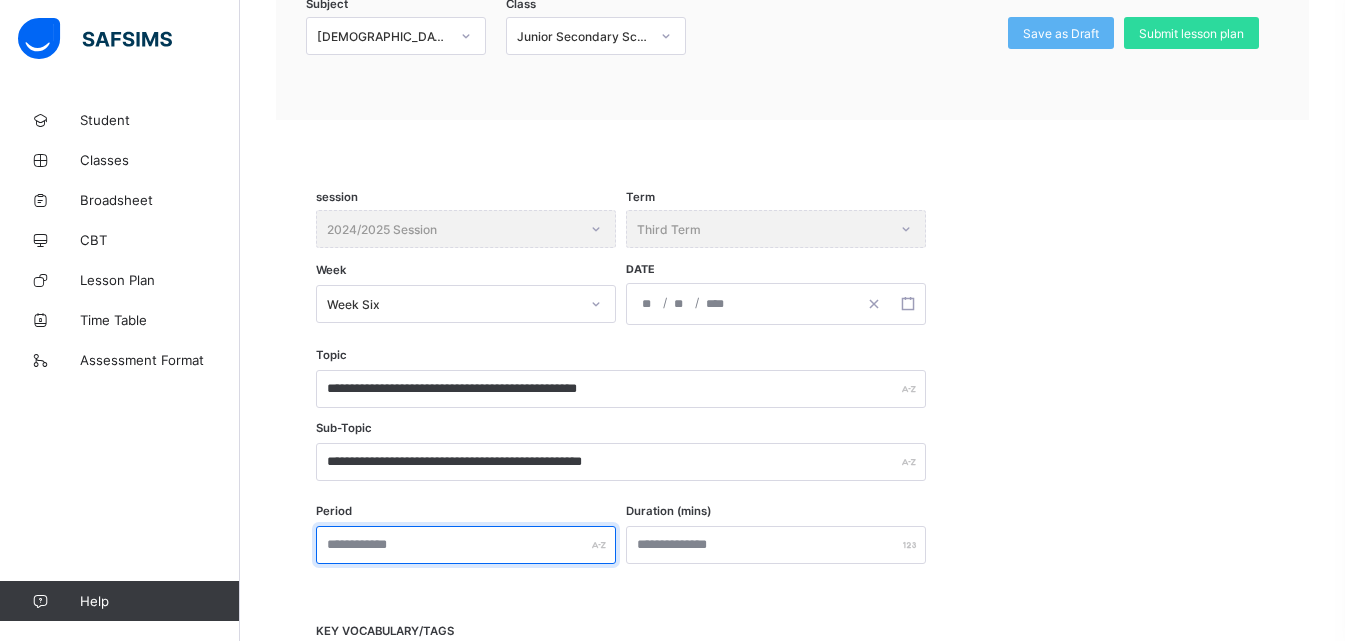 click at bounding box center (466, 545) 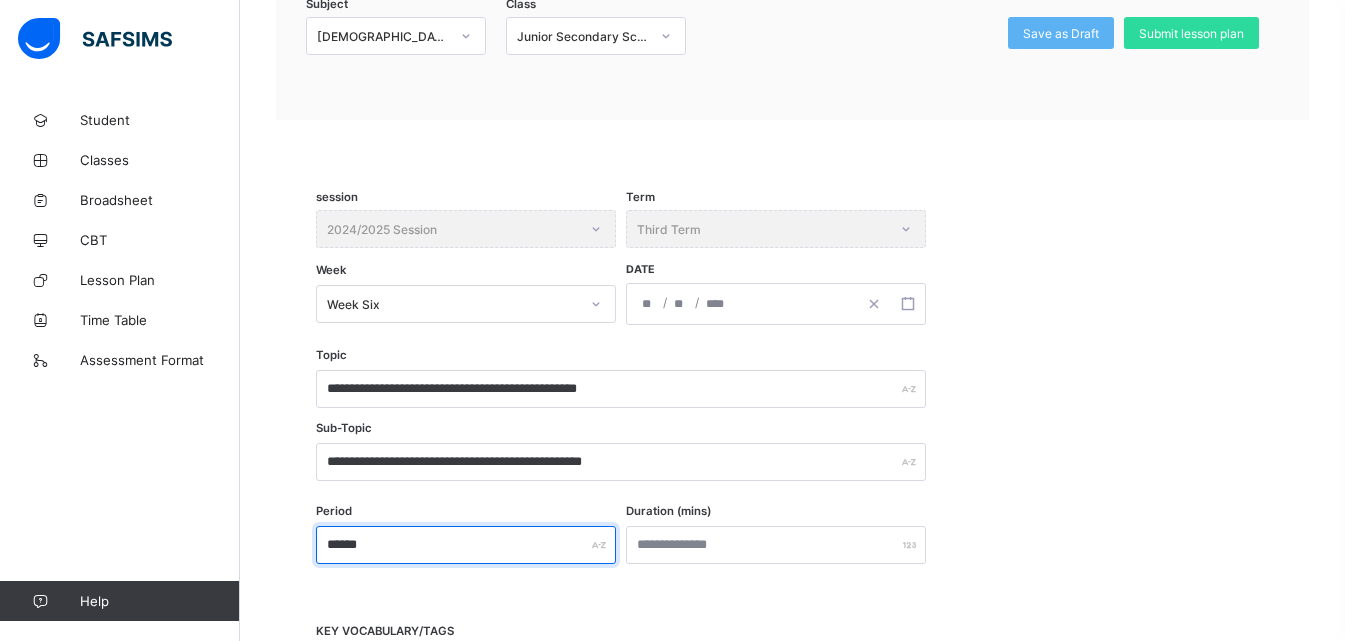 type on "******" 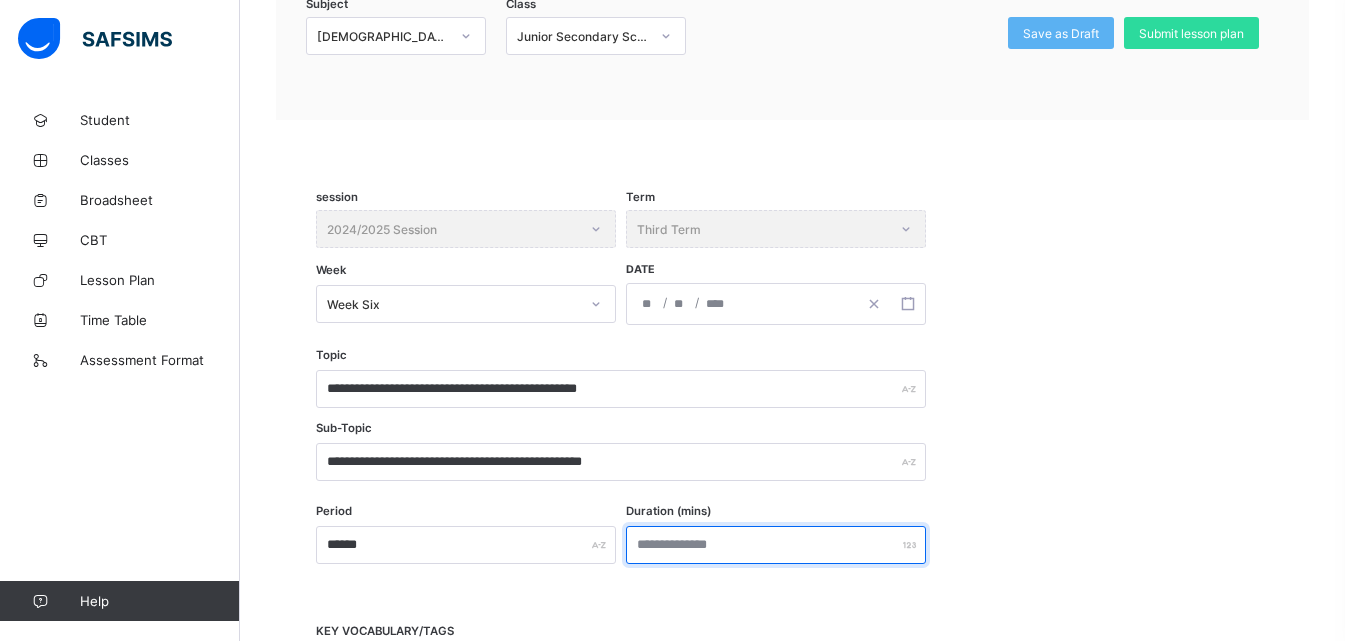 click at bounding box center (776, 545) 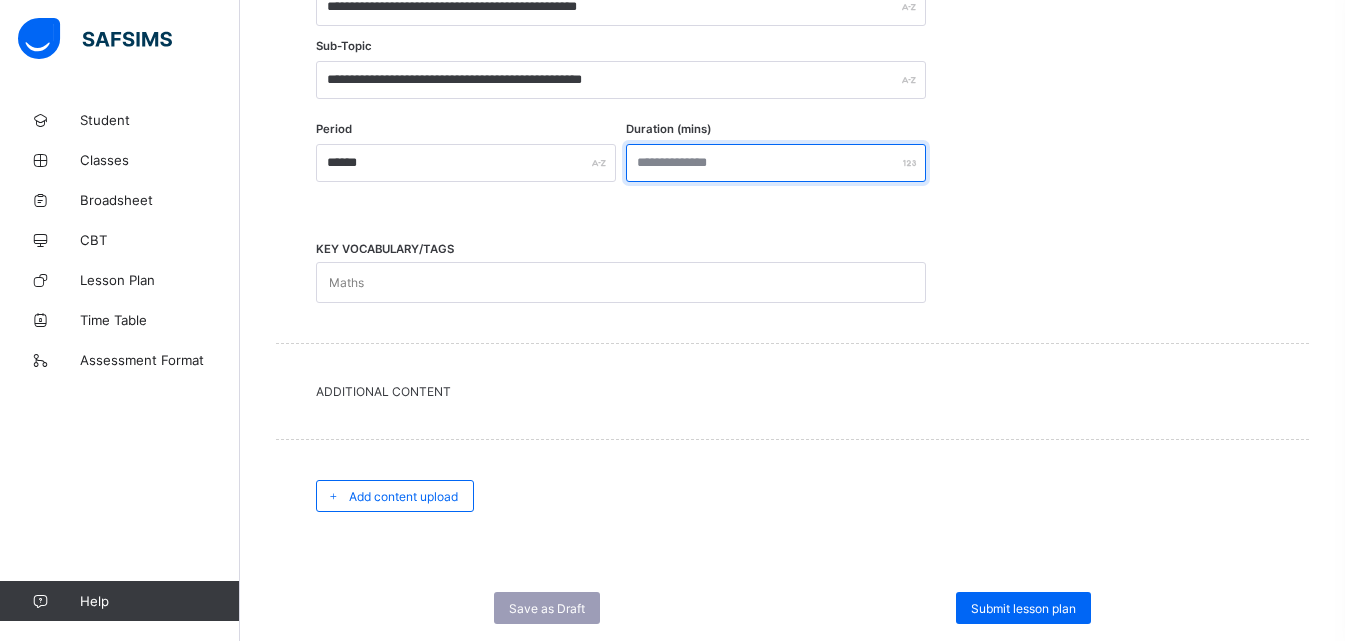 scroll, scrollTop: 672, scrollLeft: 0, axis: vertical 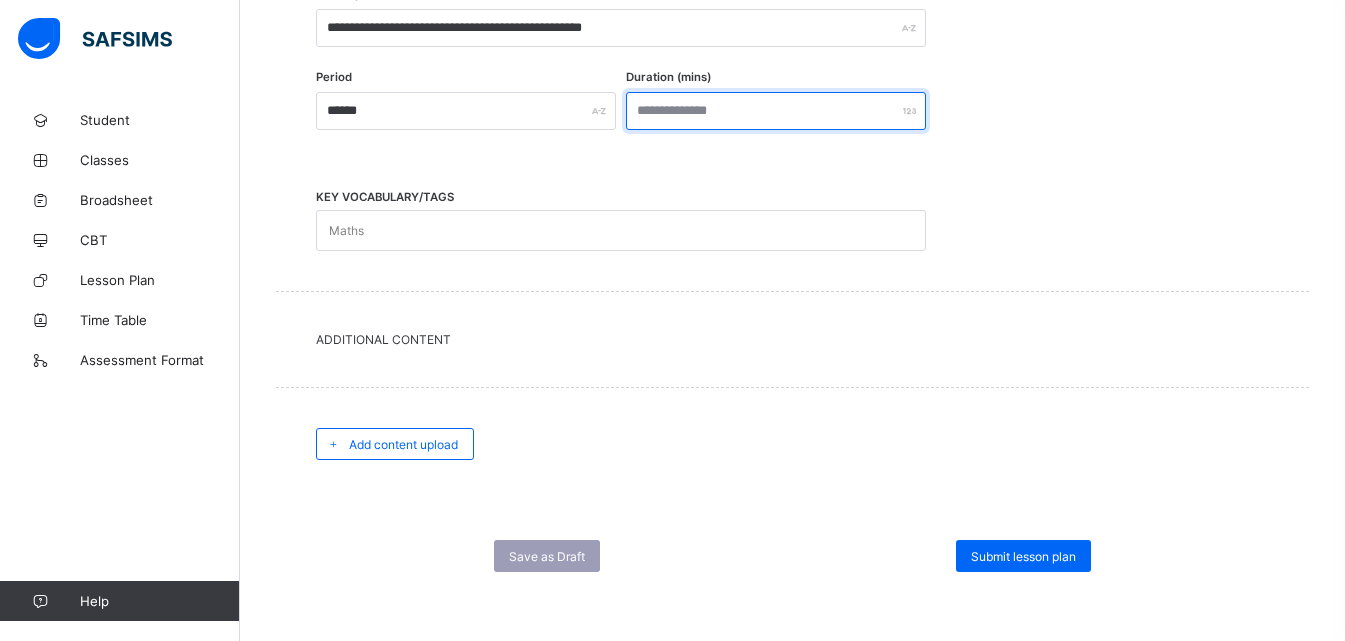 type on "**" 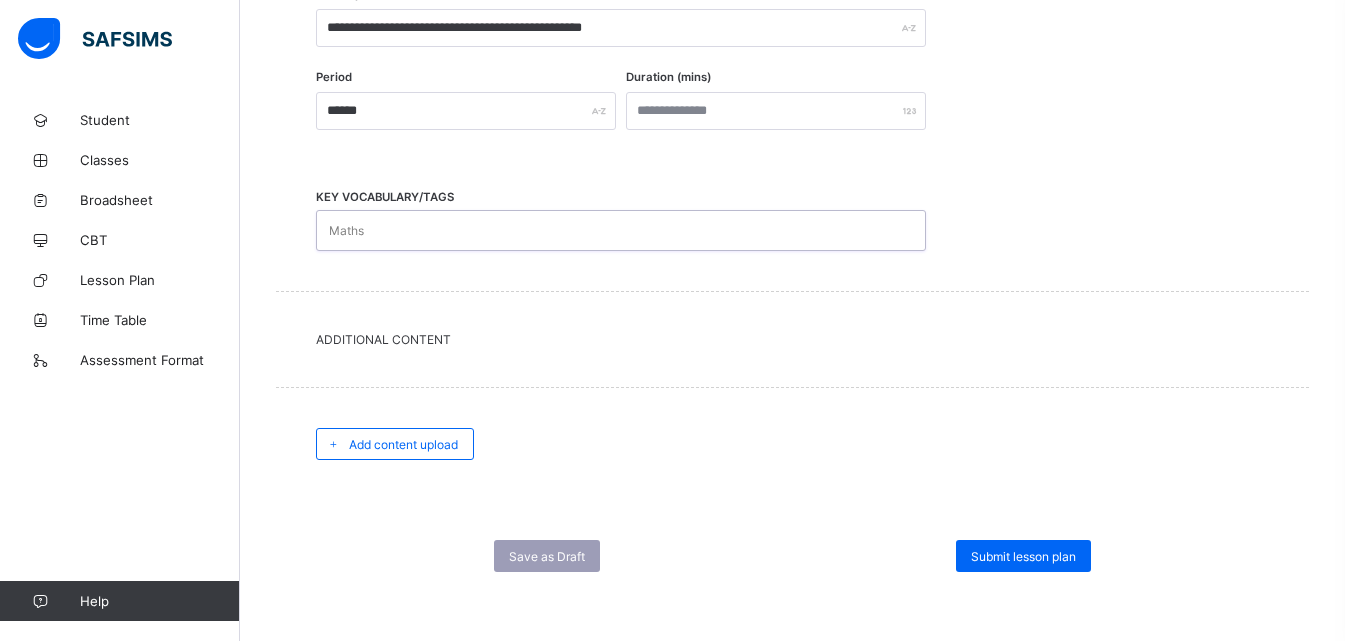 click on "Maths" at bounding box center (602, 230) 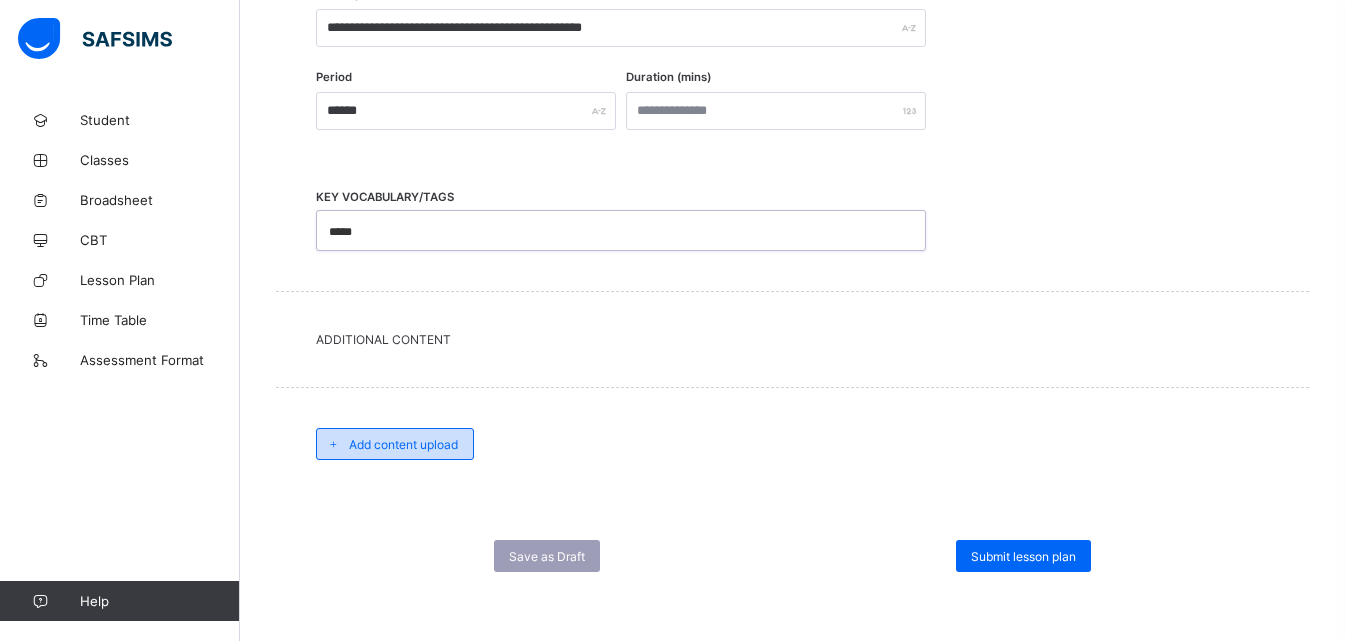 type on "*****" 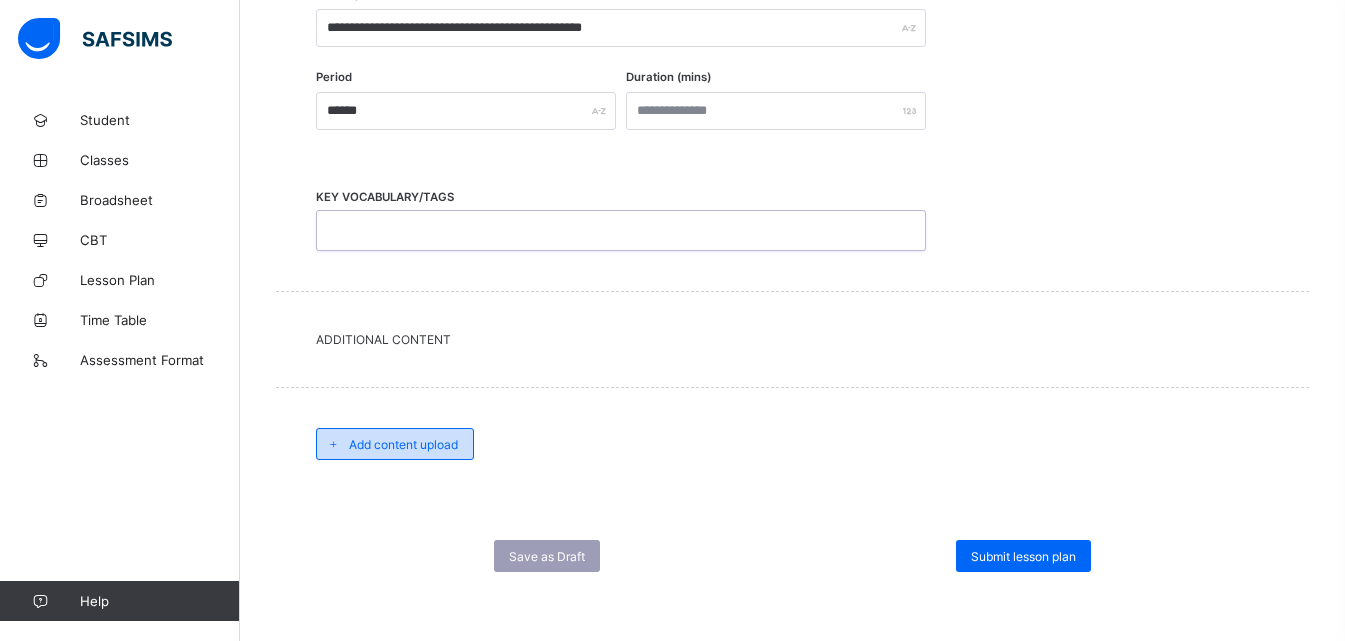 click on "Add content upload" at bounding box center (403, 444) 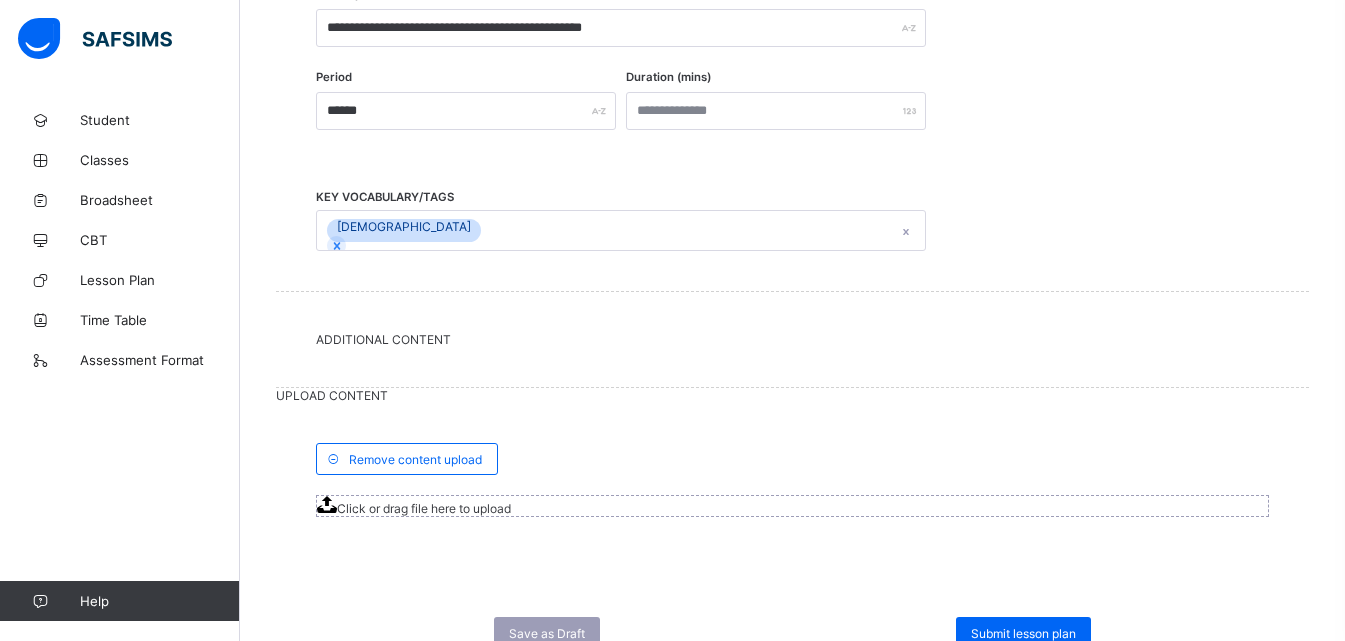 click 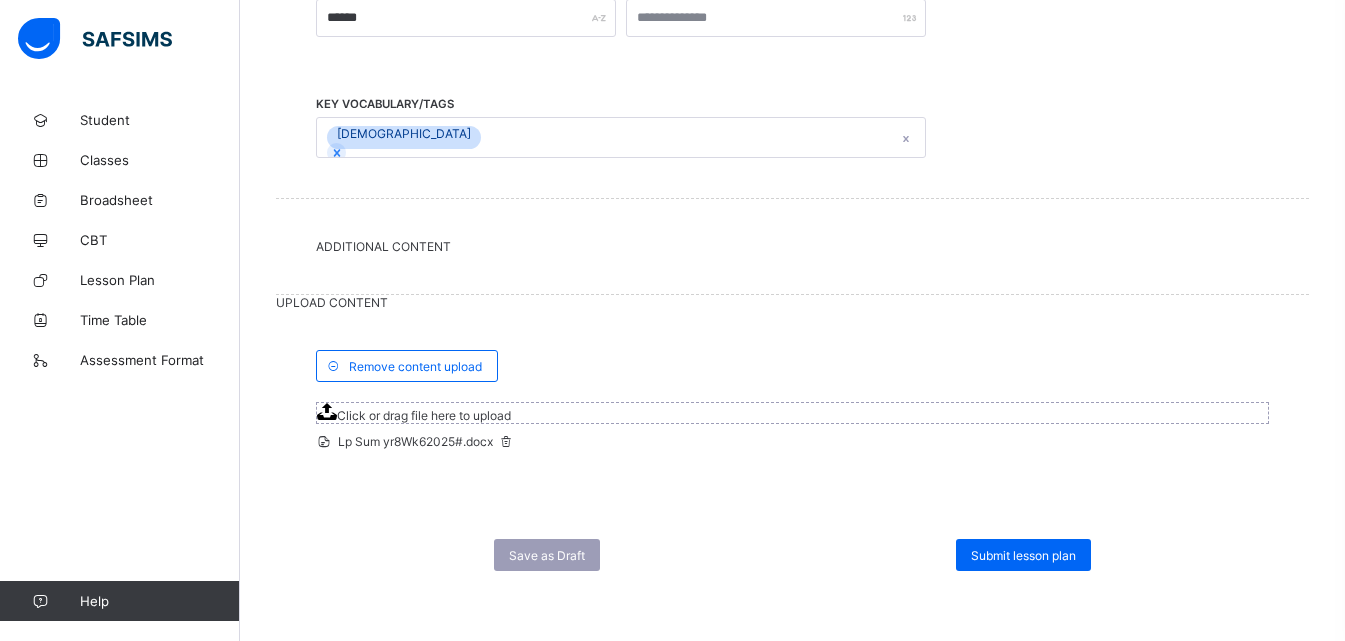 scroll, scrollTop: 901, scrollLeft: 0, axis: vertical 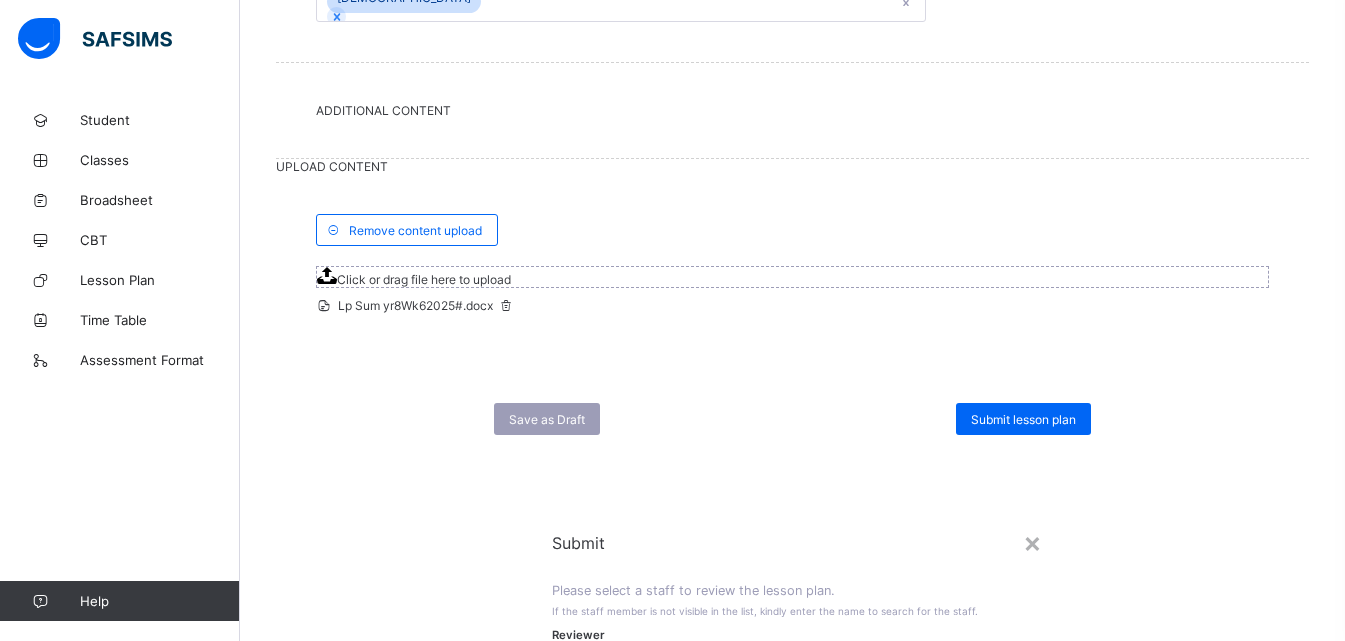 click 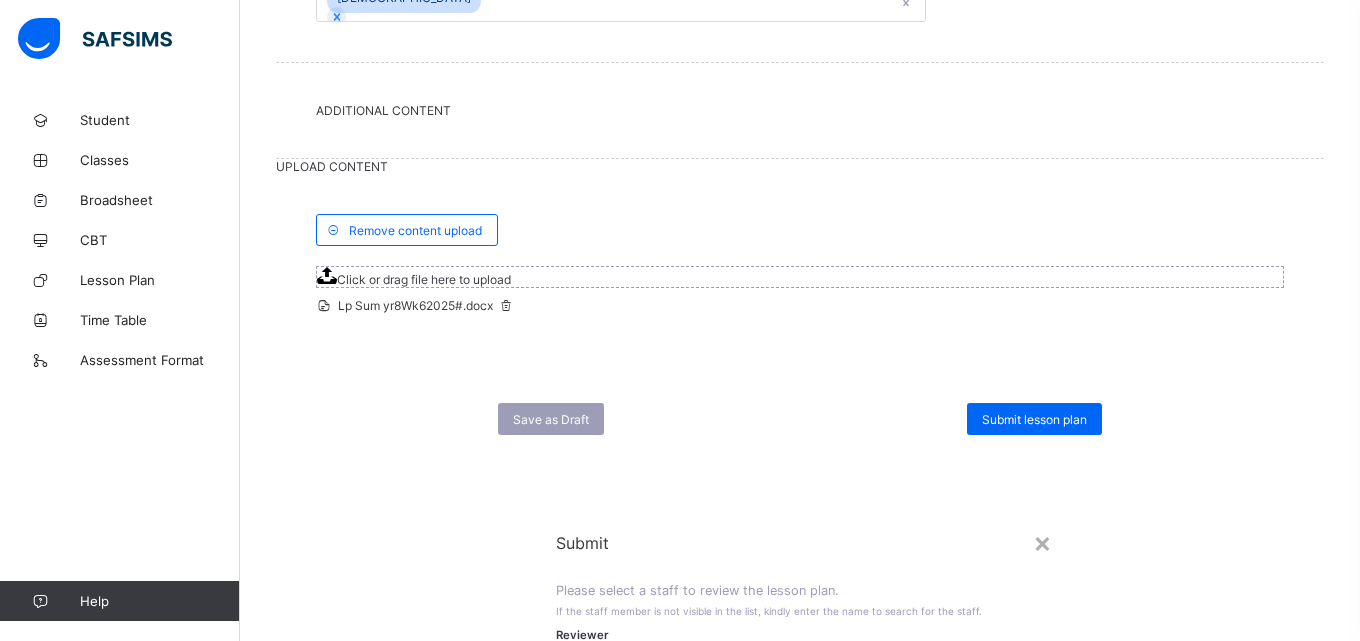 click on "Submit" at bounding box center (917, 768) 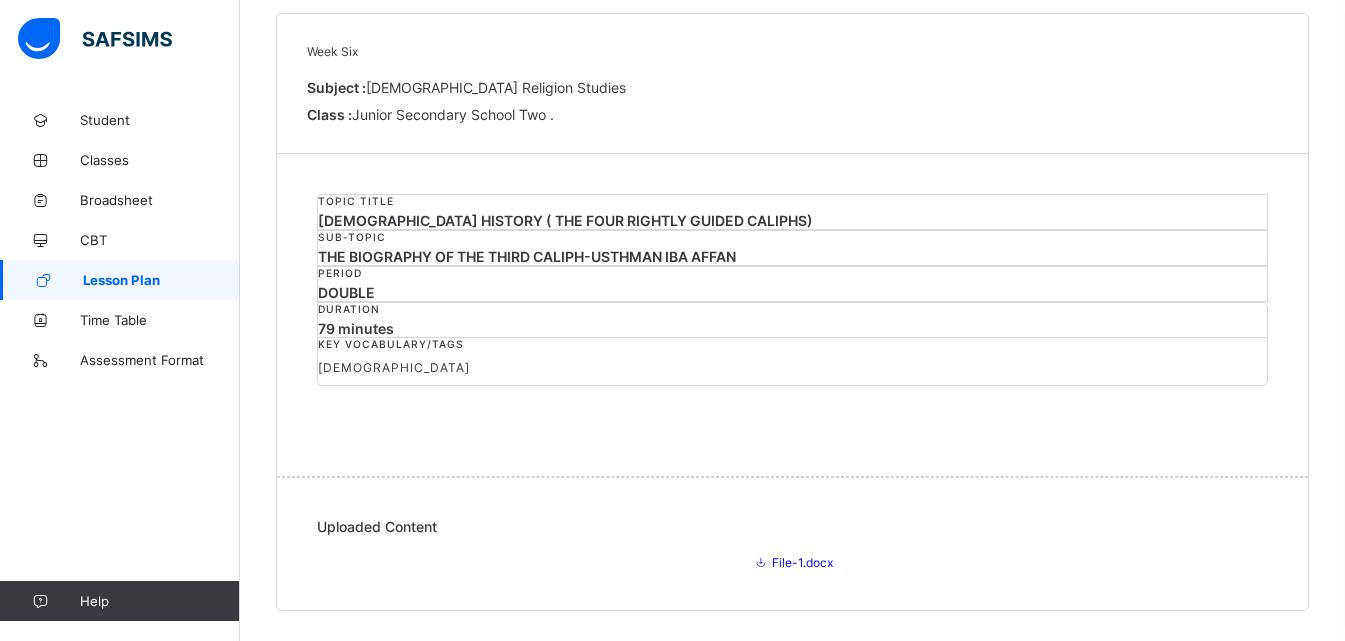 scroll, scrollTop: 0, scrollLeft: 0, axis: both 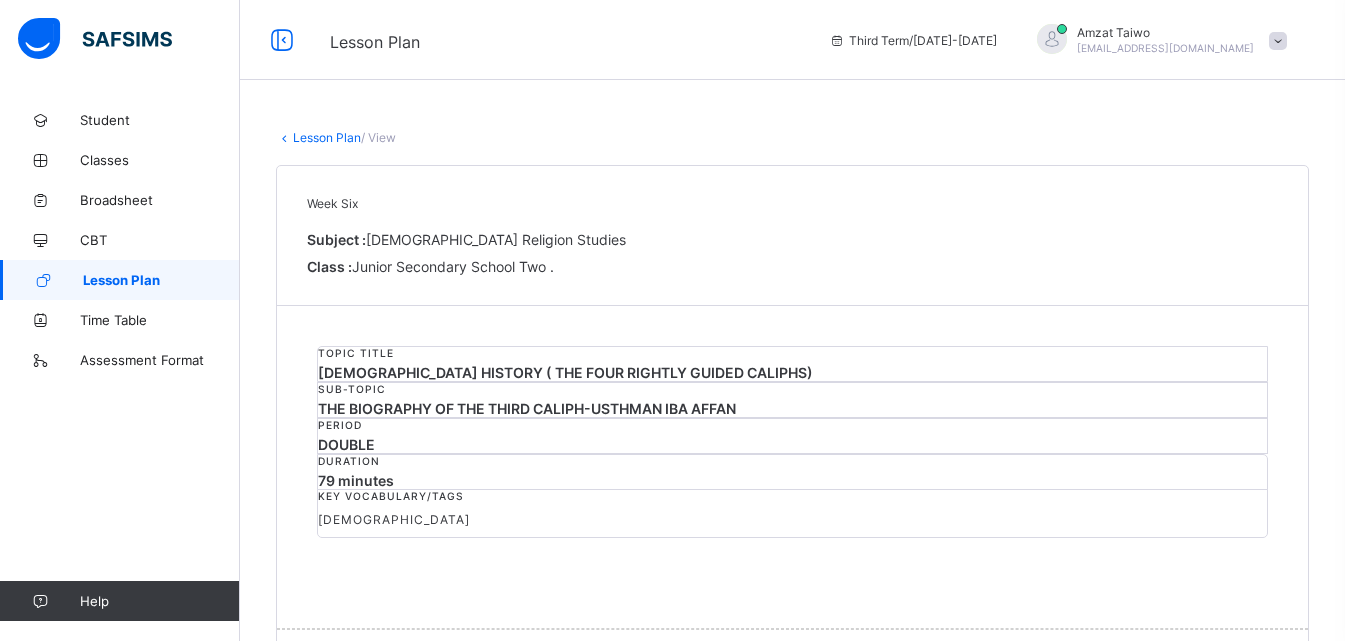 click on "Lesson Plan" at bounding box center (327, 137) 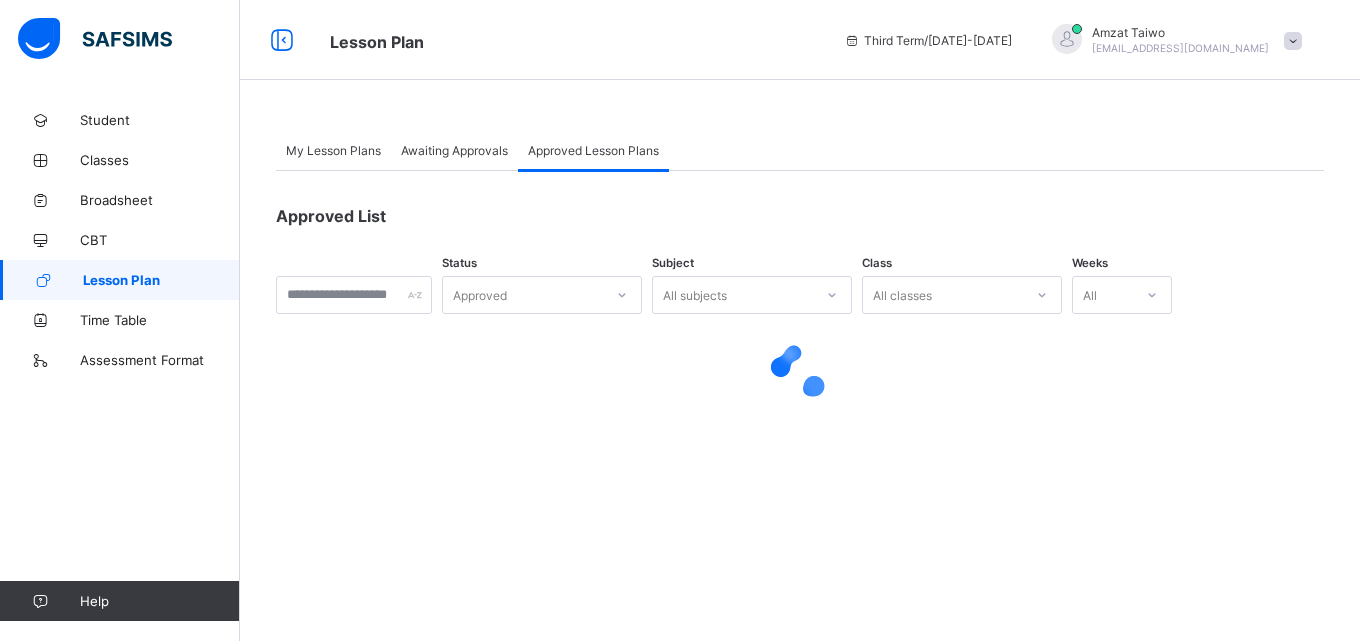 click on "My Lesson Plans" at bounding box center [333, 150] 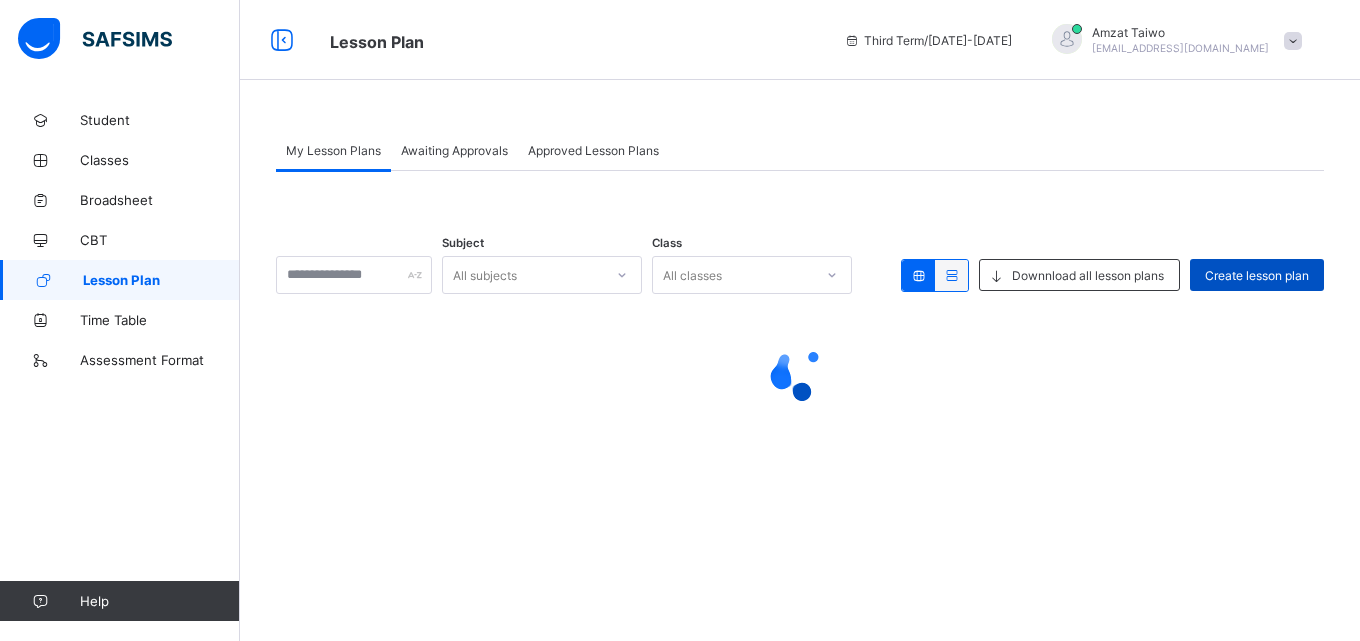 click on "Create lesson plan" at bounding box center (1257, 275) 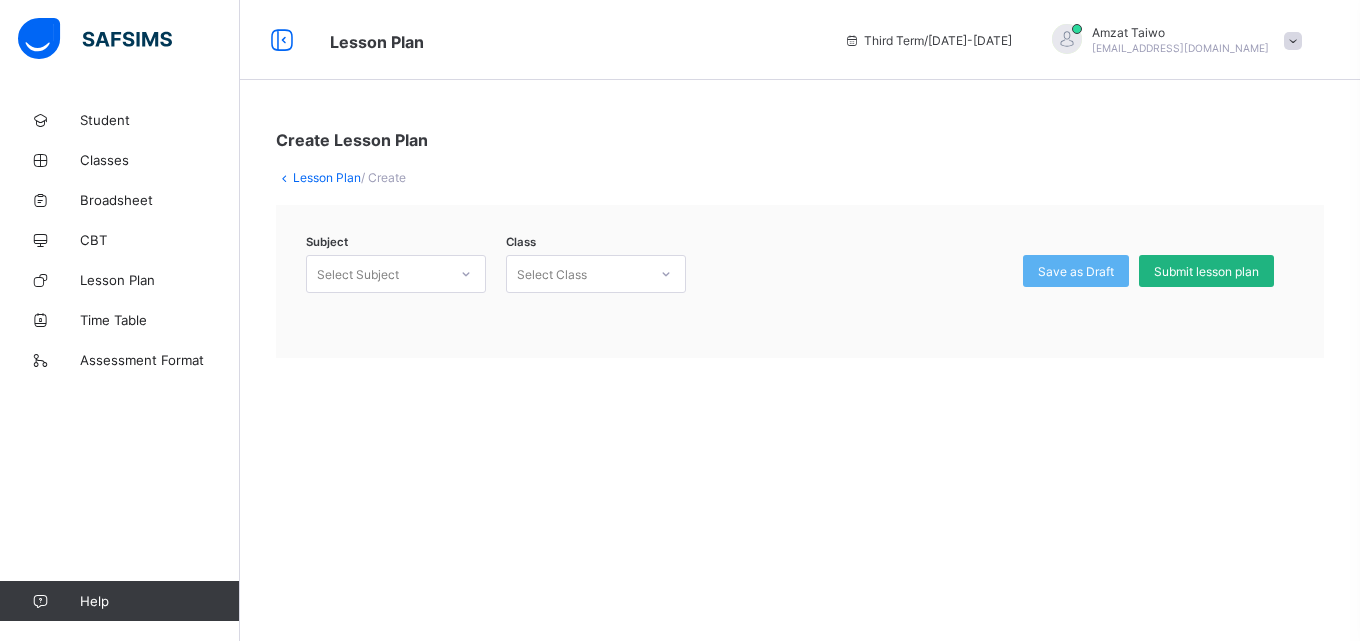 click on "Submit lesson plan" at bounding box center [1206, 271] 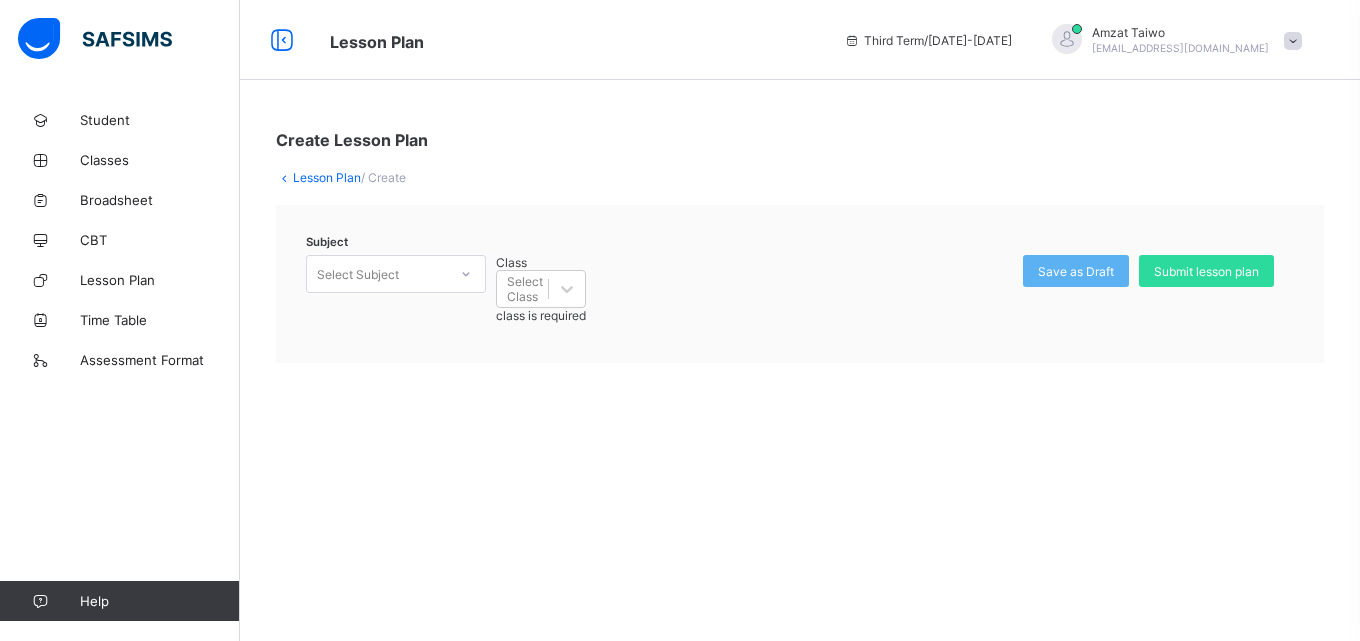 click 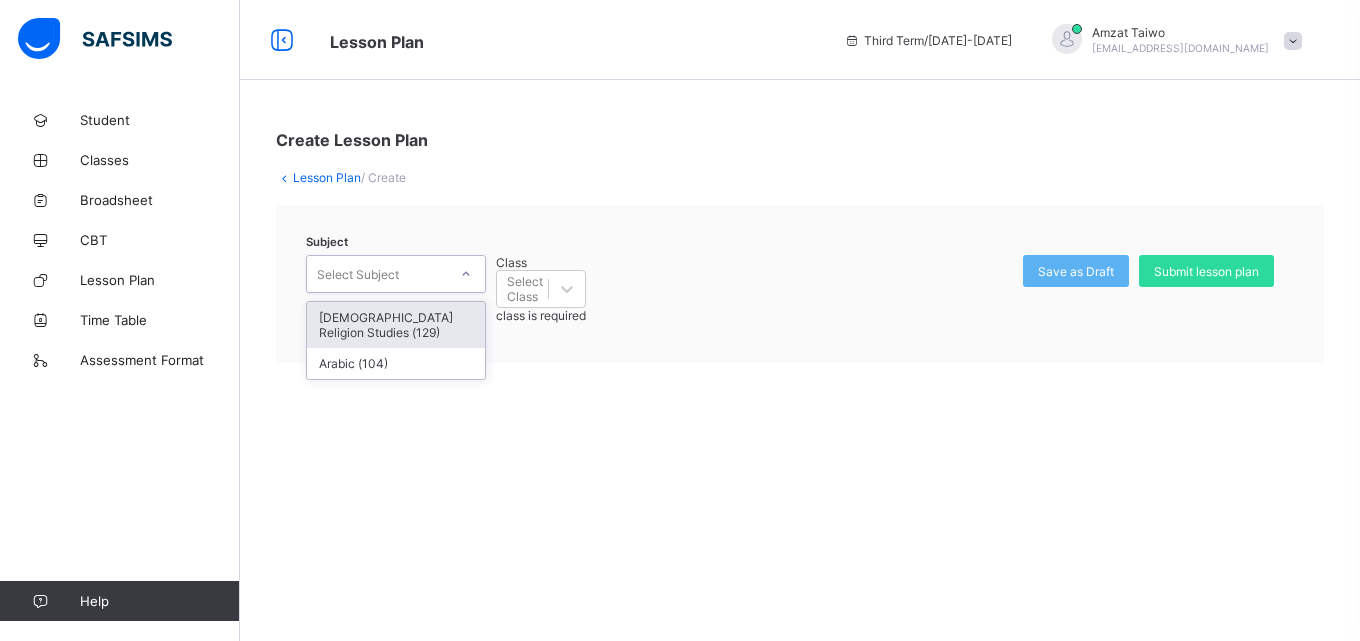 click on "[DEMOGRAPHIC_DATA] Religion Studies (129)" at bounding box center (396, 325) 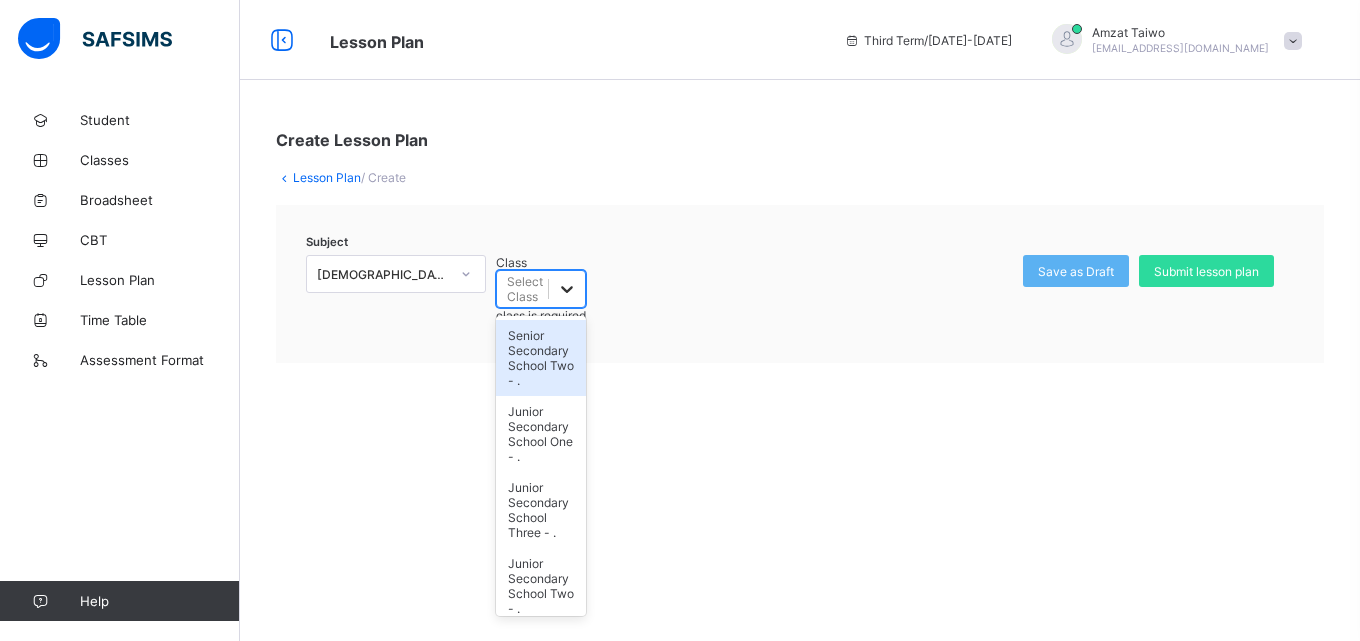 click 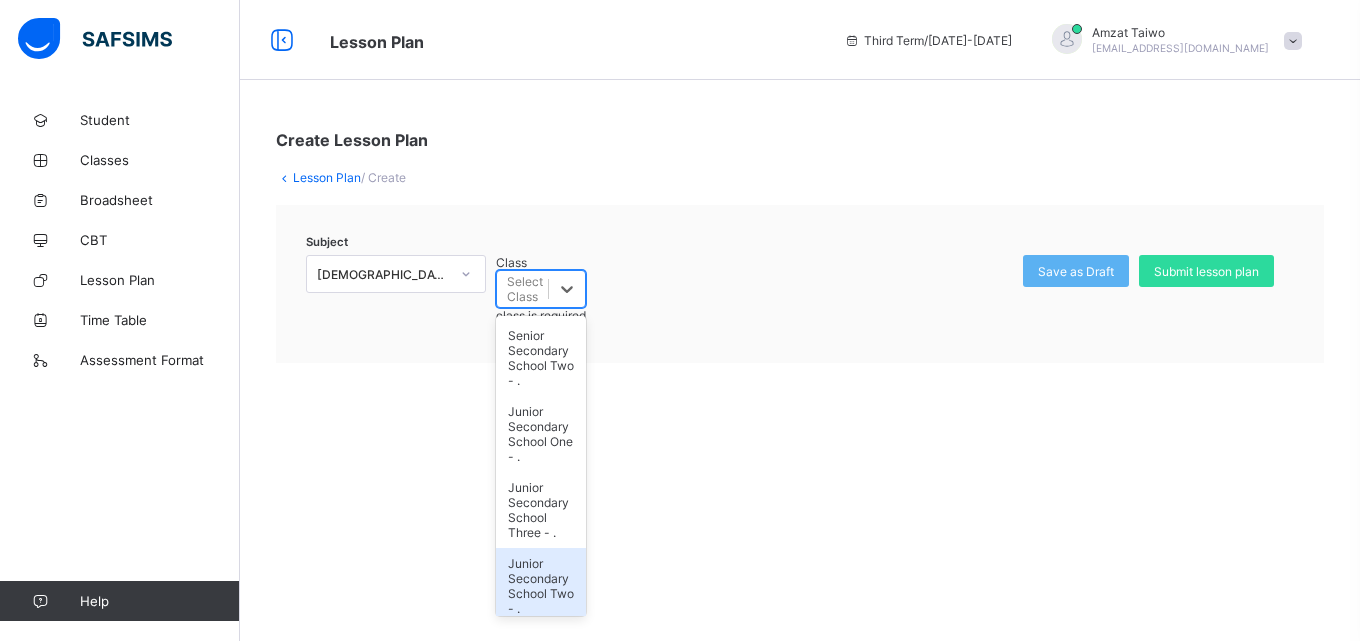 click on "Junior Secondary School Two - ." at bounding box center (541, 586) 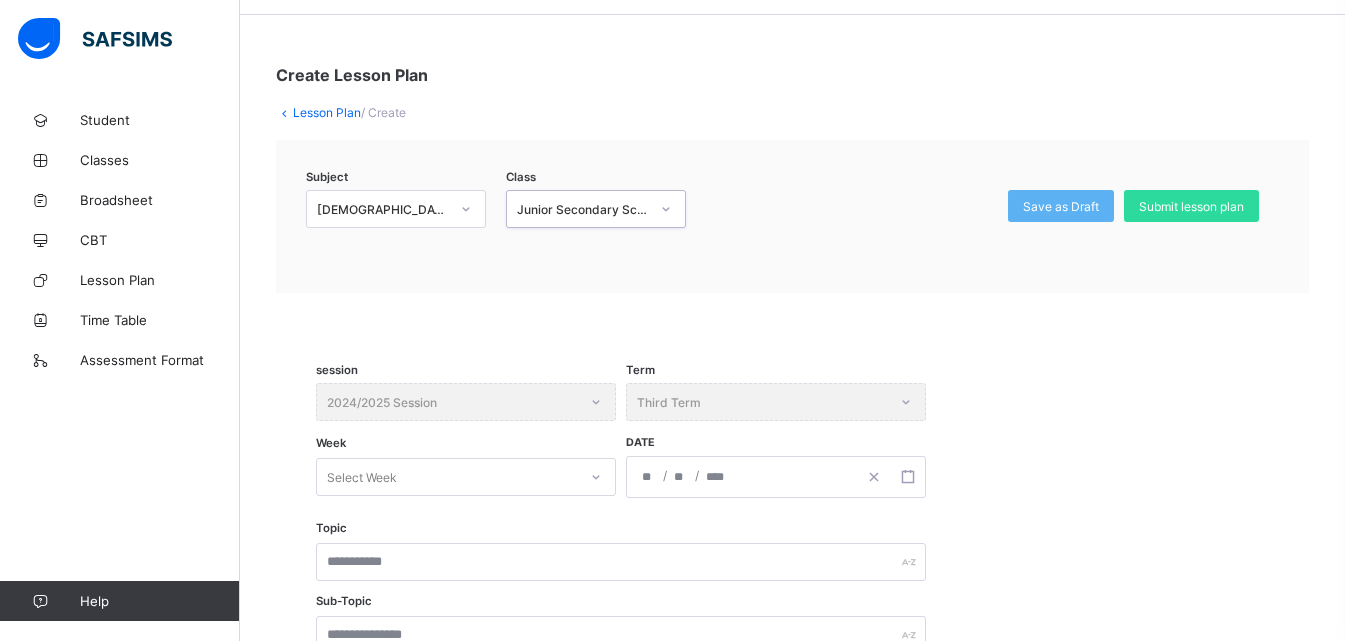 scroll, scrollTop: 100, scrollLeft: 0, axis: vertical 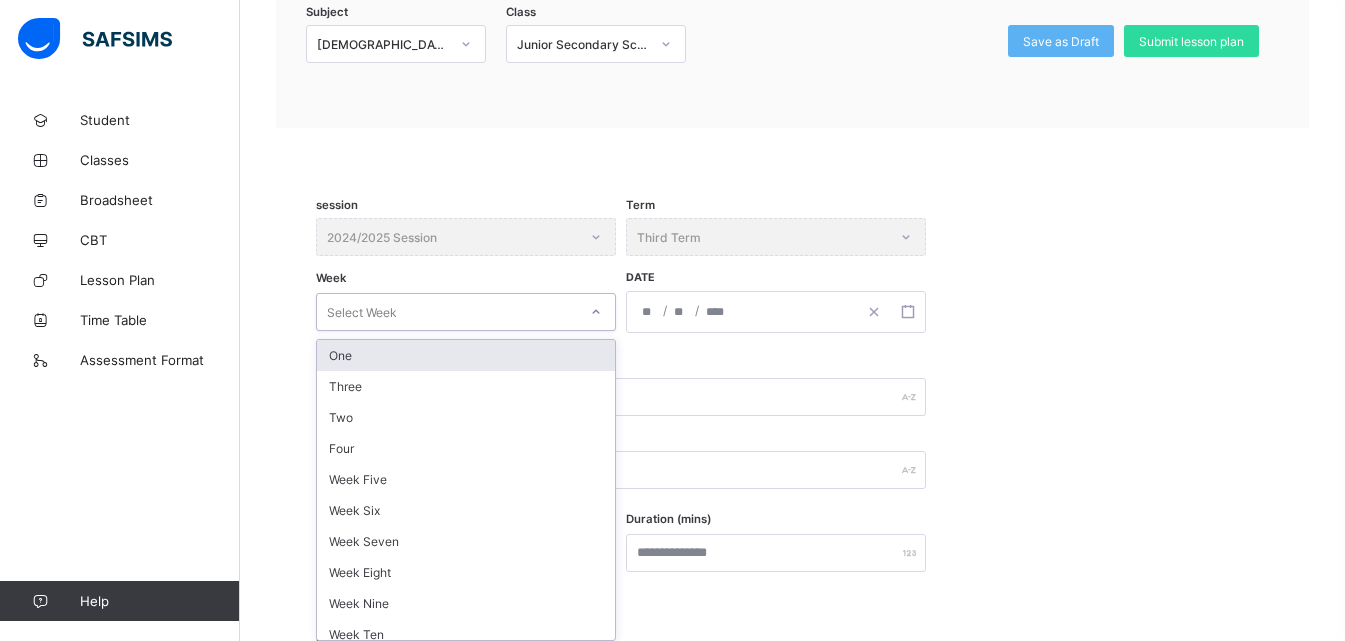 click on "option One focused, 1 of 10. 10 results available. Use Up and Down to choose options, press Enter to select the currently focused option, press Escape to exit the menu, press Tab to select the option and exit the menu. Select Week One Three Two Four Week Five Week Six Week Seven Week Eight Week Nine Week Ten" at bounding box center [466, 312] 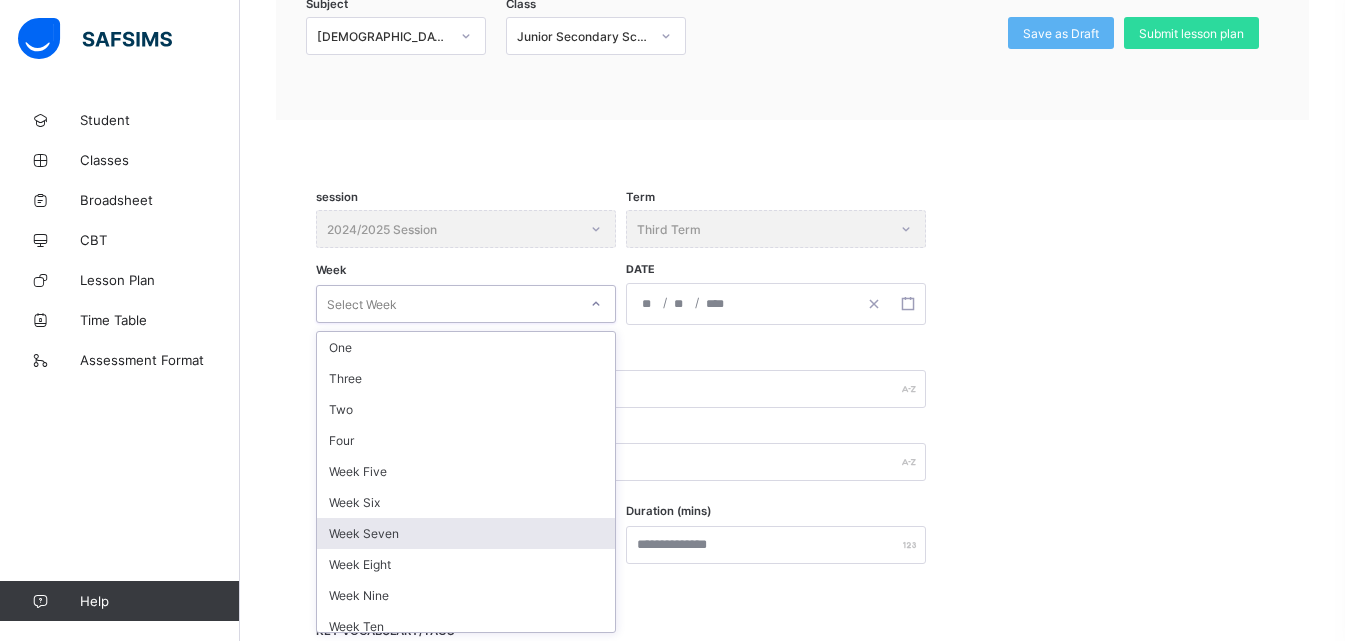 click on "Week Seven" at bounding box center [466, 533] 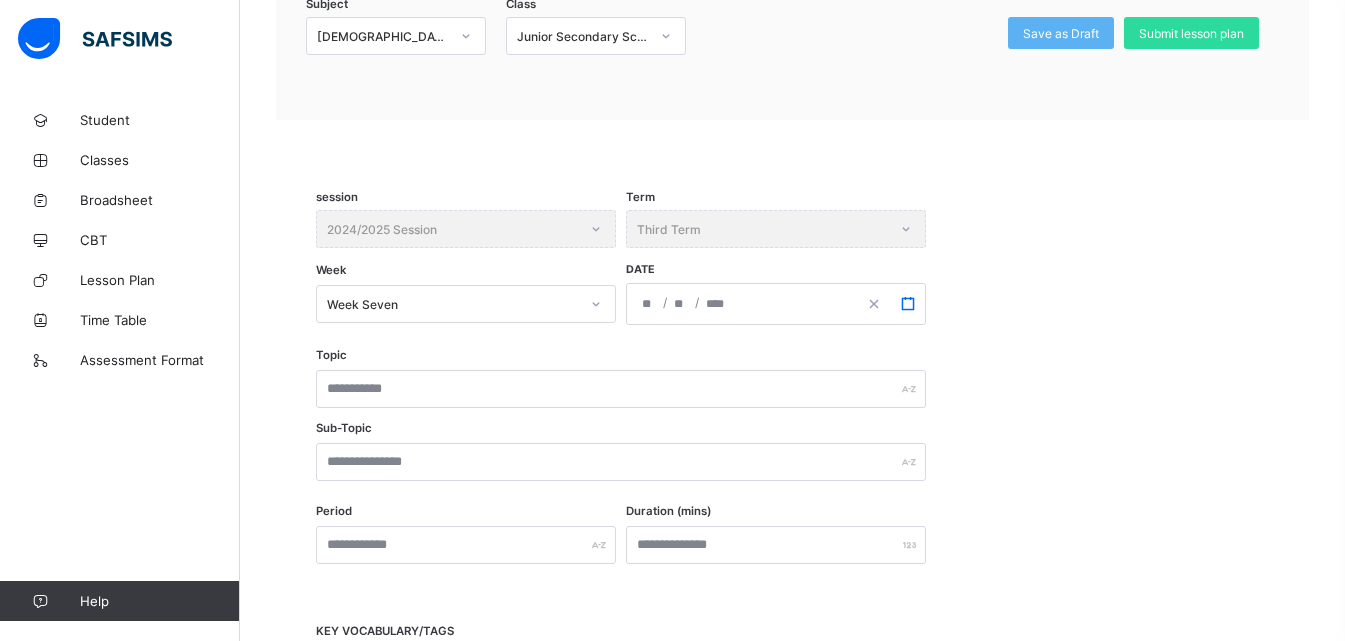 click 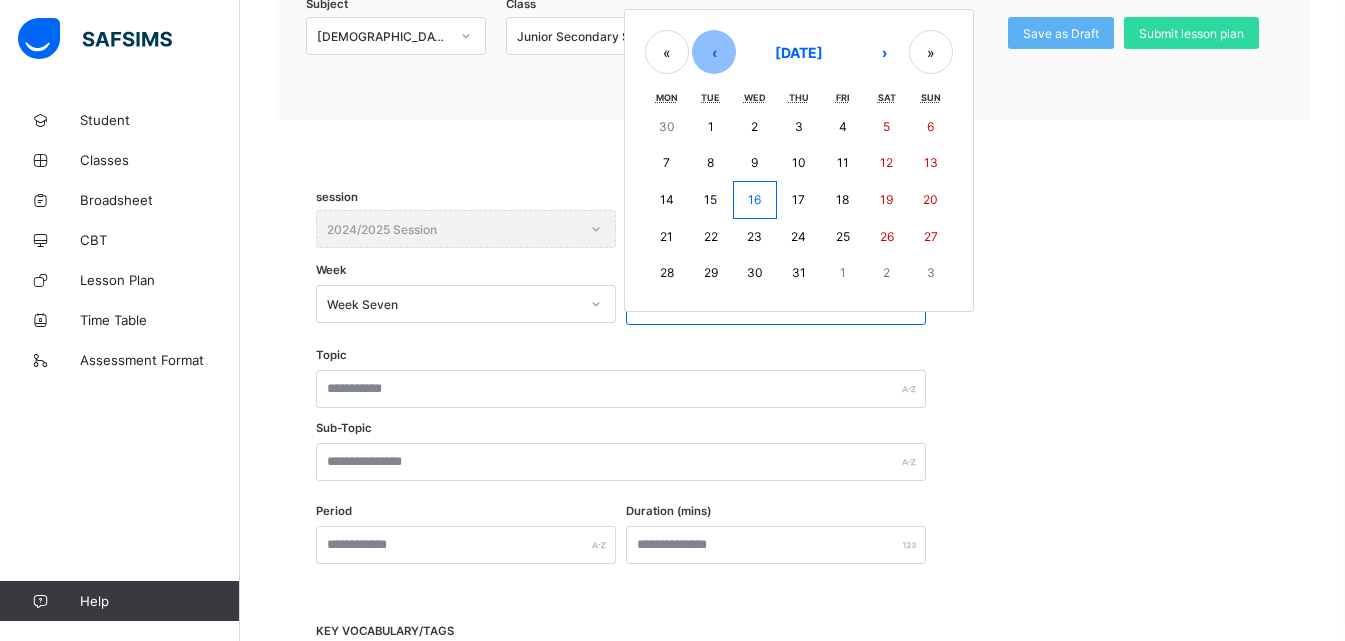 click on "‹" at bounding box center [714, 52] 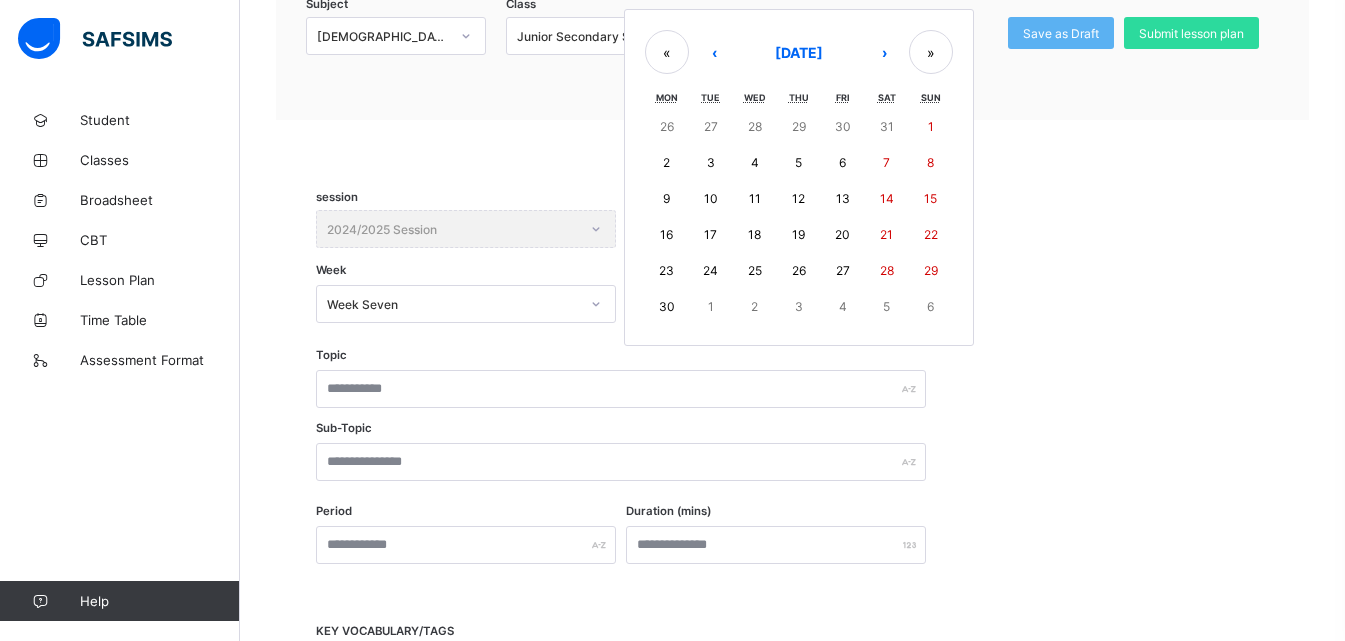 click on "9" at bounding box center (667, 199) 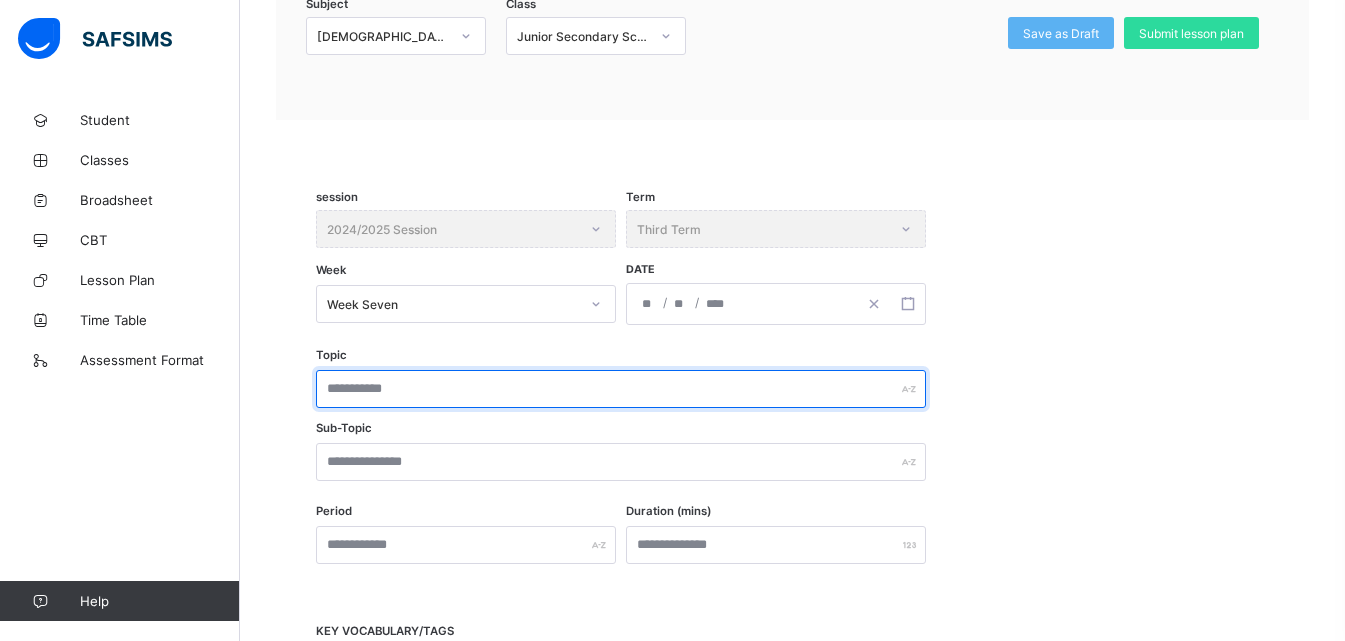 click at bounding box center (621, 389) 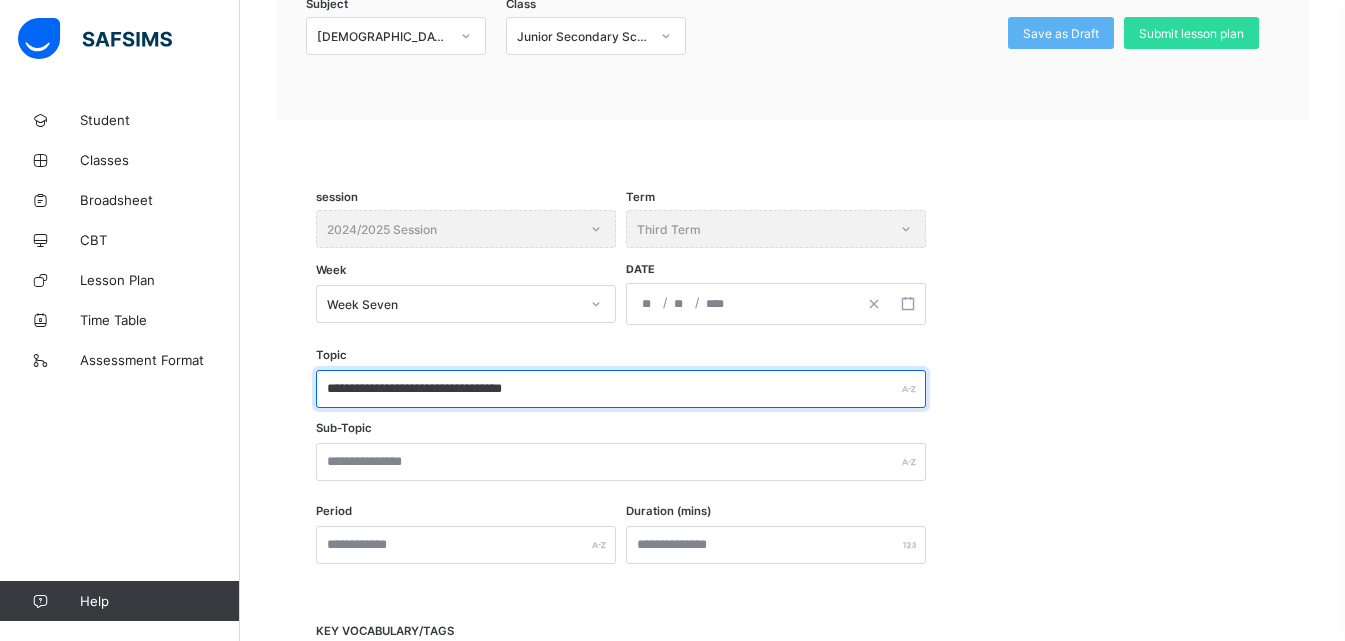 type on "**********" 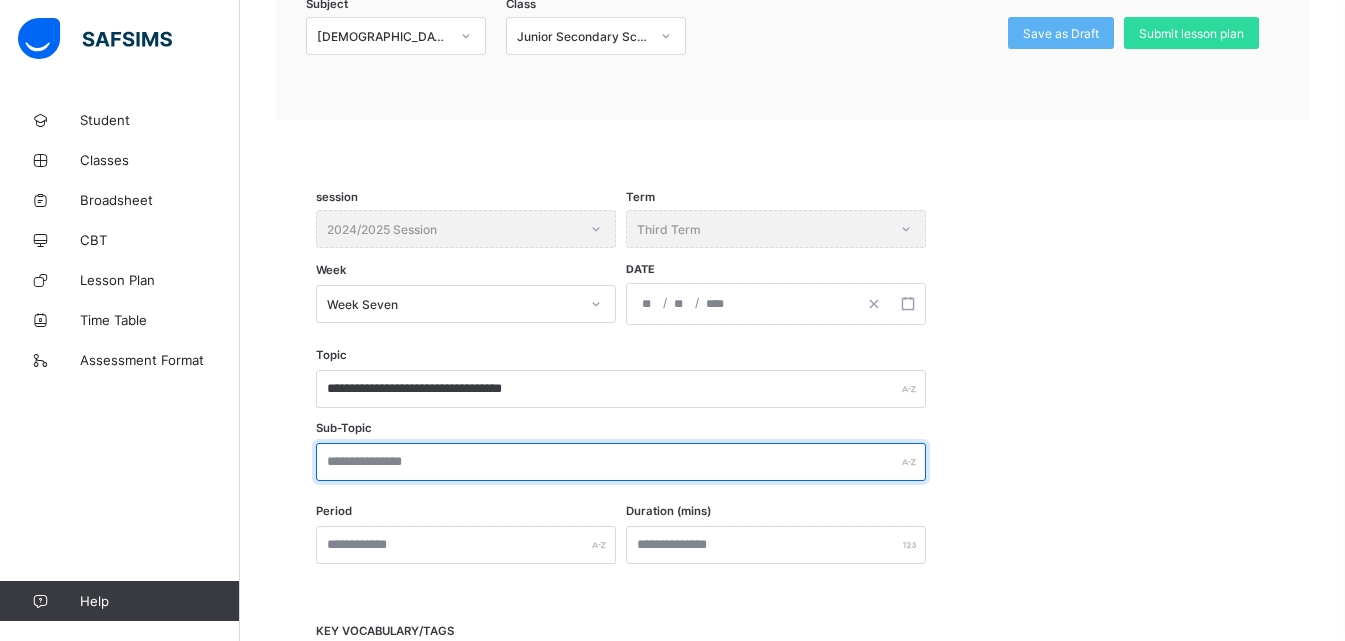 click at bounding box center [621, 462] 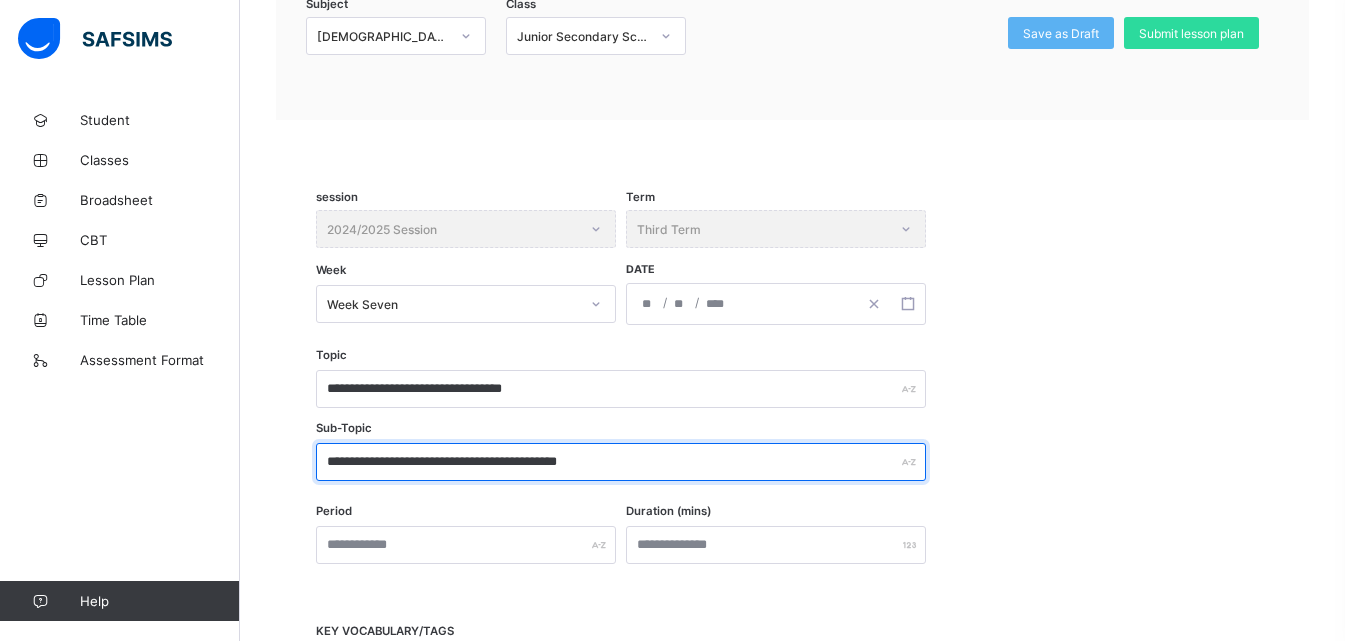 type on "**********" 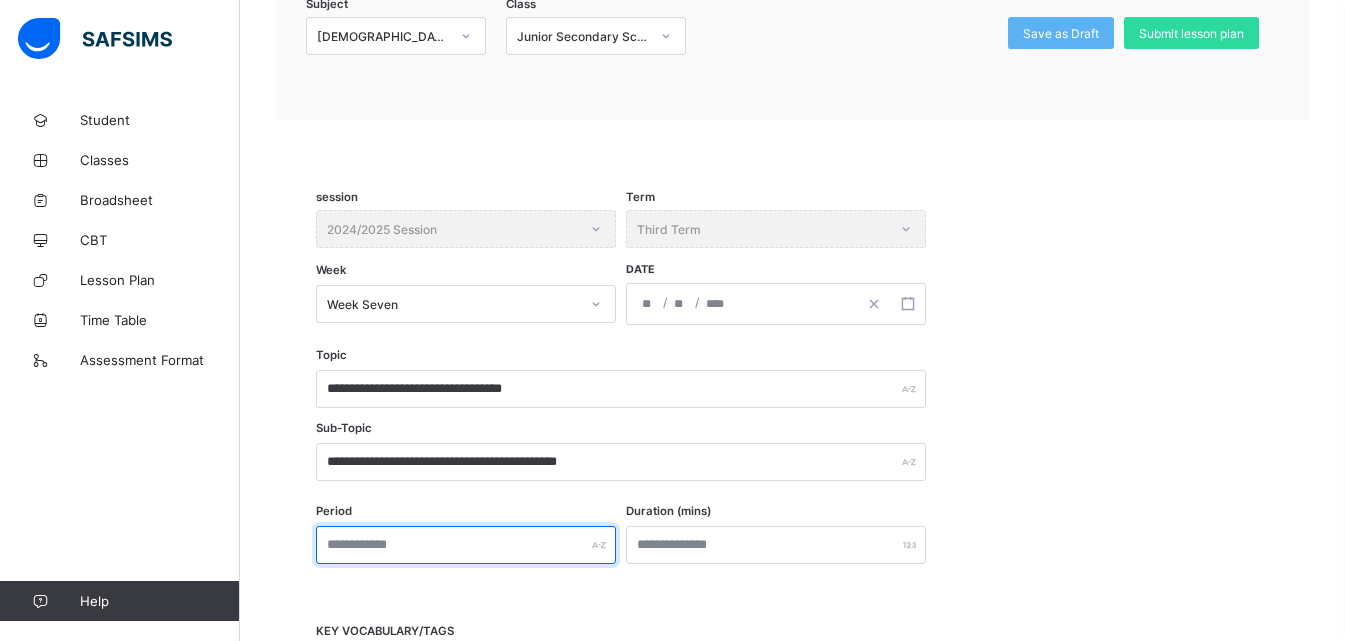 click at bounding box center [466, 545] 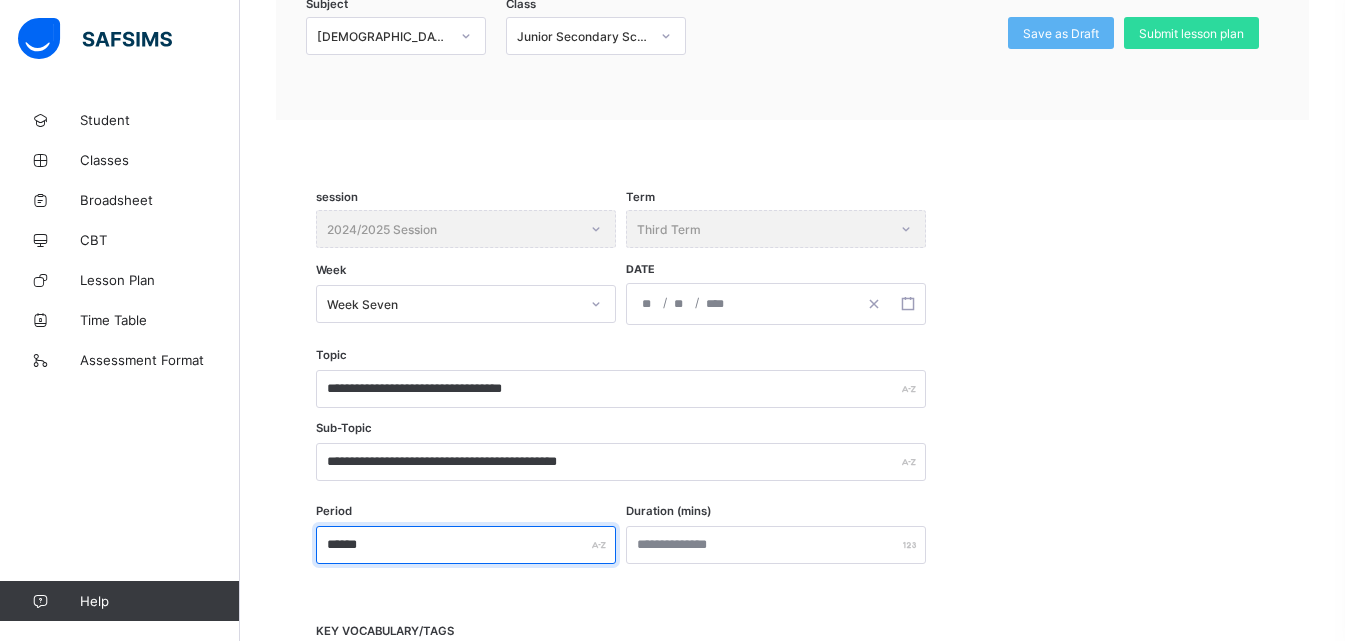 type on "******" 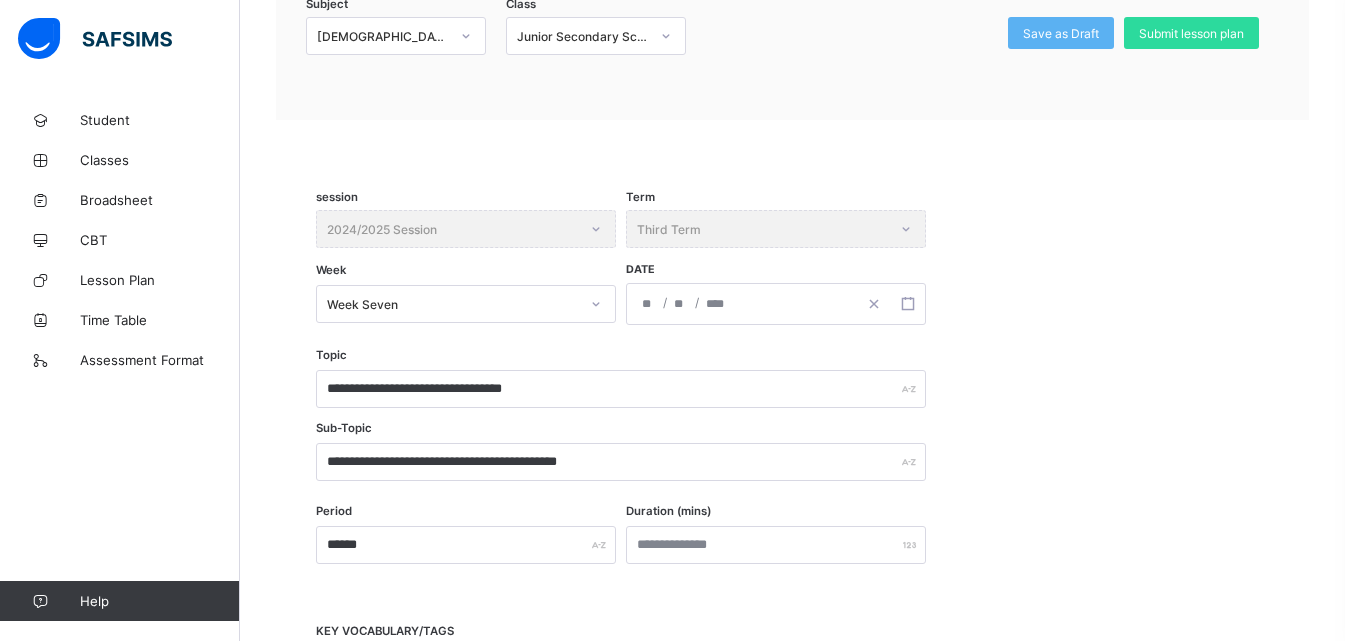 click at bounding box center (792, 589) 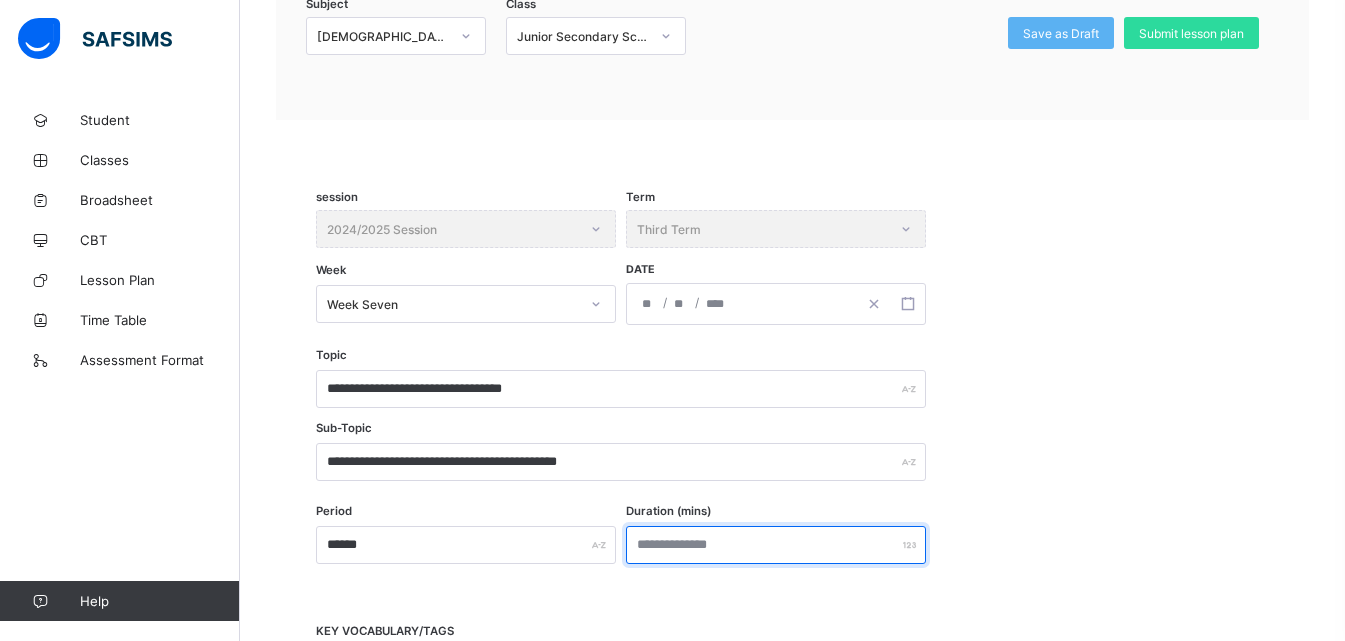 click at bounding box center (776, 545) 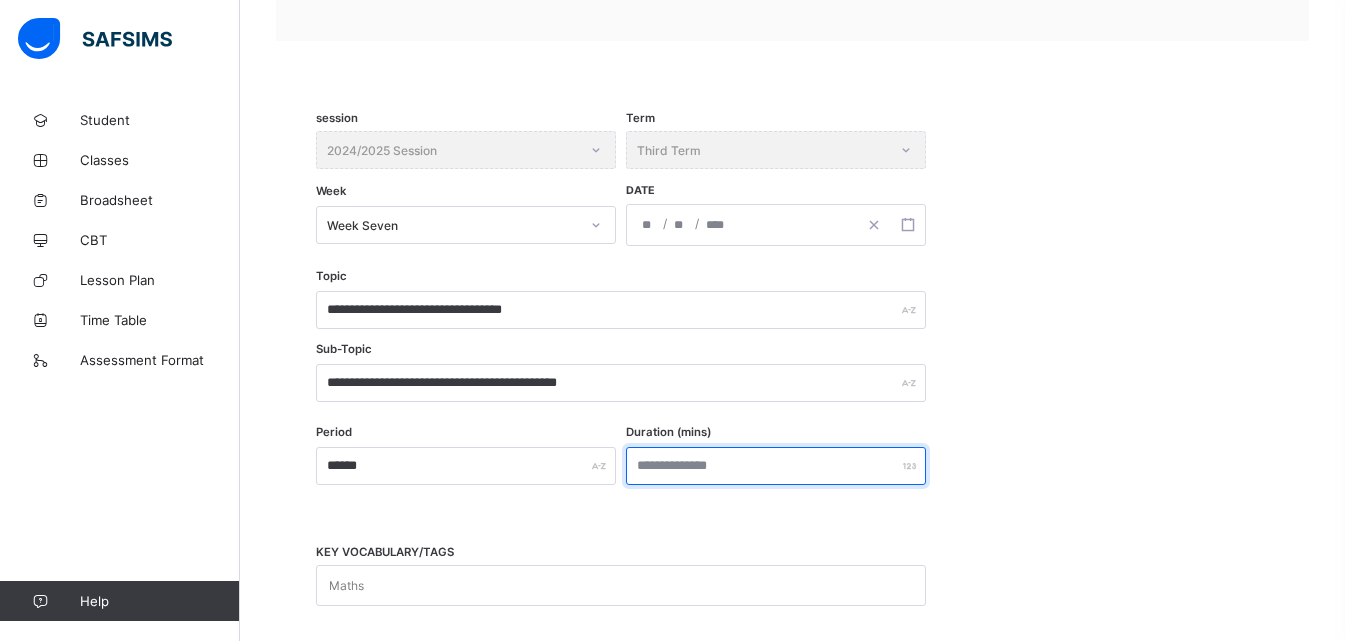 scroll, scrollTop: 672, scrollLeft: 0, axis: vertical 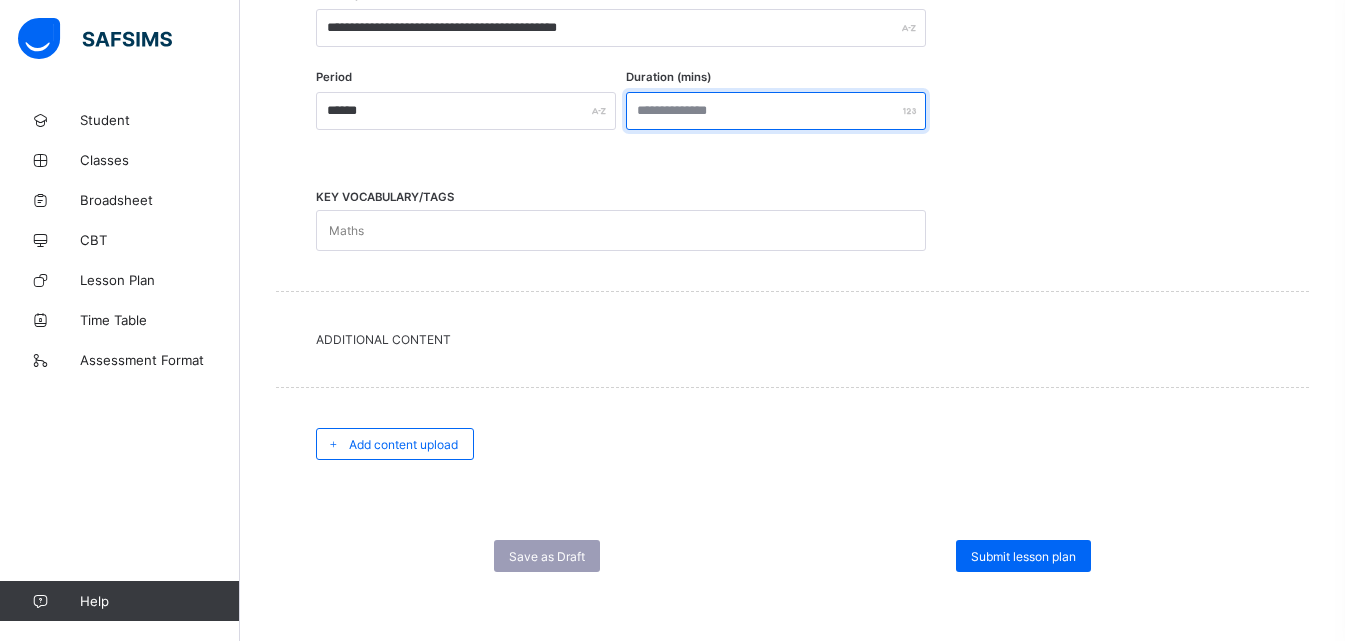 type on "**" 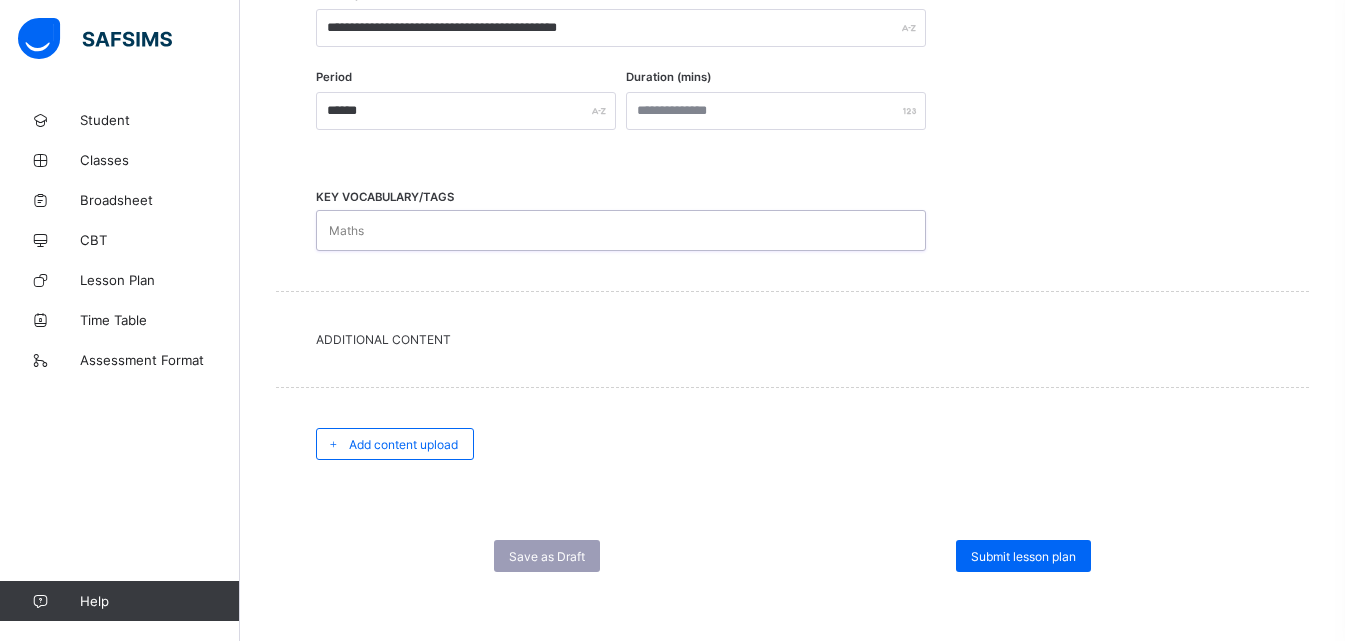 click on "Maths" at bounding box center (602, 230) 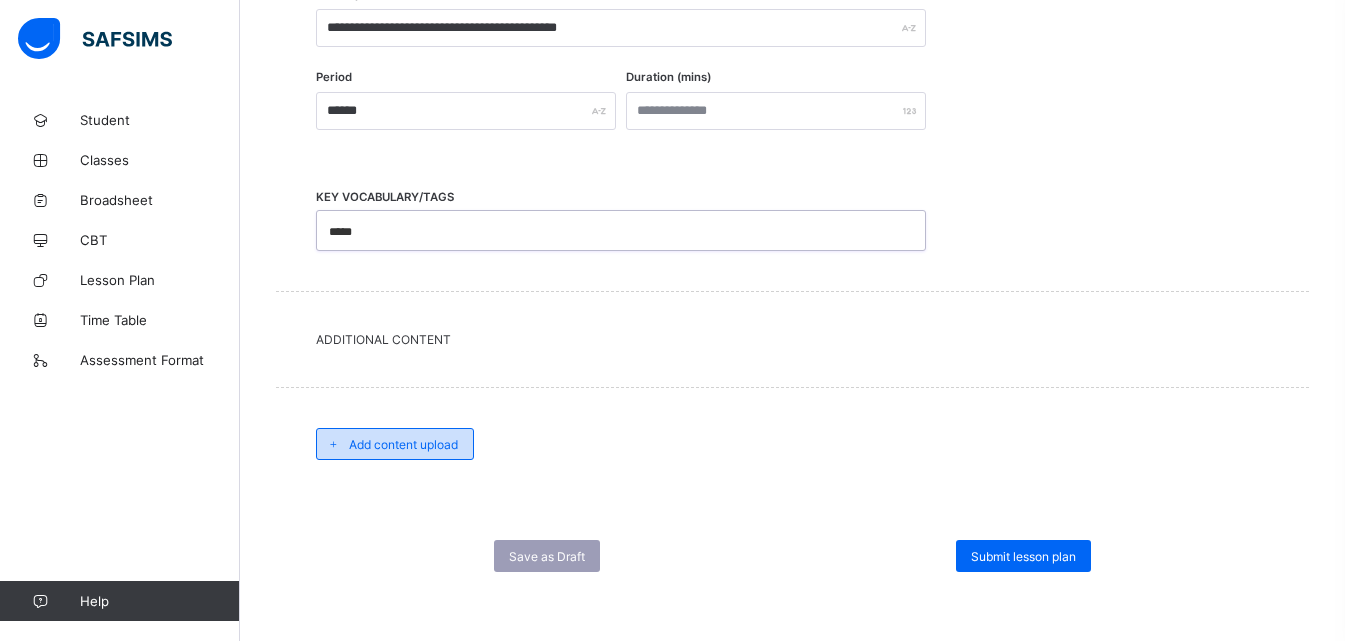 type on "*****" 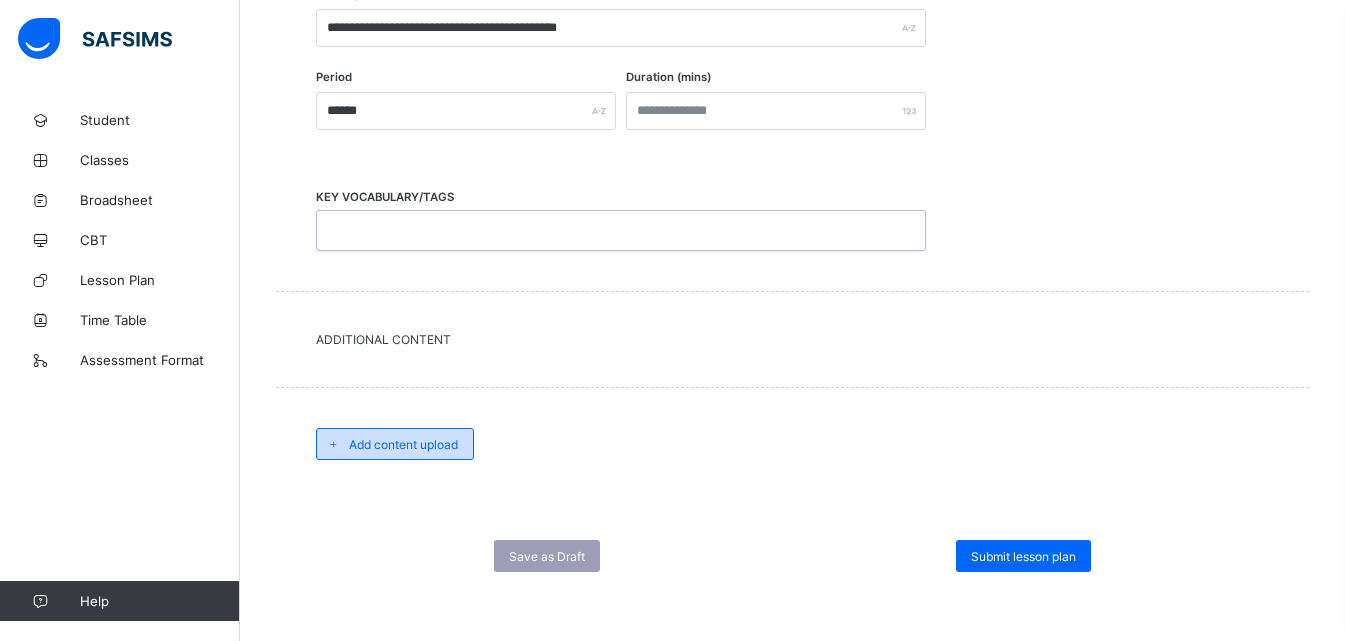 click on "Add content upload" at bounding box center (403, 444) 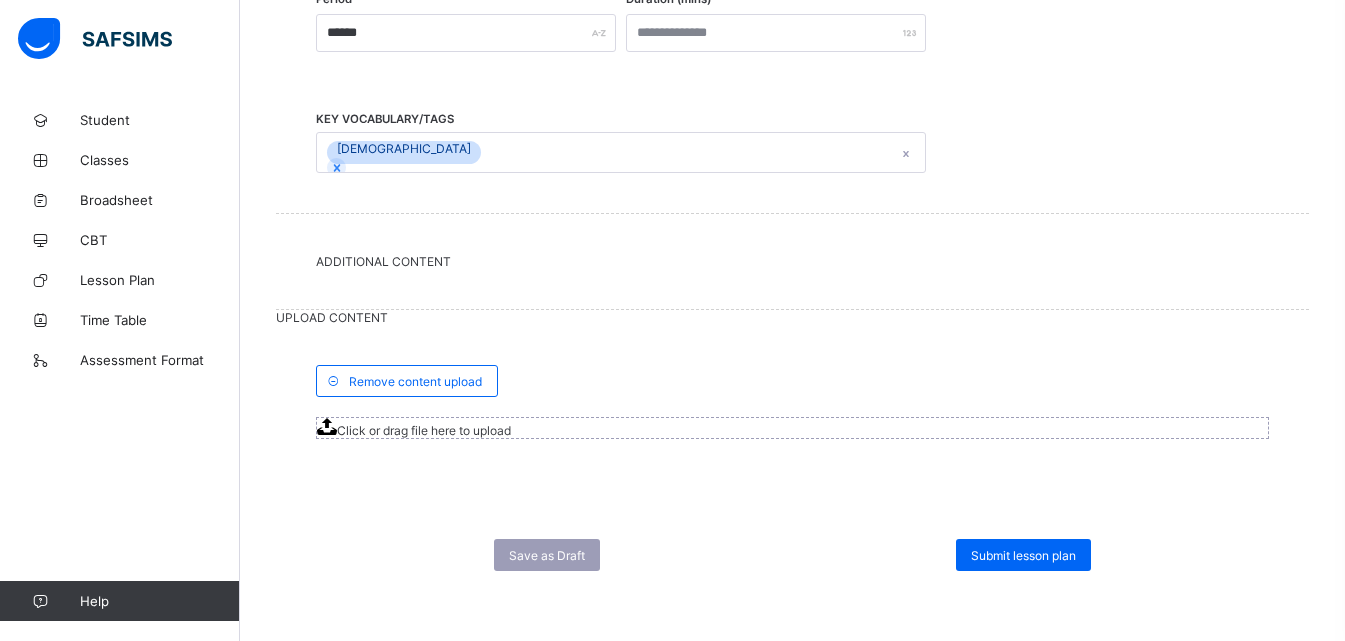 scroll, scrollTop: 871, scrollLeft: 0, axis: vertical 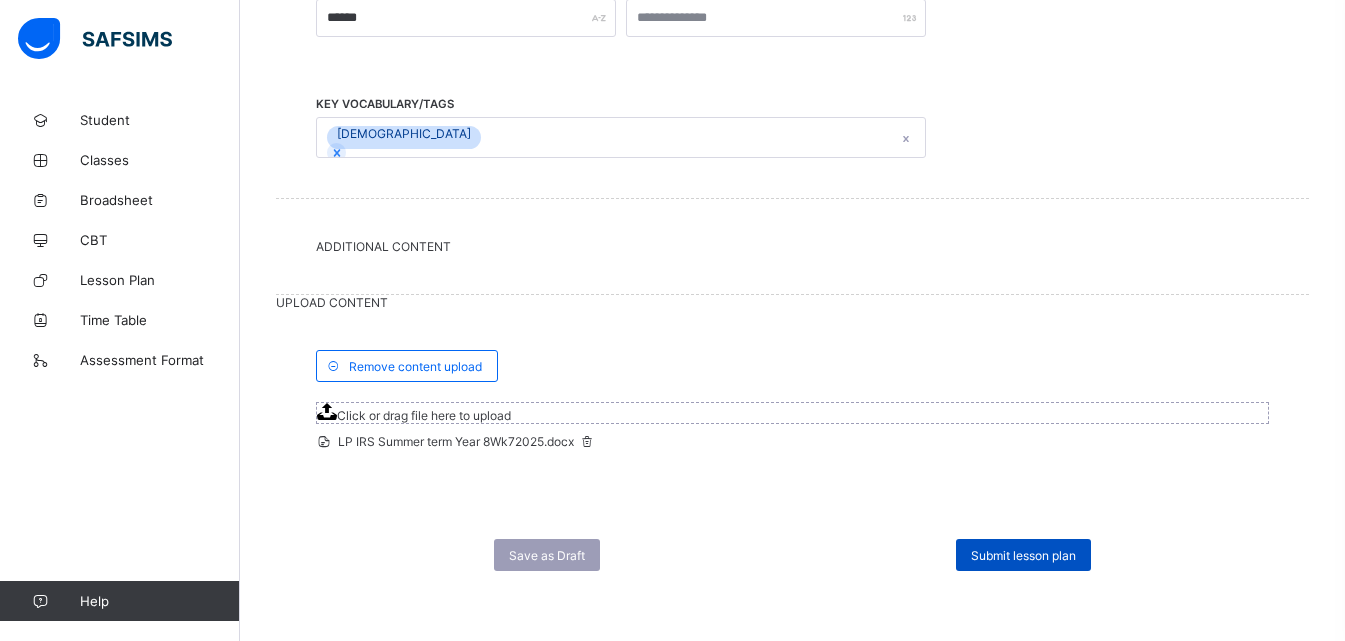 click on "Submit lesson plan" at bounding box center [1023, 555] 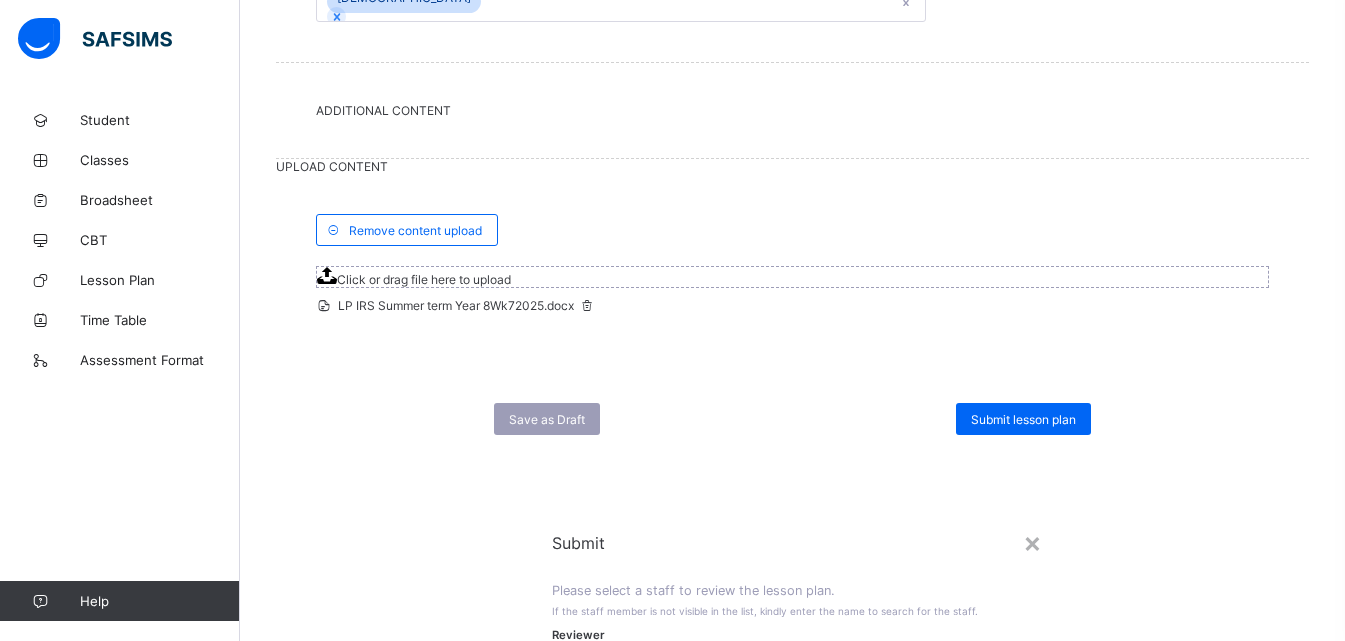 click 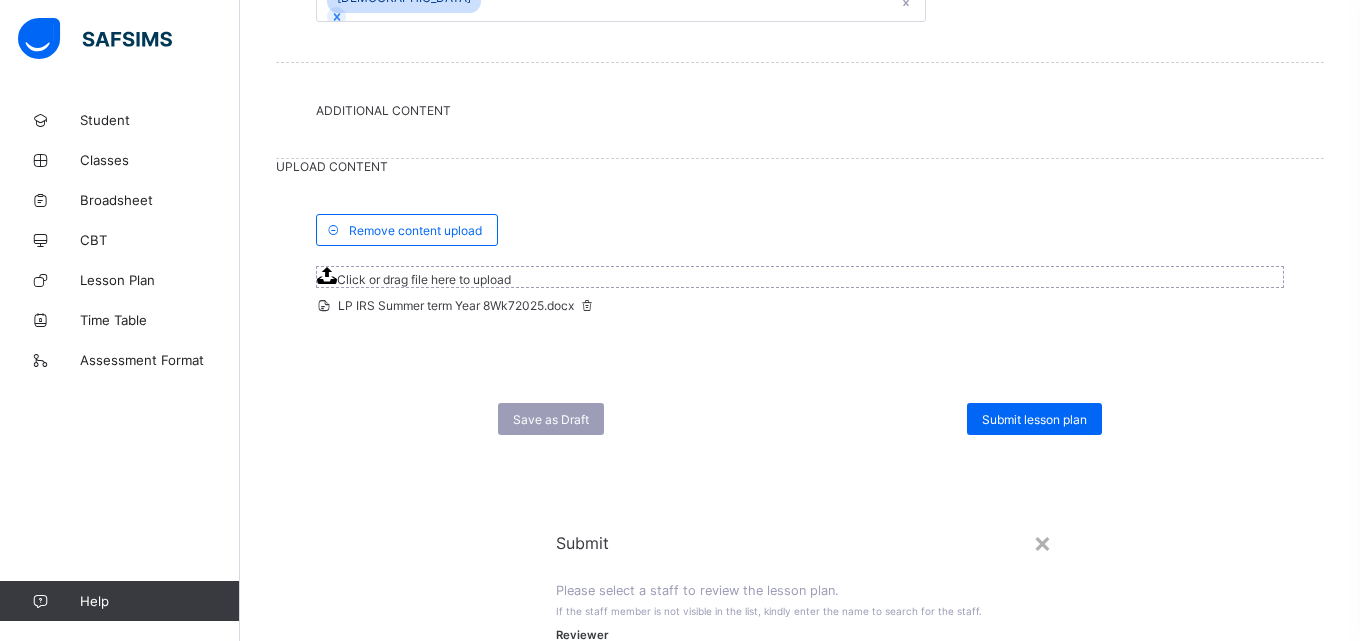 click on "Submit" at bounding box center (917, 768) 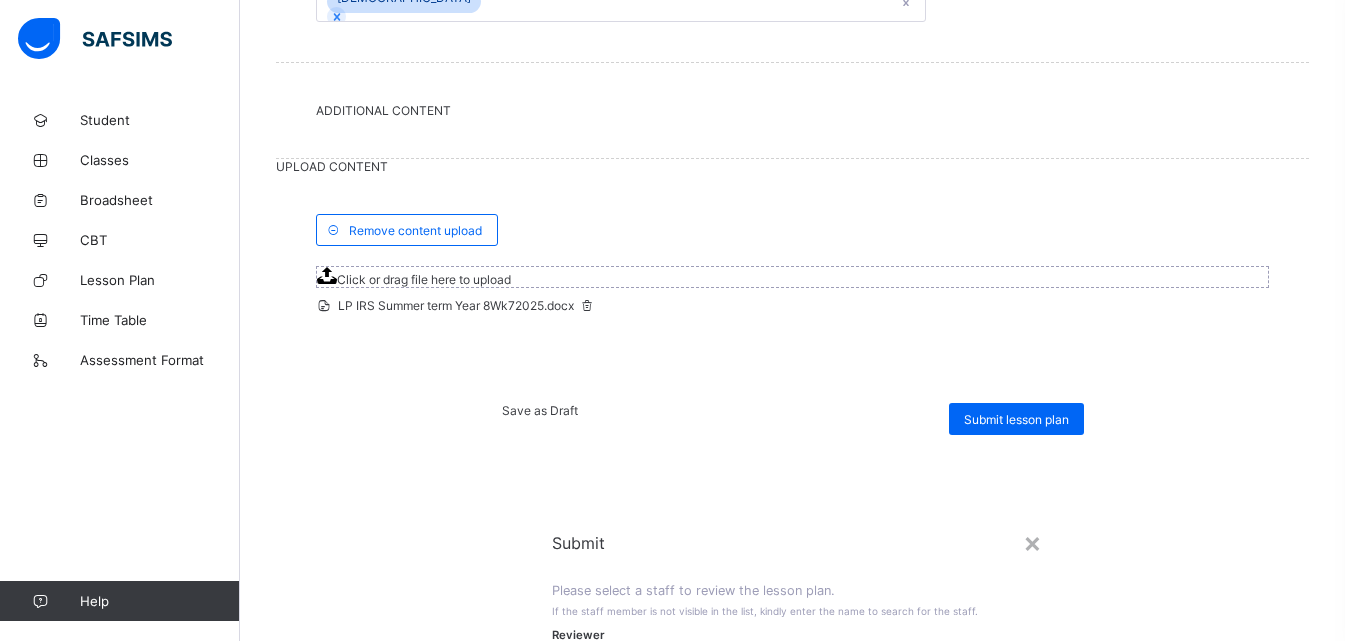 scroll, scrollTop: 0, scrollLeft: 0, axis: both 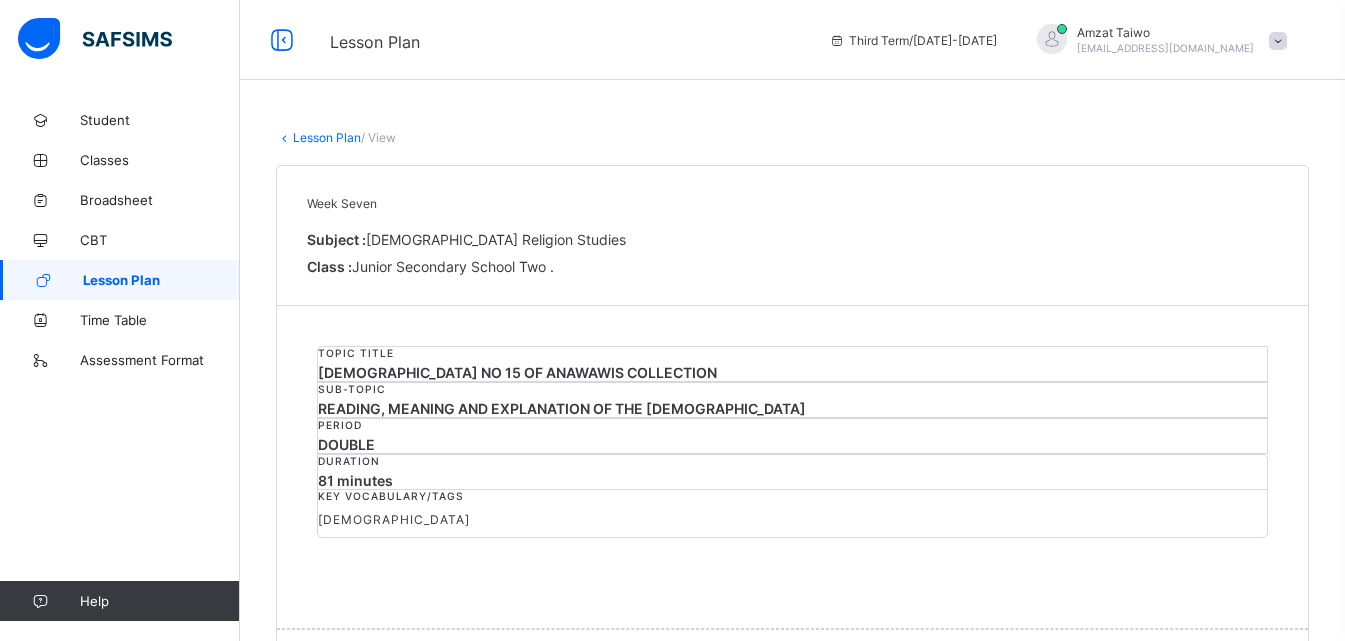 click on "Lesson Plan" at bounding box center (327, 137) 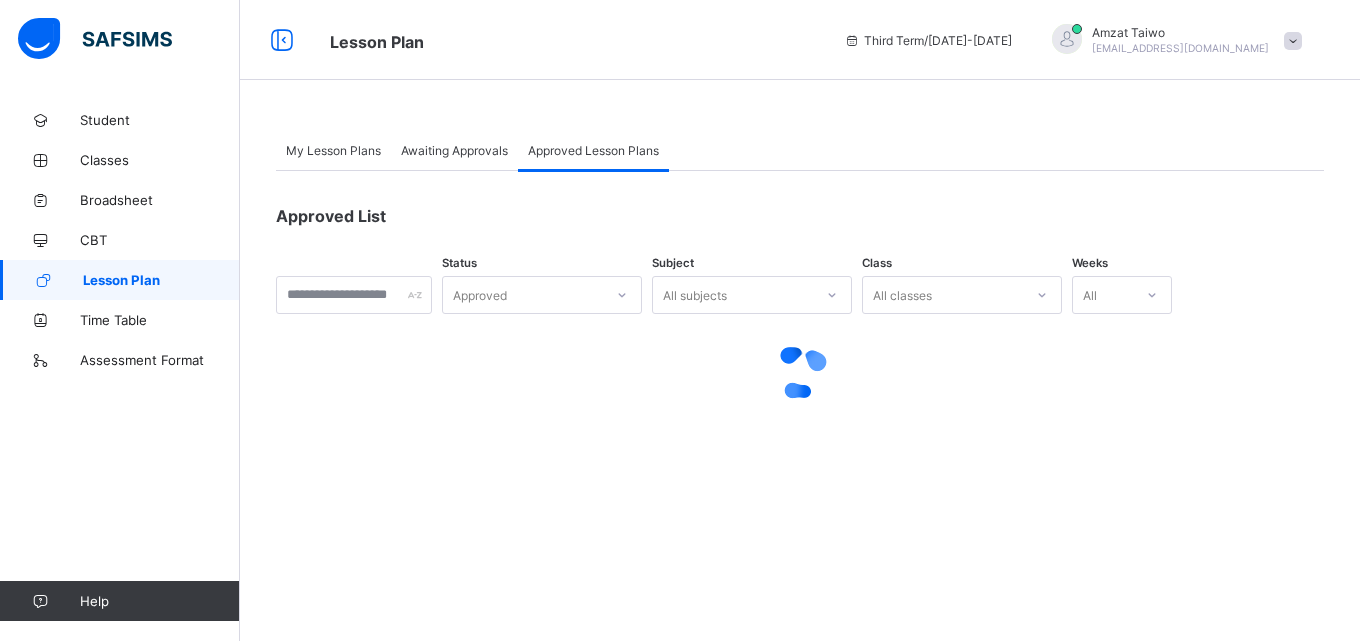 click on "My Lesson Plans" at bounding box center (333, 150) 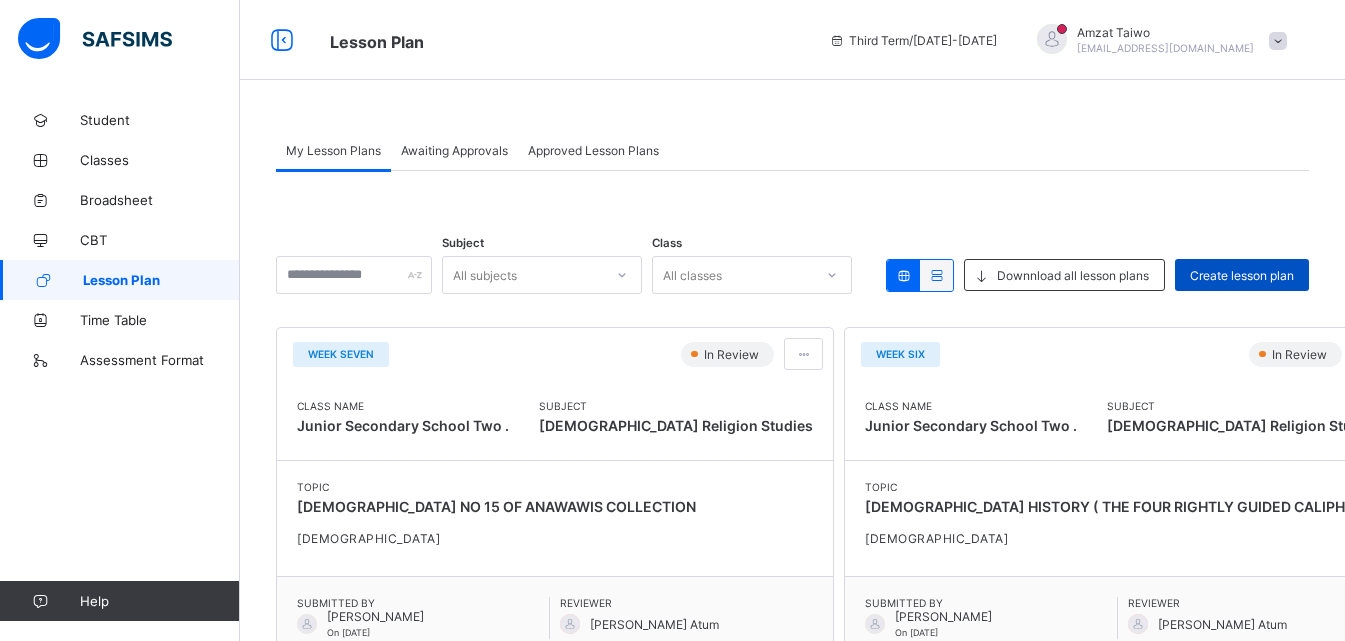 click on "Create lesson plan" at bounding box center (1242, 275) 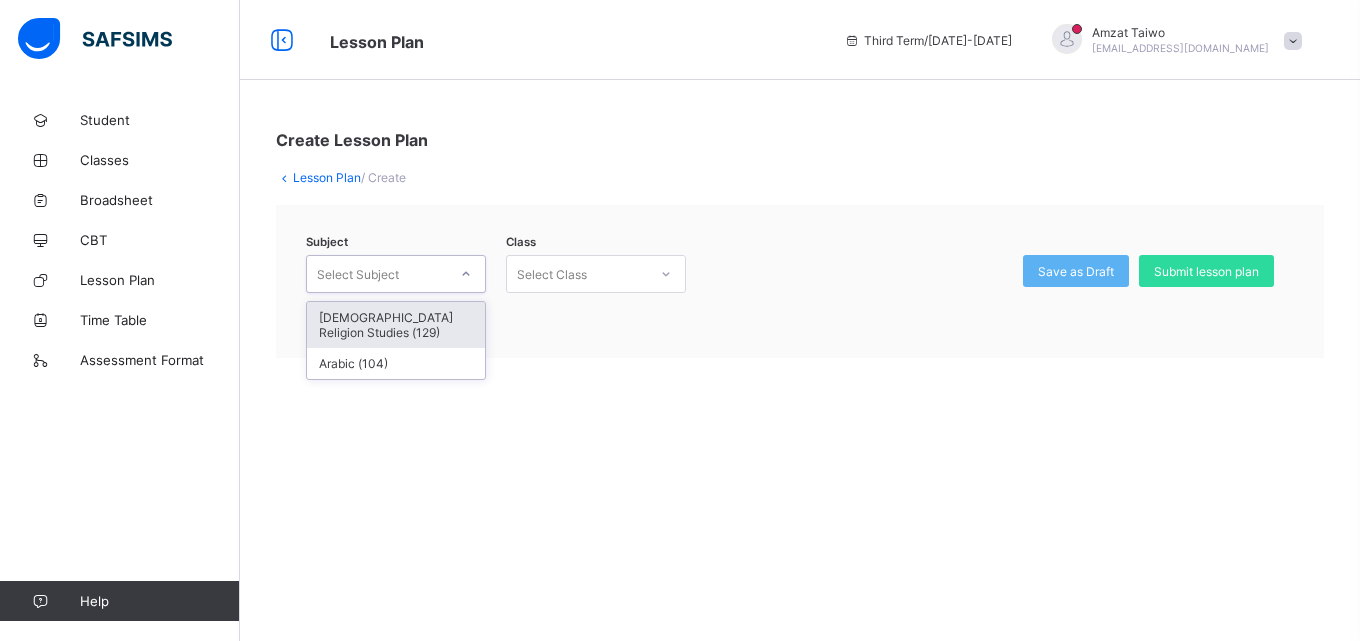 click 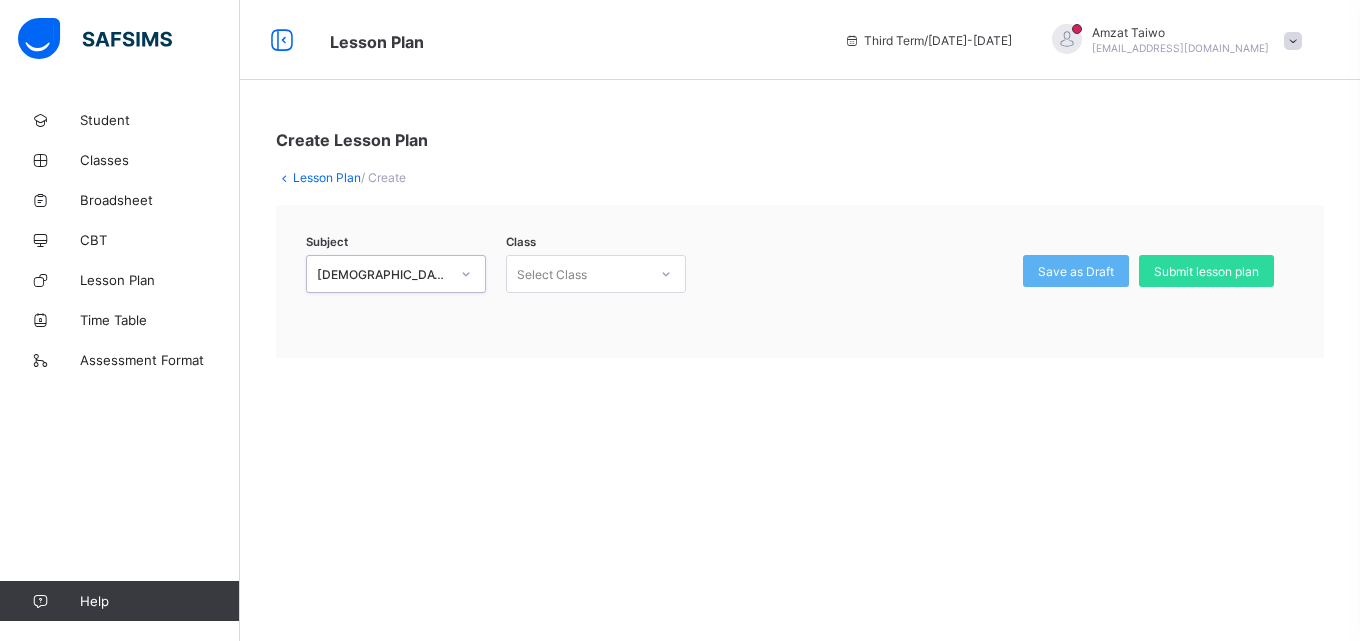 click 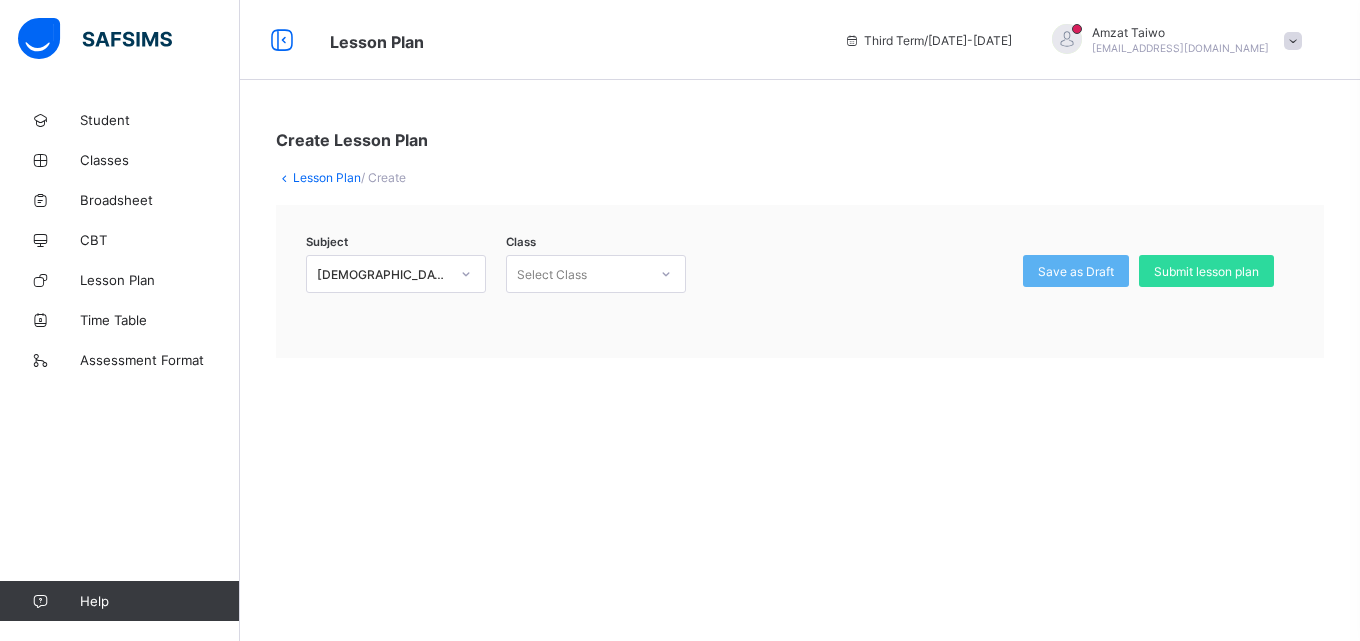 click on "Create Lesson Plan Lesson Plan  / Create Subject [DEMOGRAPHIC_DATA] Religion Studies (129) Class Select Class Save as Draft Submit lesson plan" at bounding box center [800, 244] 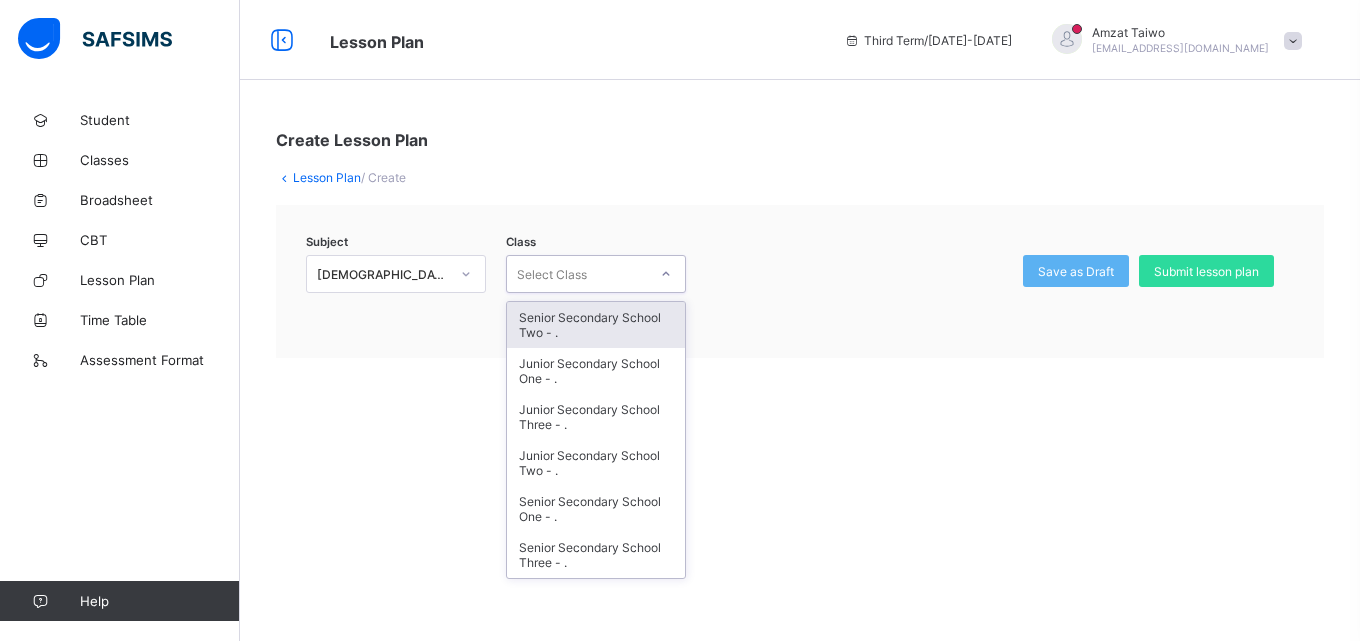 click 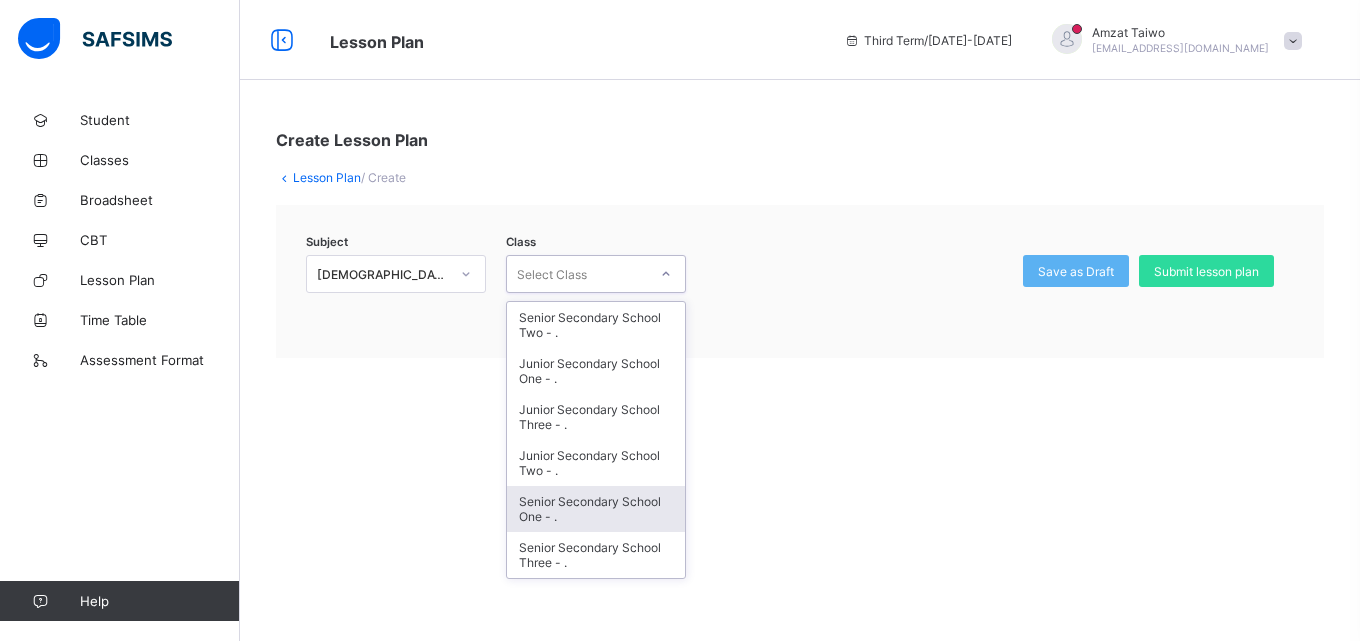 click on "Senior Secondary School One - ." at bounding box center [596, 509] 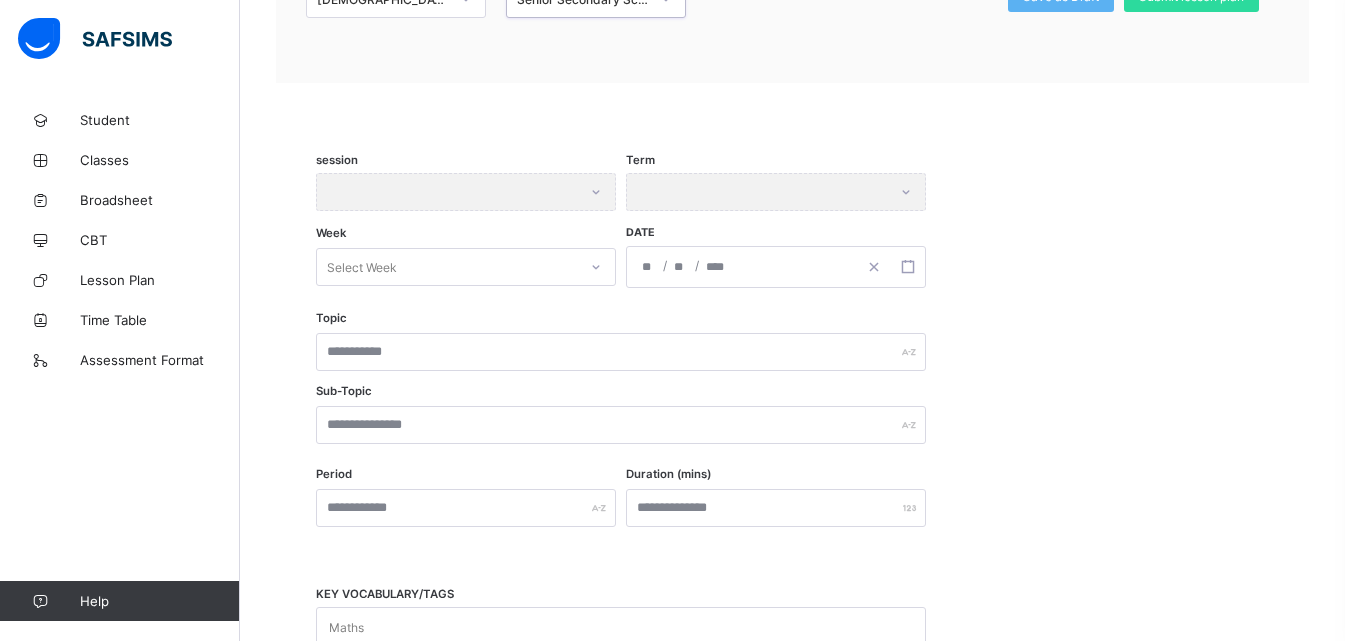 scroll, scrollTop: 300, scrollLeft: 0, axis: vertical 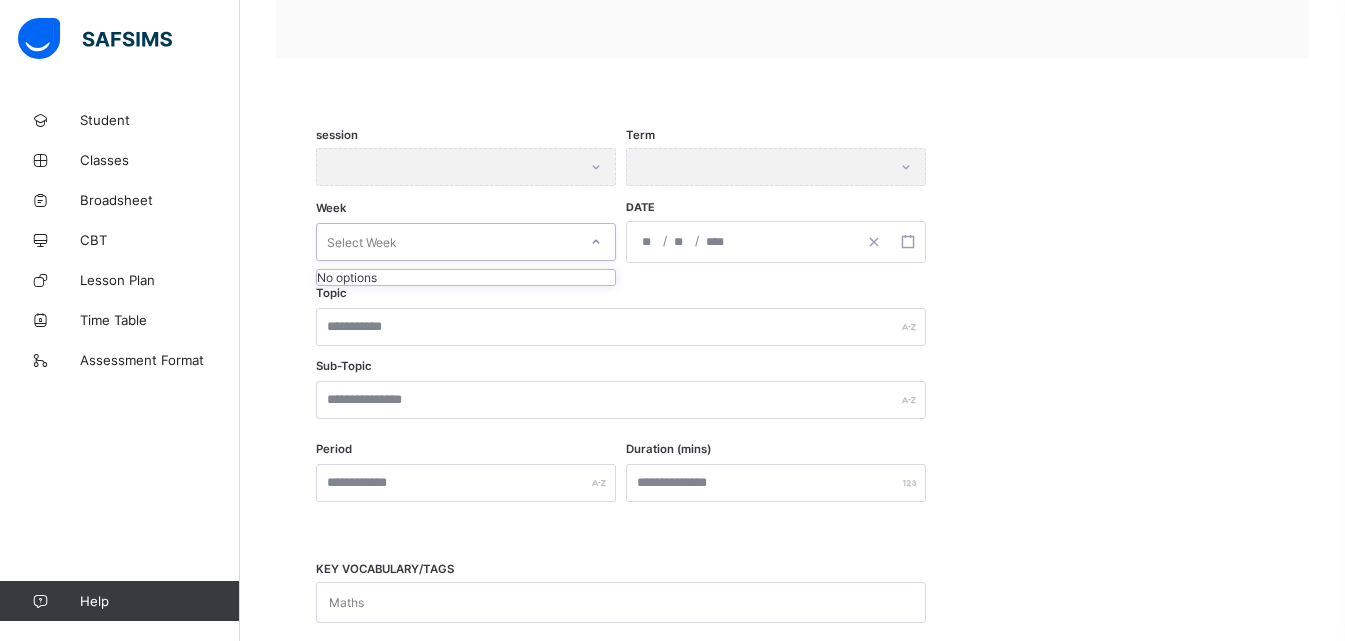 click 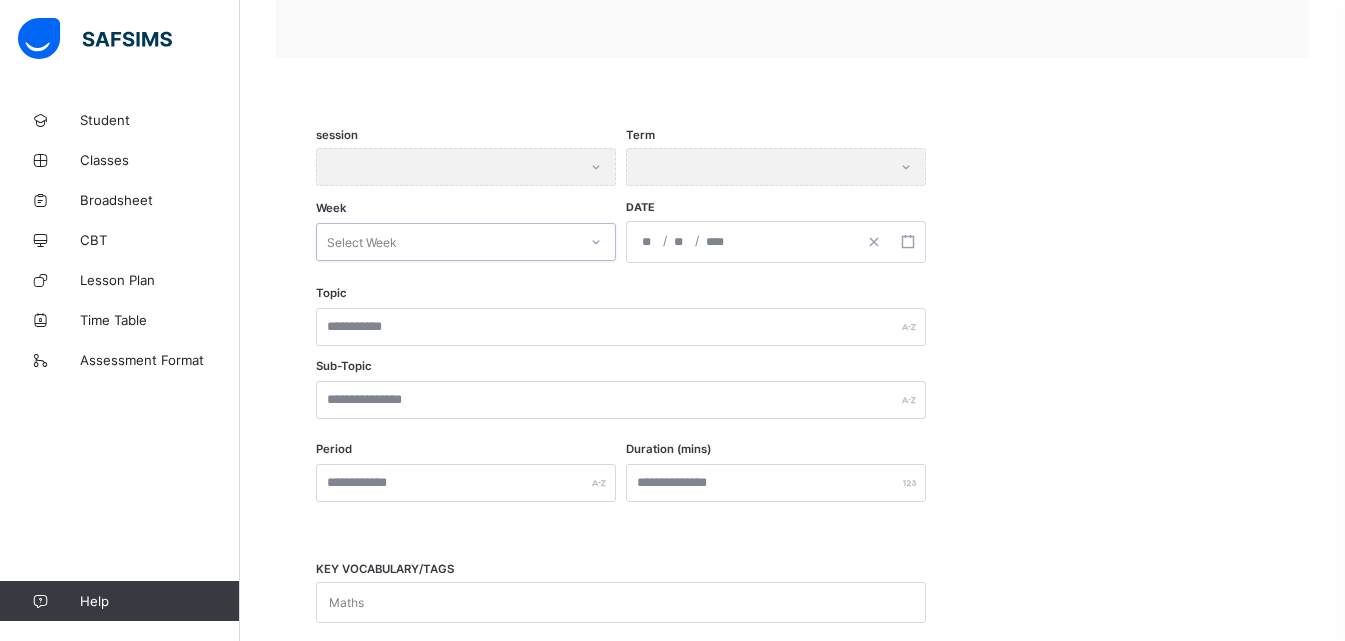 click 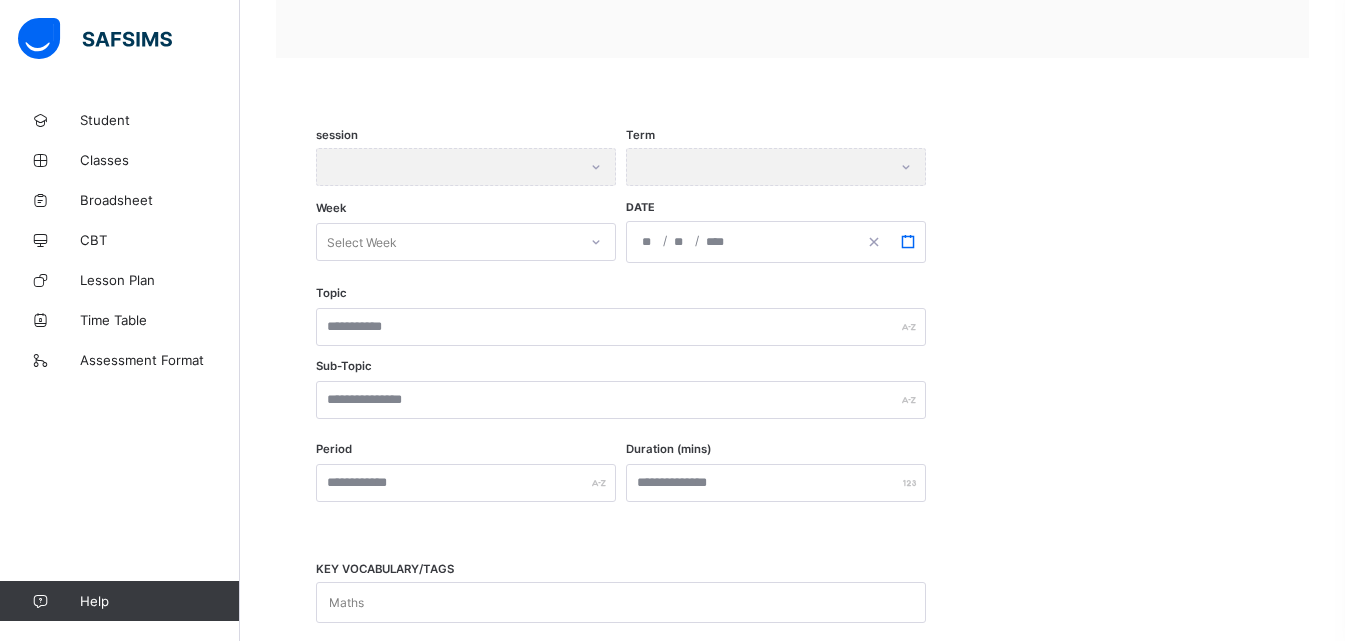 click 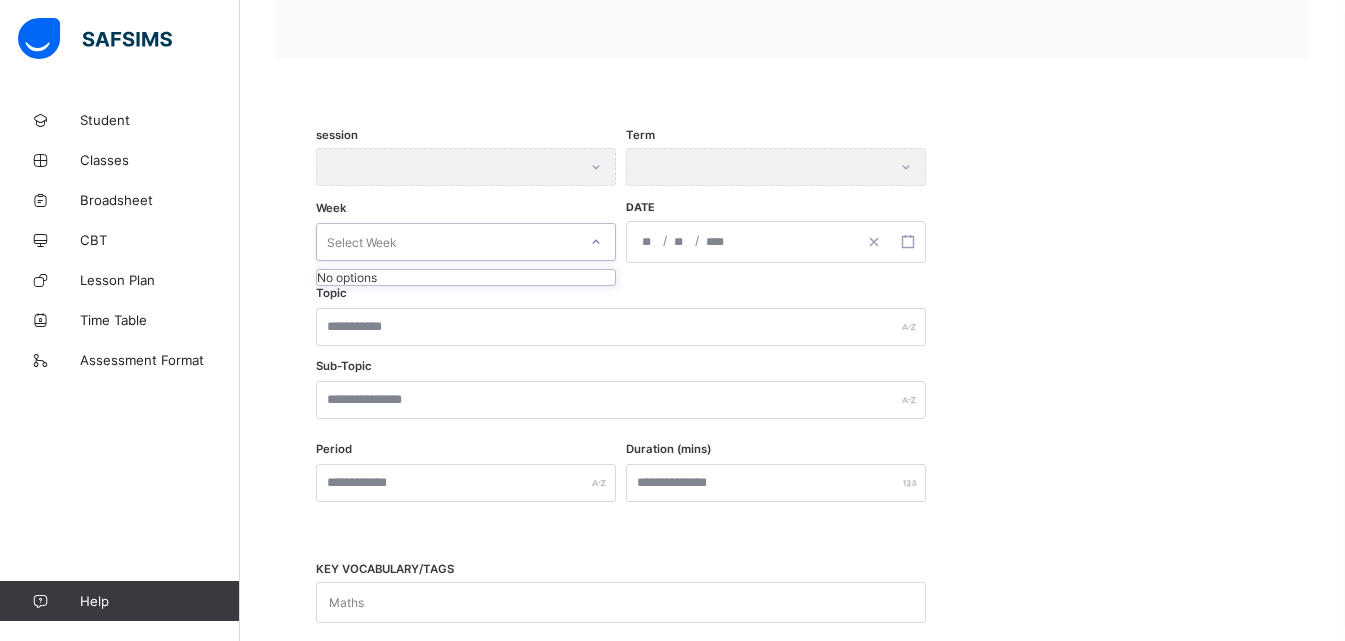click 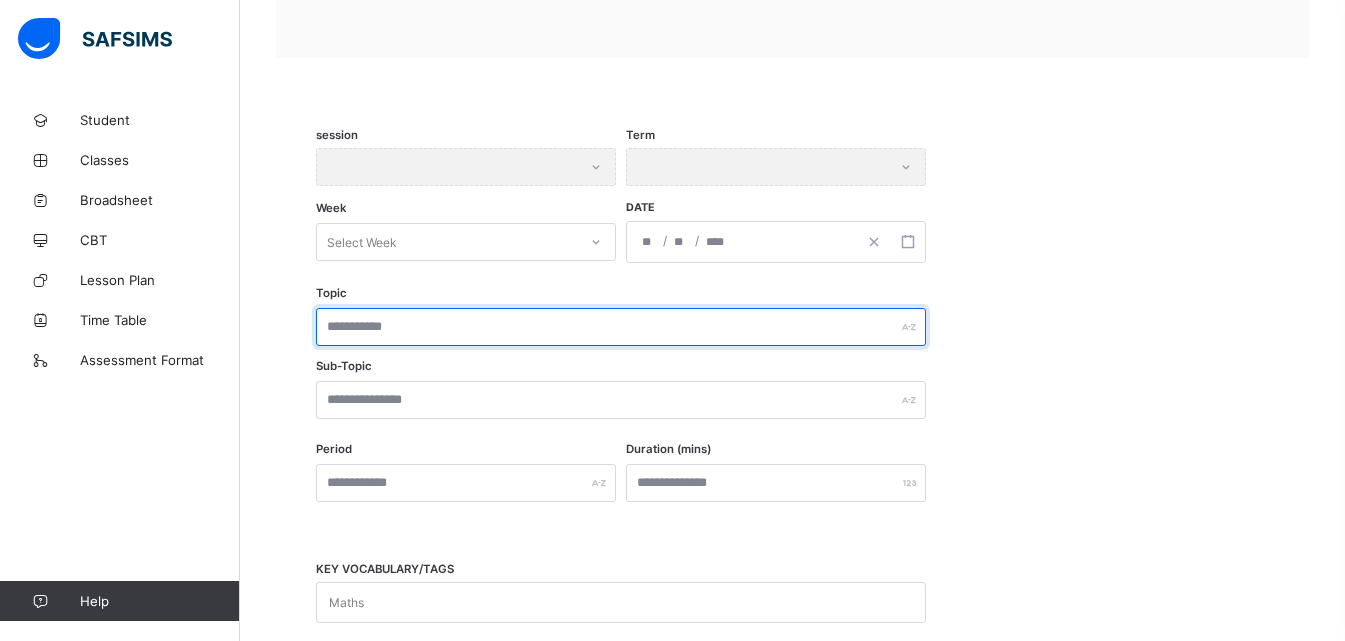 click at bounding box center (621, 327) 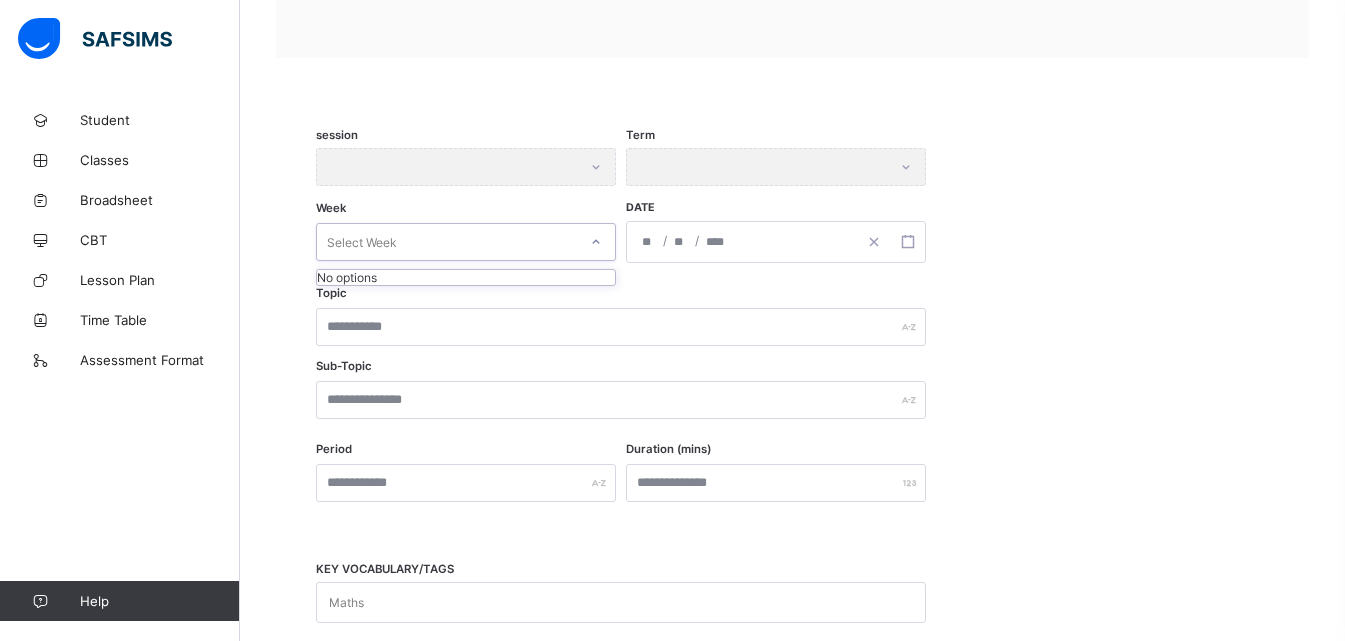 click 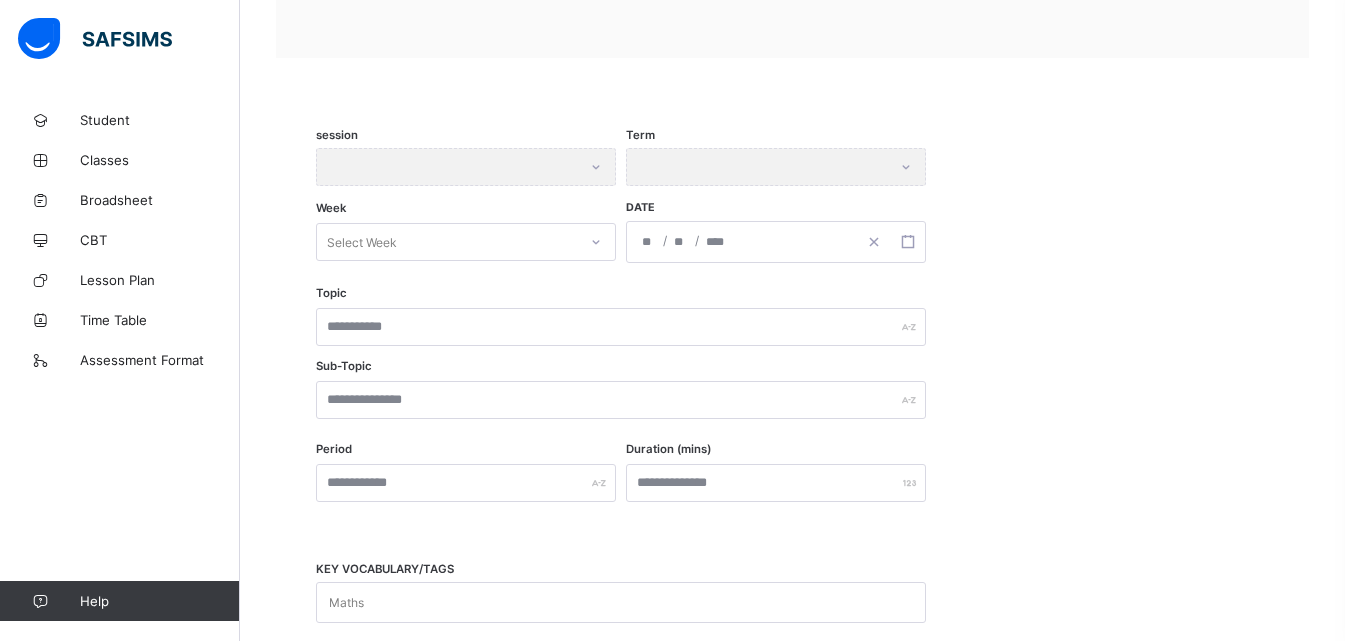 click on "Topic Sub-Topic" at bounding box center [792, 366] 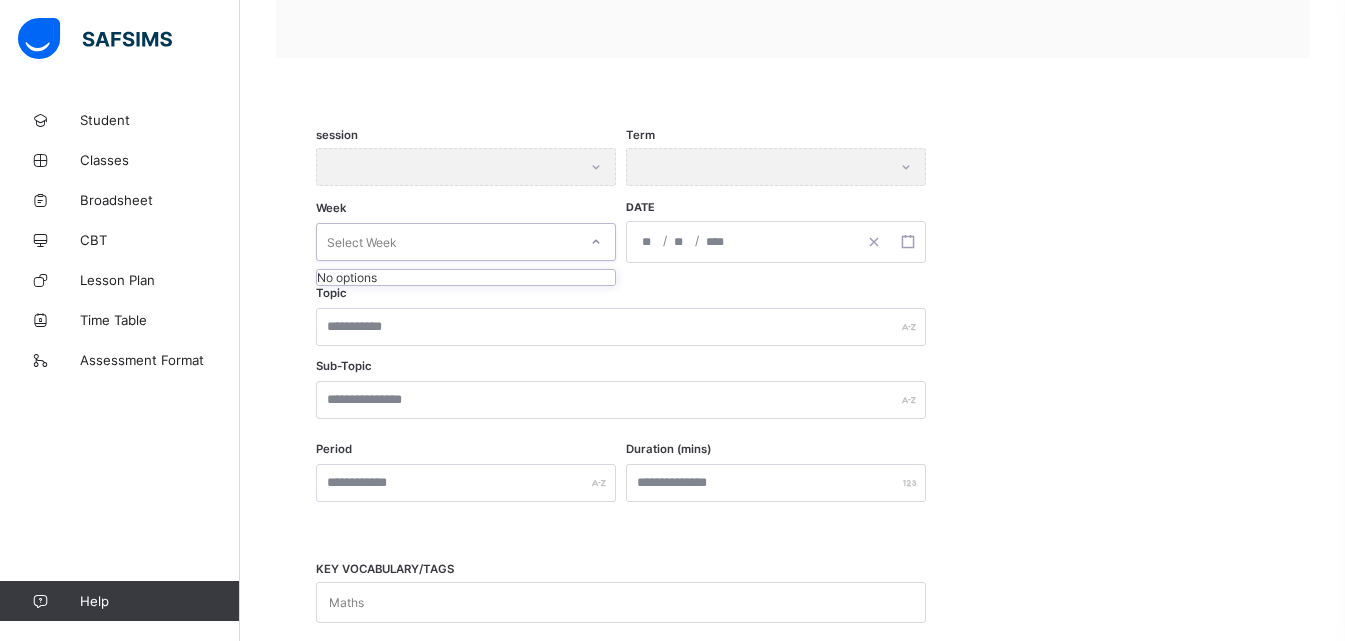 click 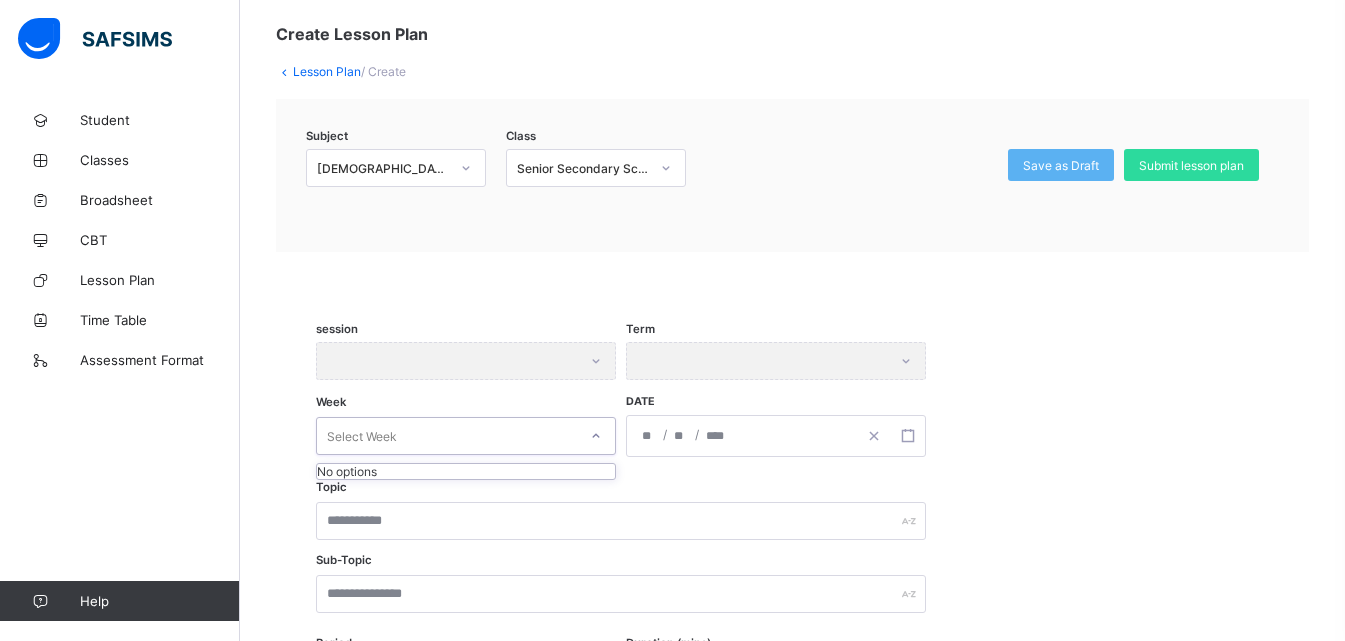scroll, scrollTop: 300, scrollLeft: 0, axis: vertical 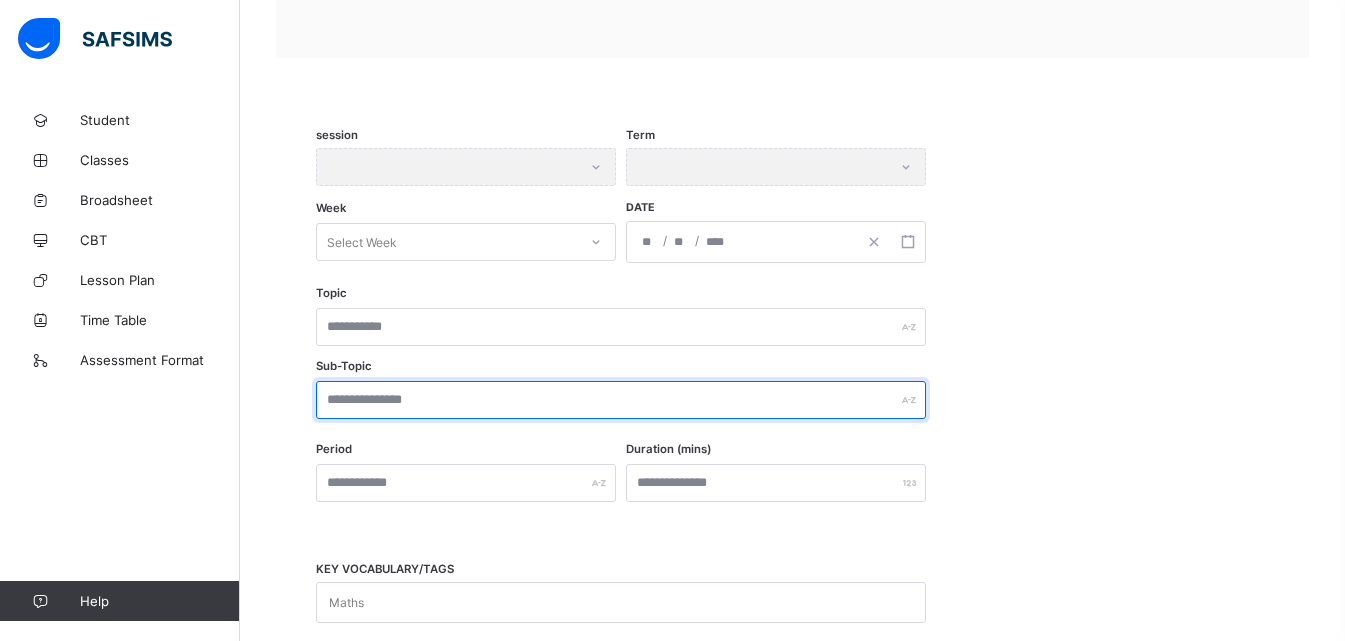 click at bounding box center [621, 400] 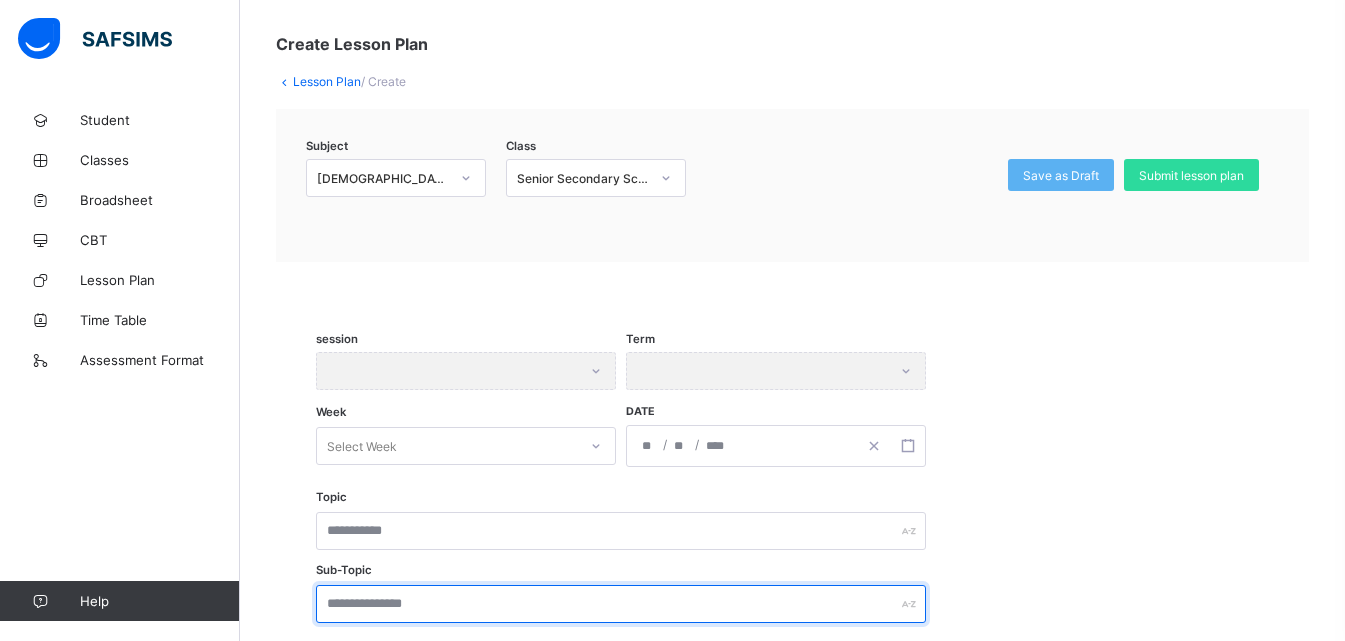 scroll, scrollTop: 200, scrollLeft: 0, axis: vertical 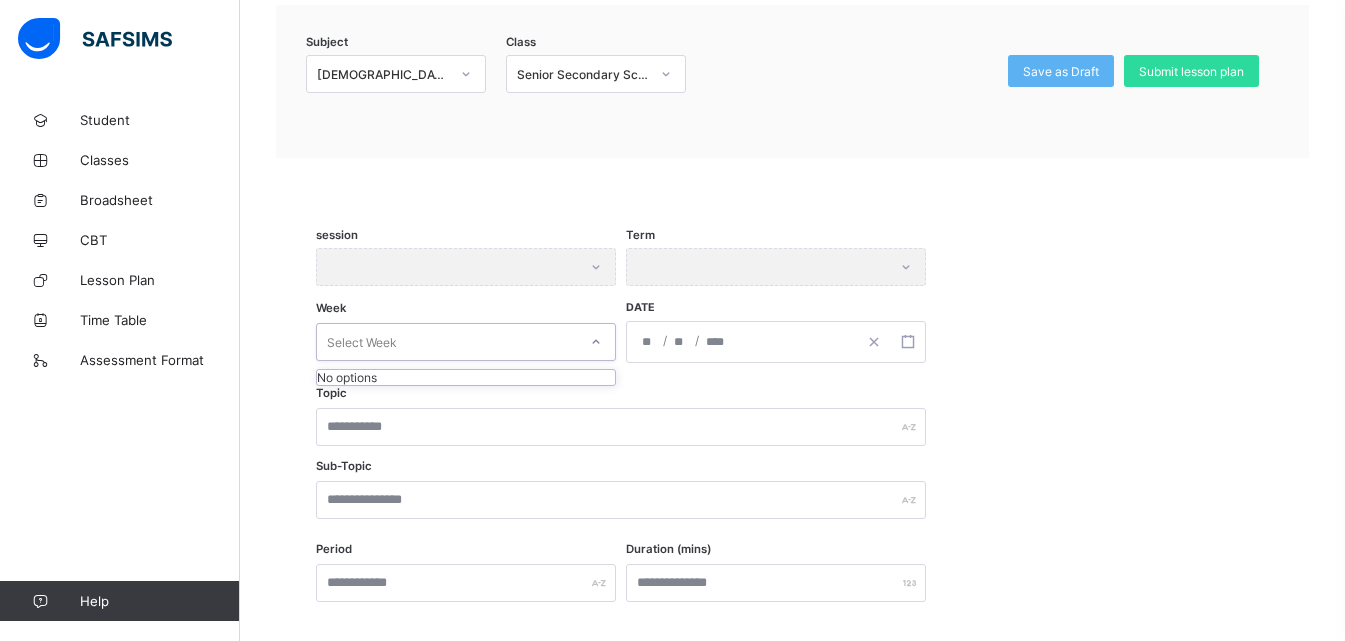 click 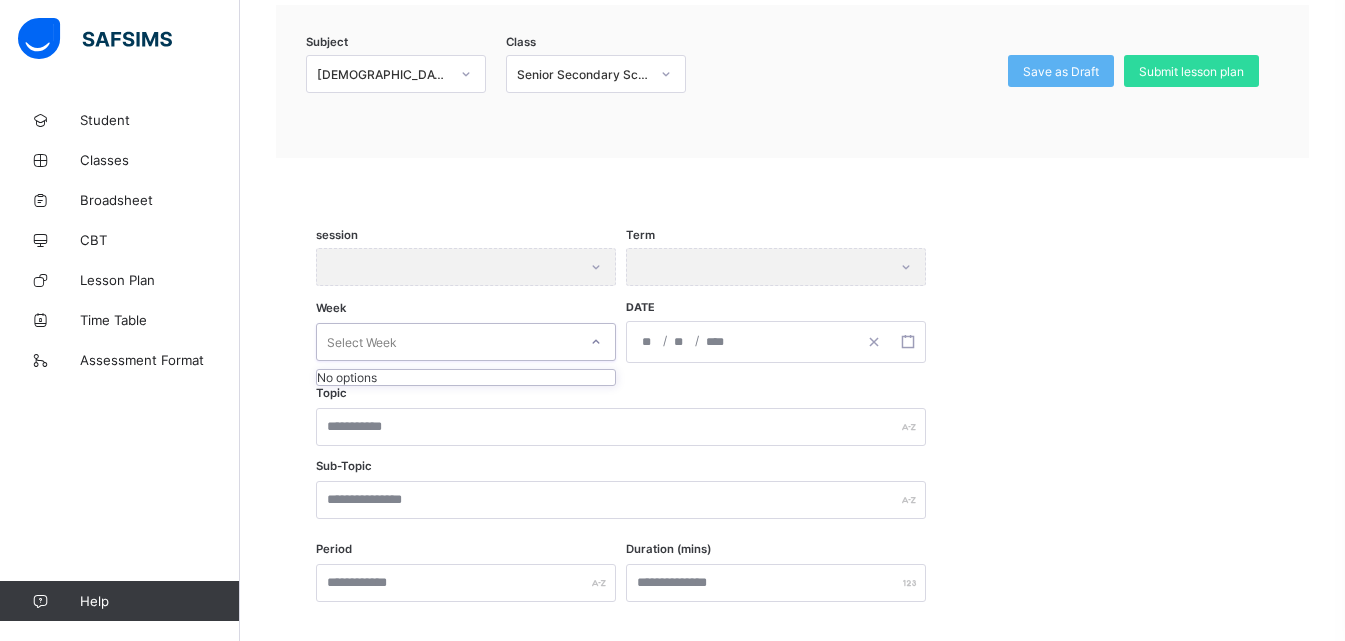 click 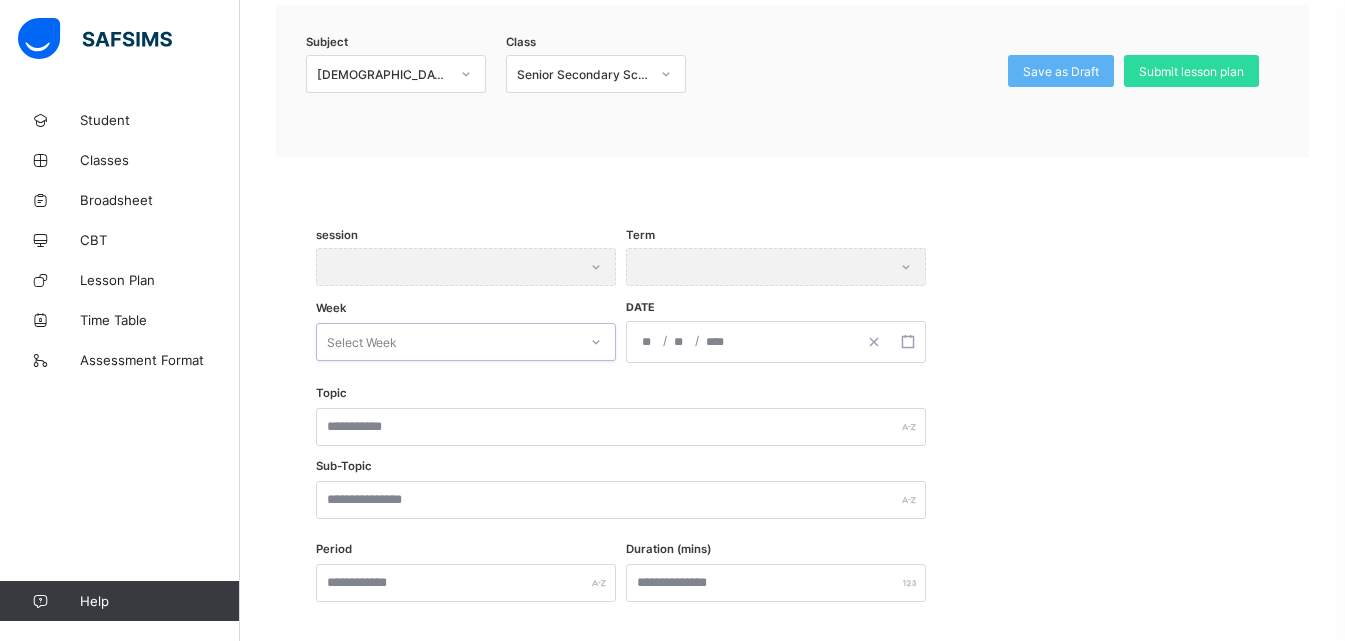 click 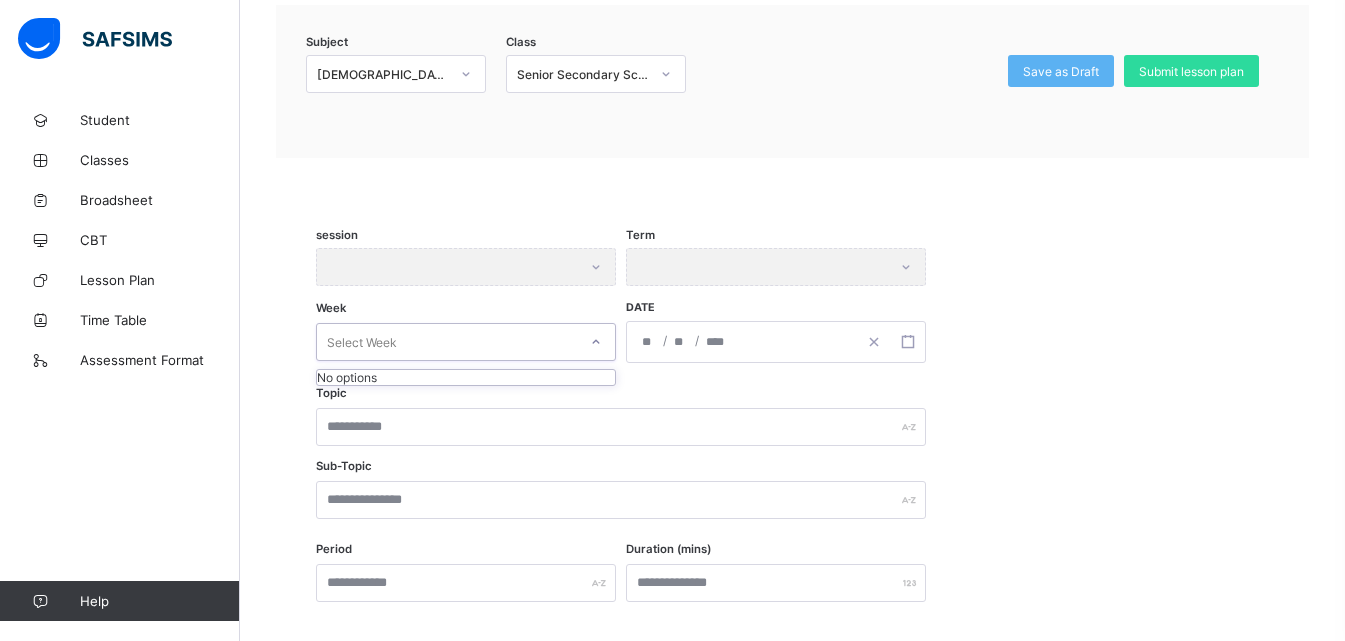 click 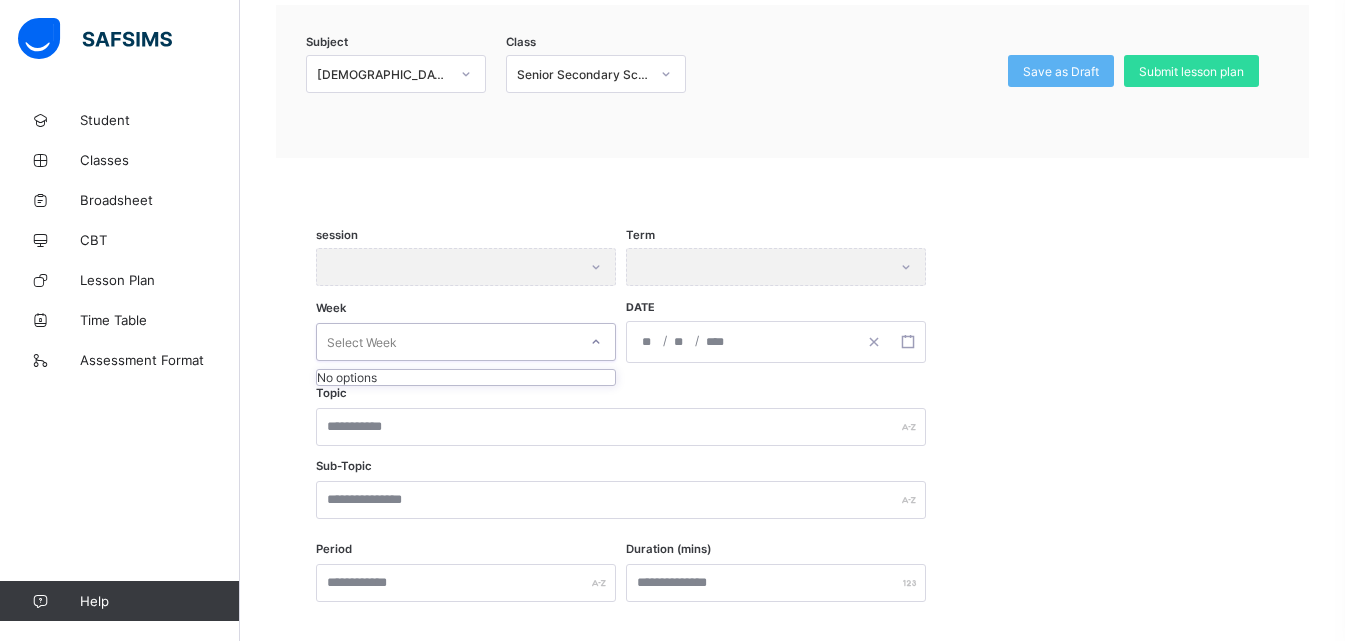 click 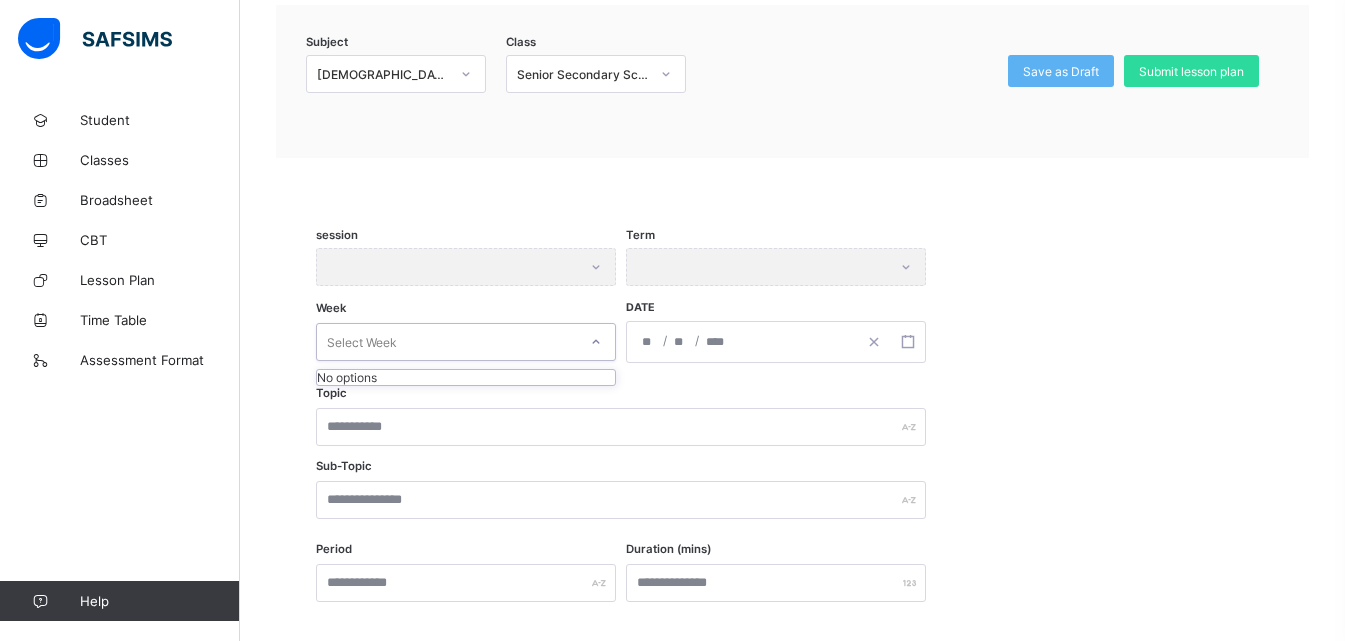 click 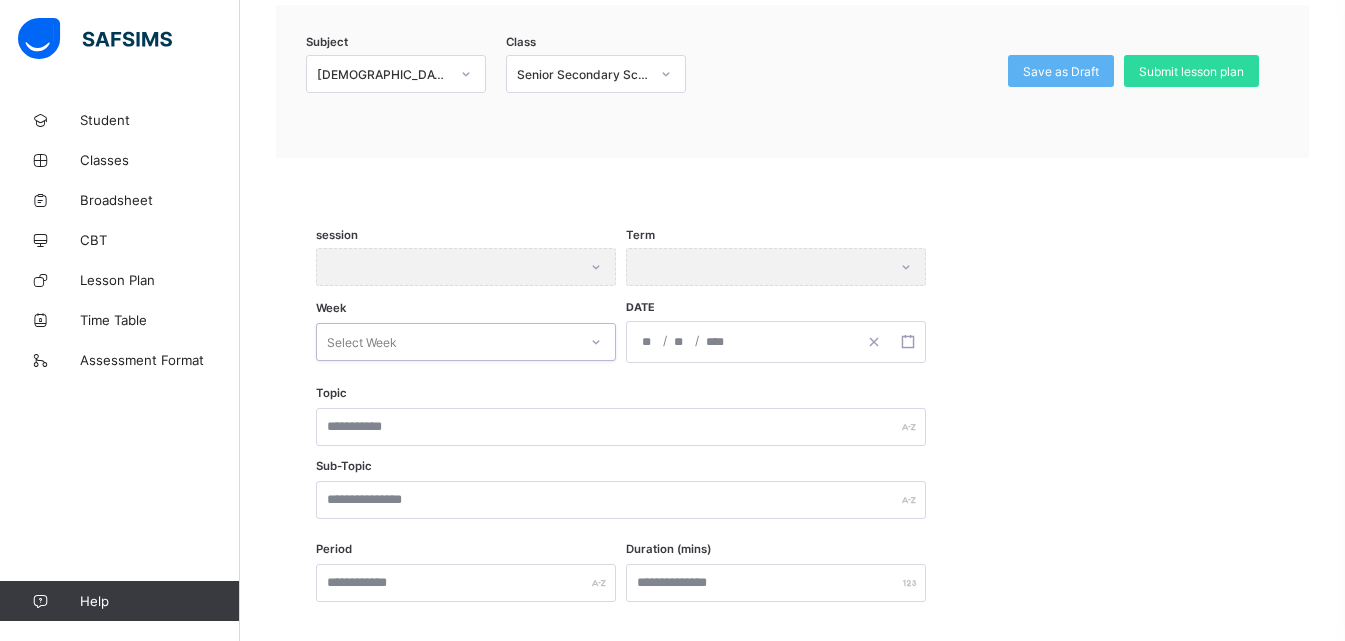 click 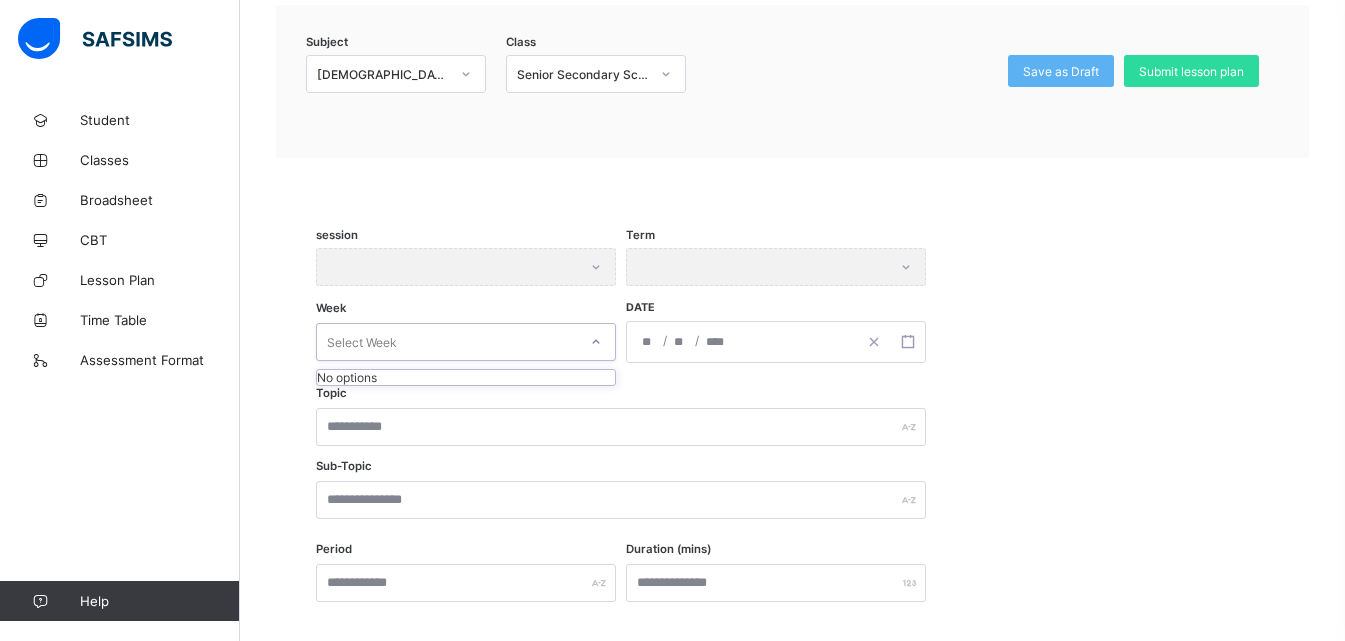 click 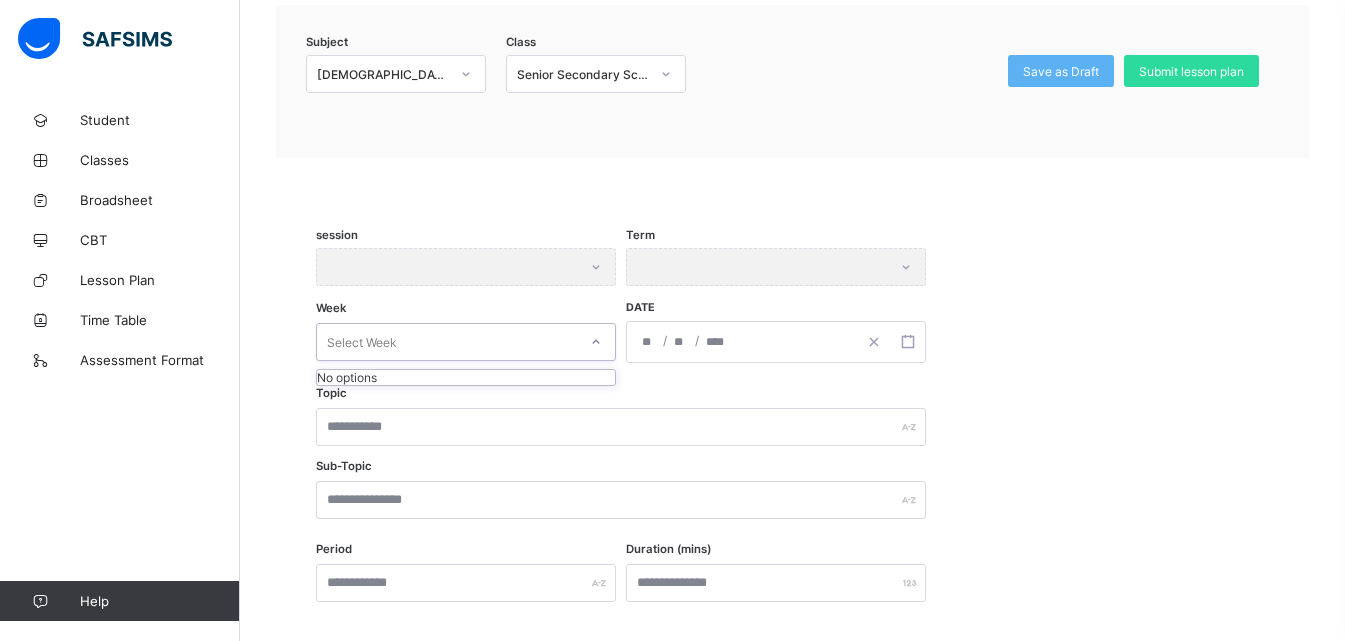 scroll, scrollTop: 0, scrollLeft: 0, axis: both 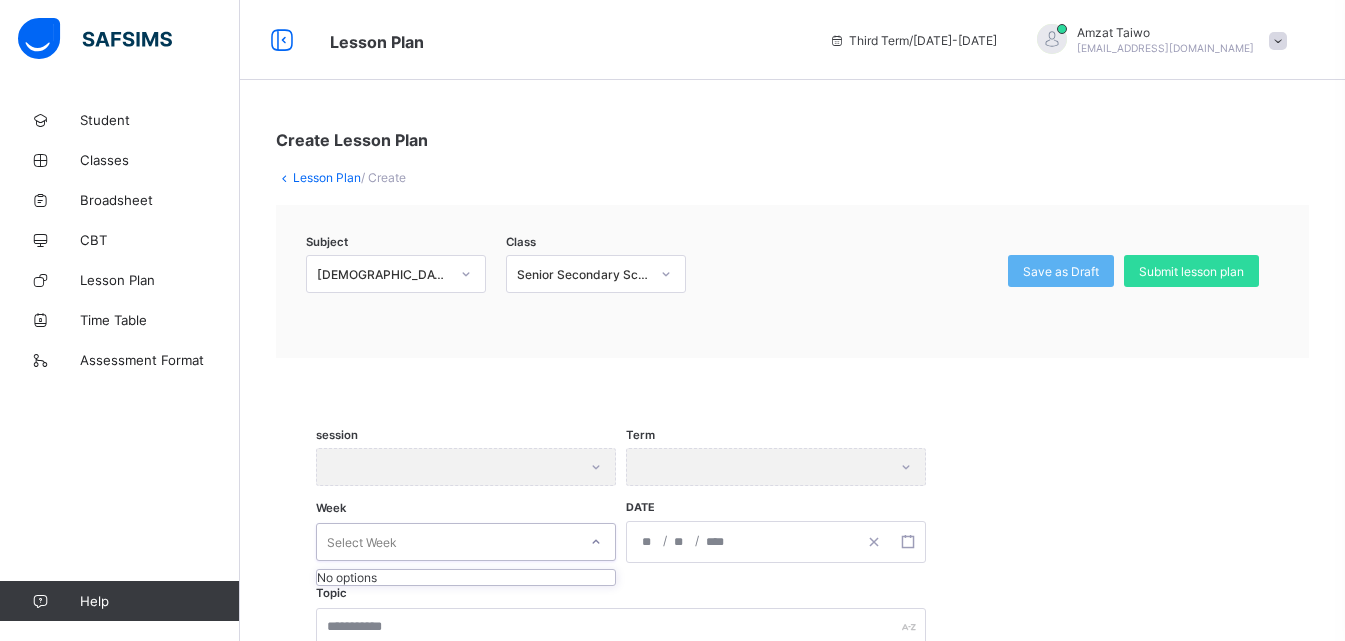 click 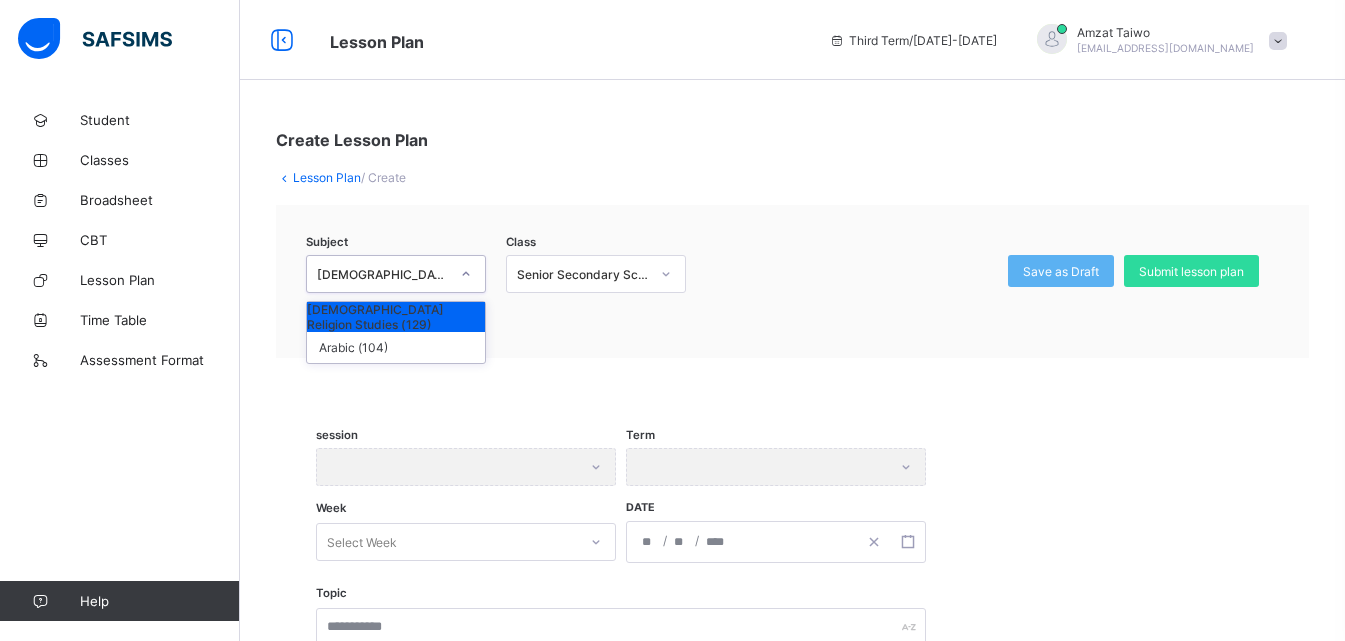 click on "[DEMOGRAPHIC_DATA] Religion Studies (129)" at bounding box center (396, 317) 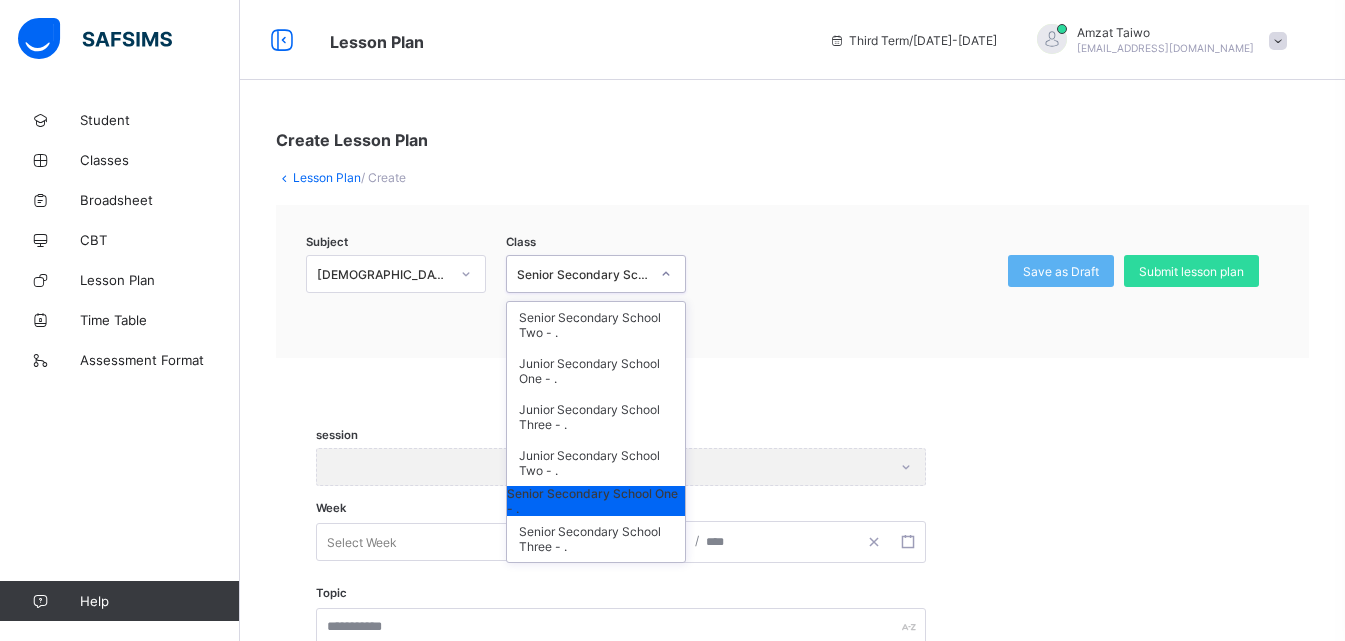 click 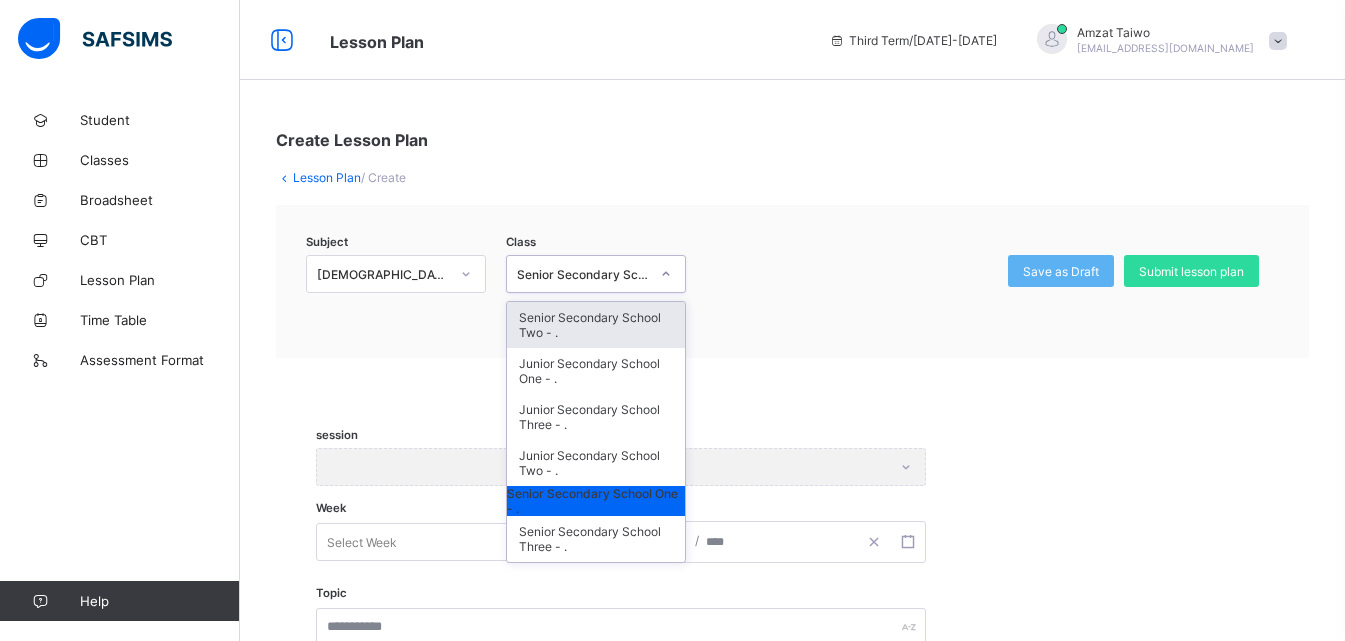 click on "Senior Secondary School Two - ." at bounding box center (596, 325) 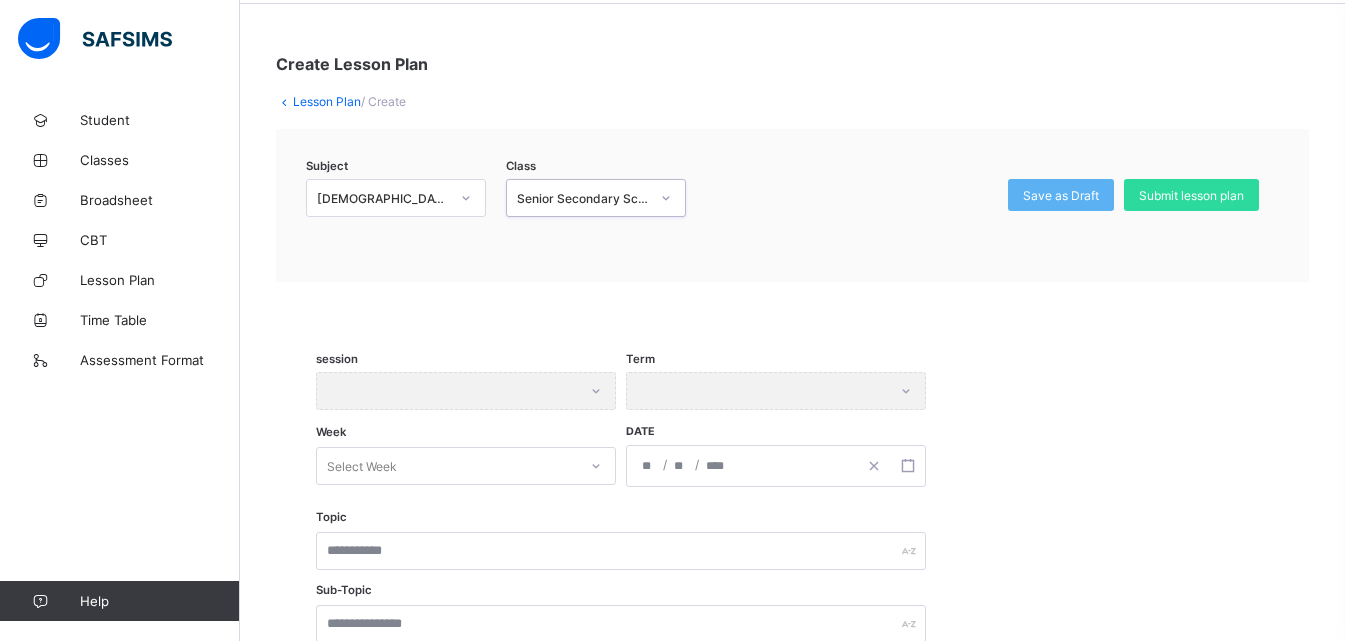 scroll, scrollTop: 200, scrollLeft: 0, axis: vertical 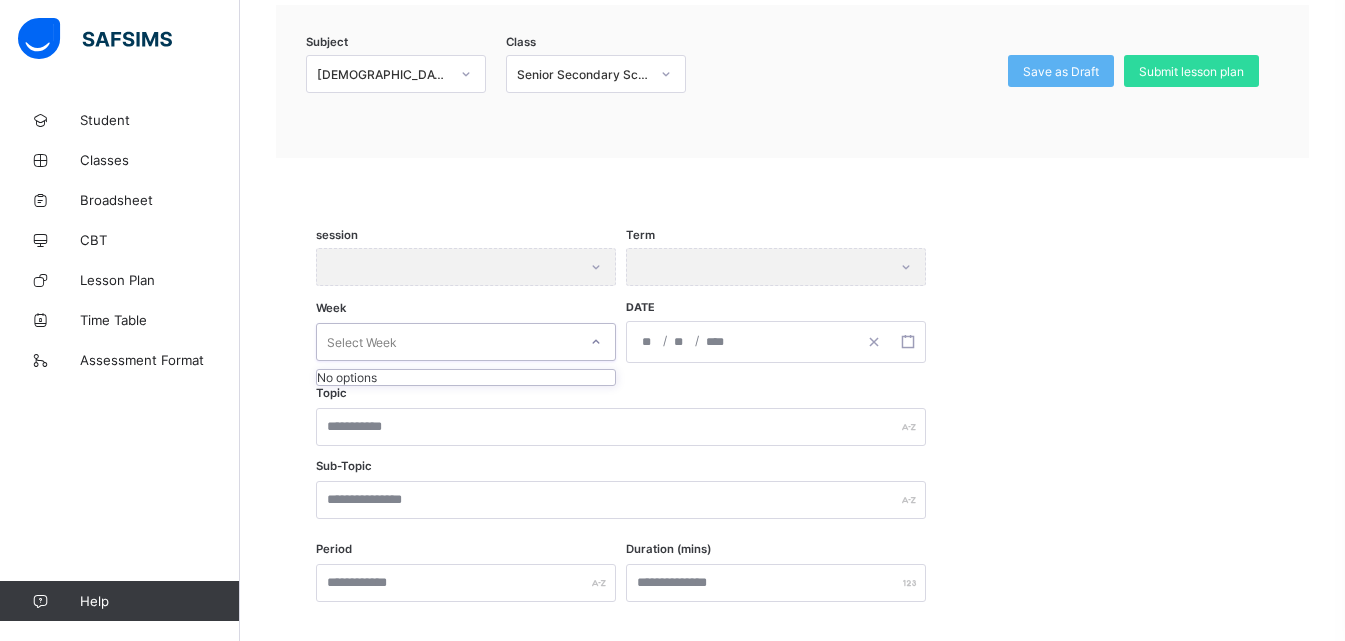 click 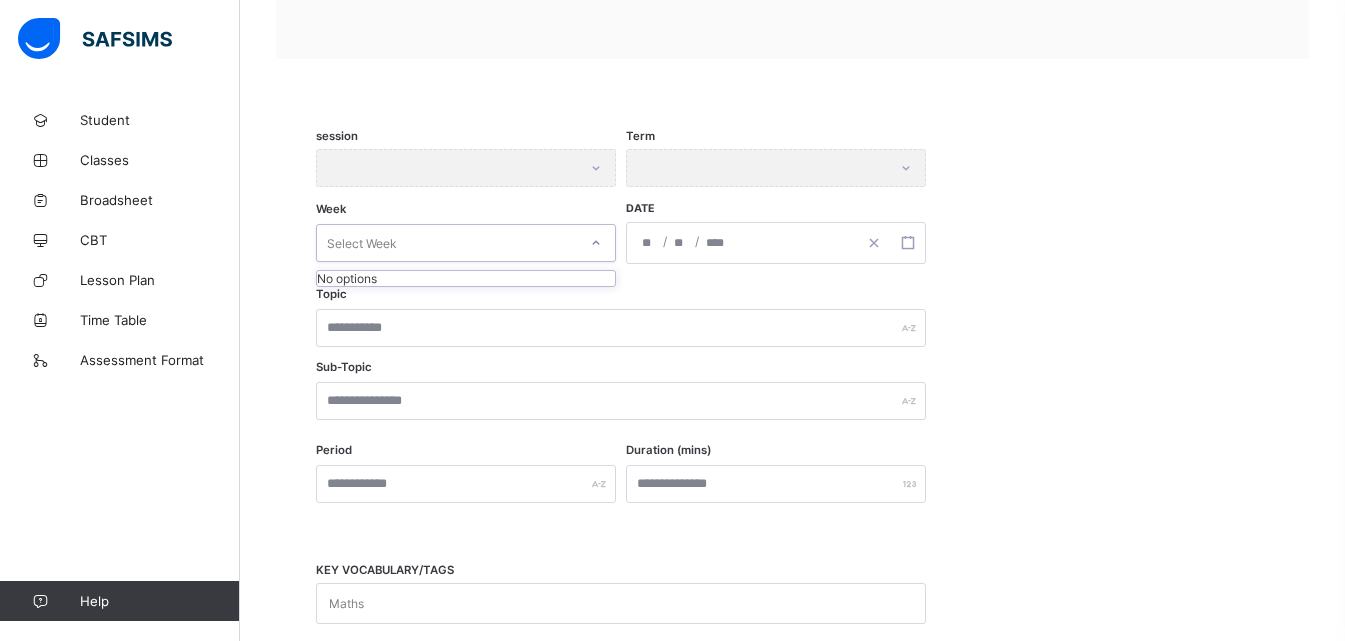 scroll, scrollTop: 300, scrollLeft: 0, axis: vertical 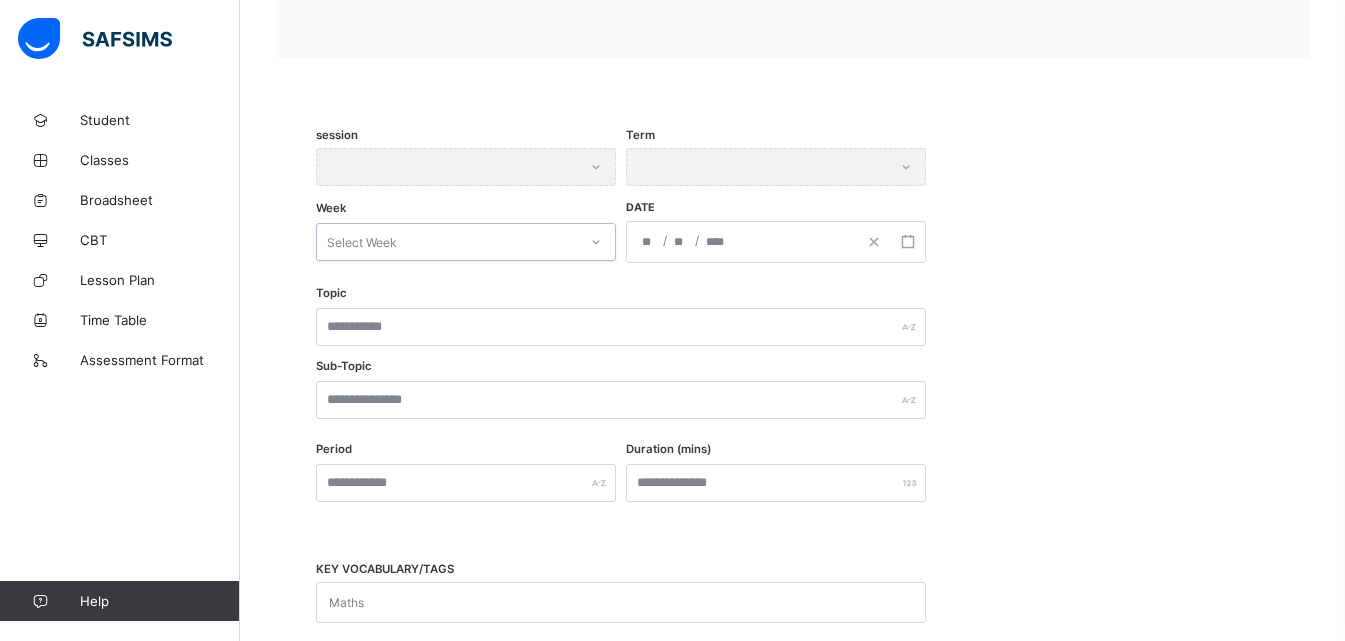 click 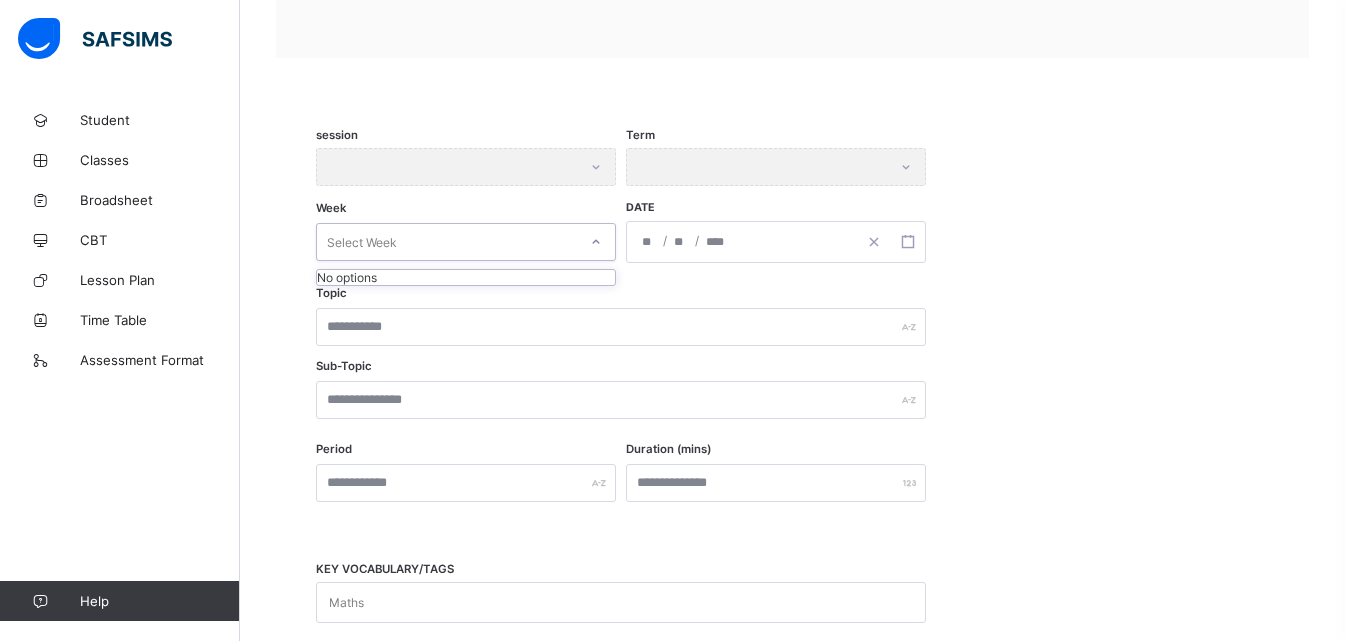 click 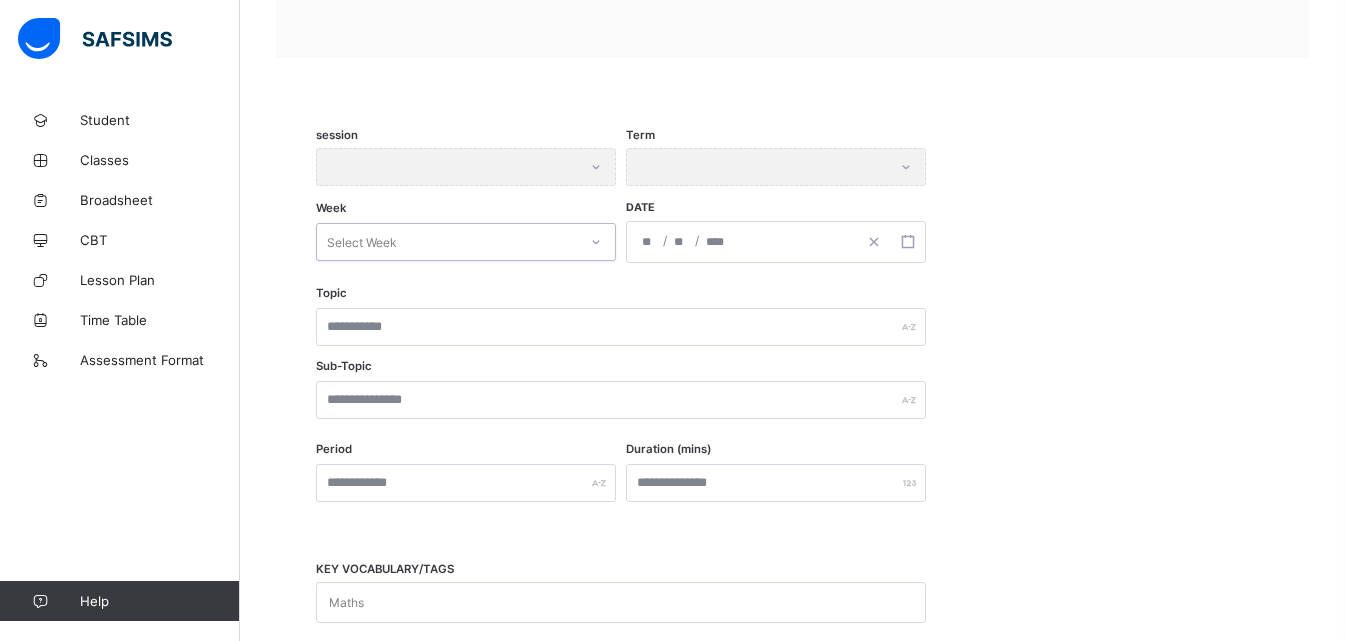 click 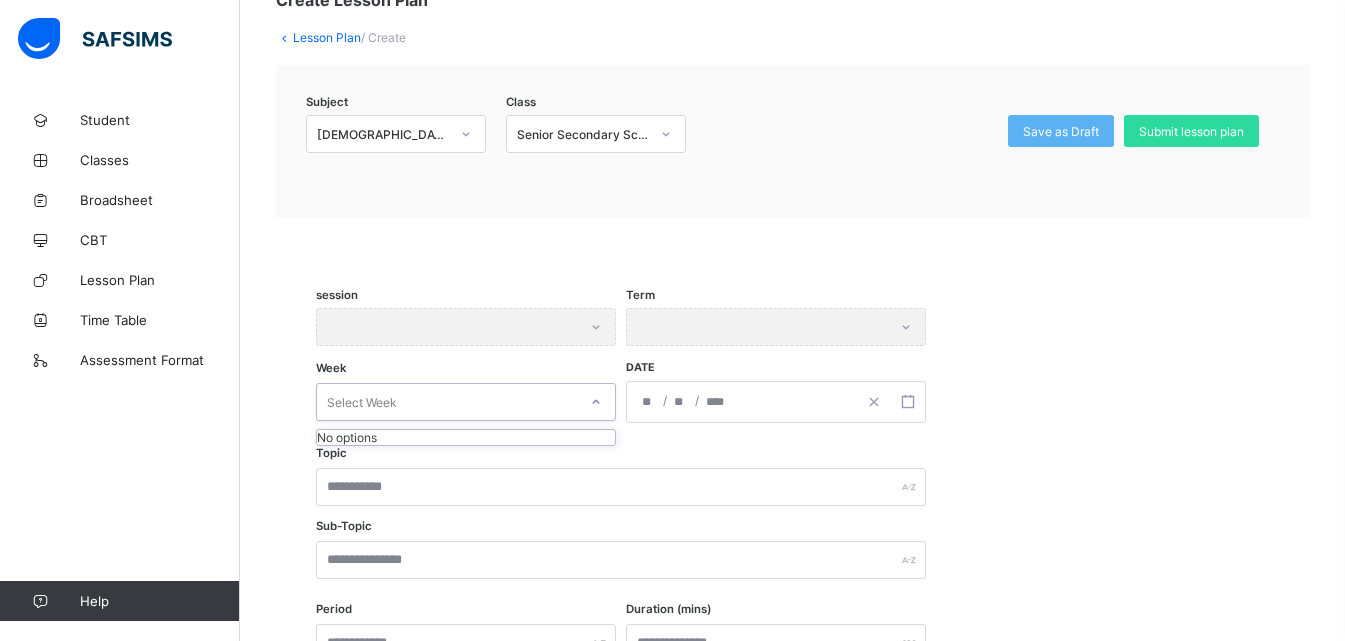 scroll, scrollTop: 0, scrollLeft: 0, axis: both 